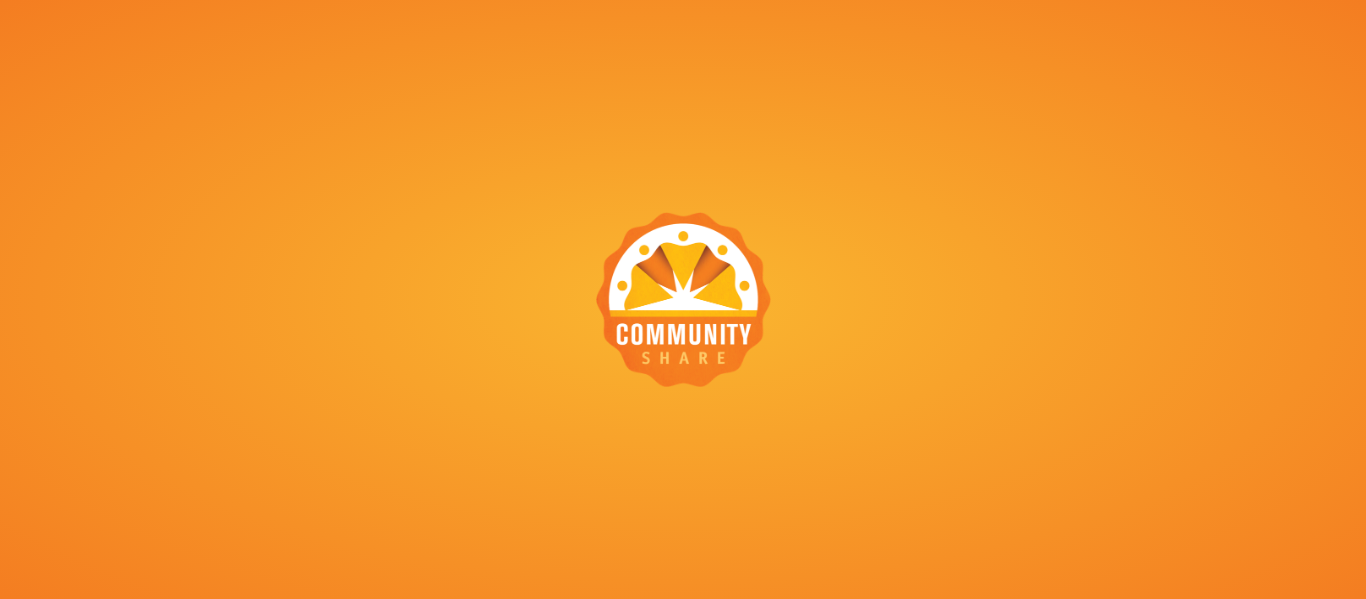 scroll, scrollTop: 0, scrollLeft: 0, axis: both 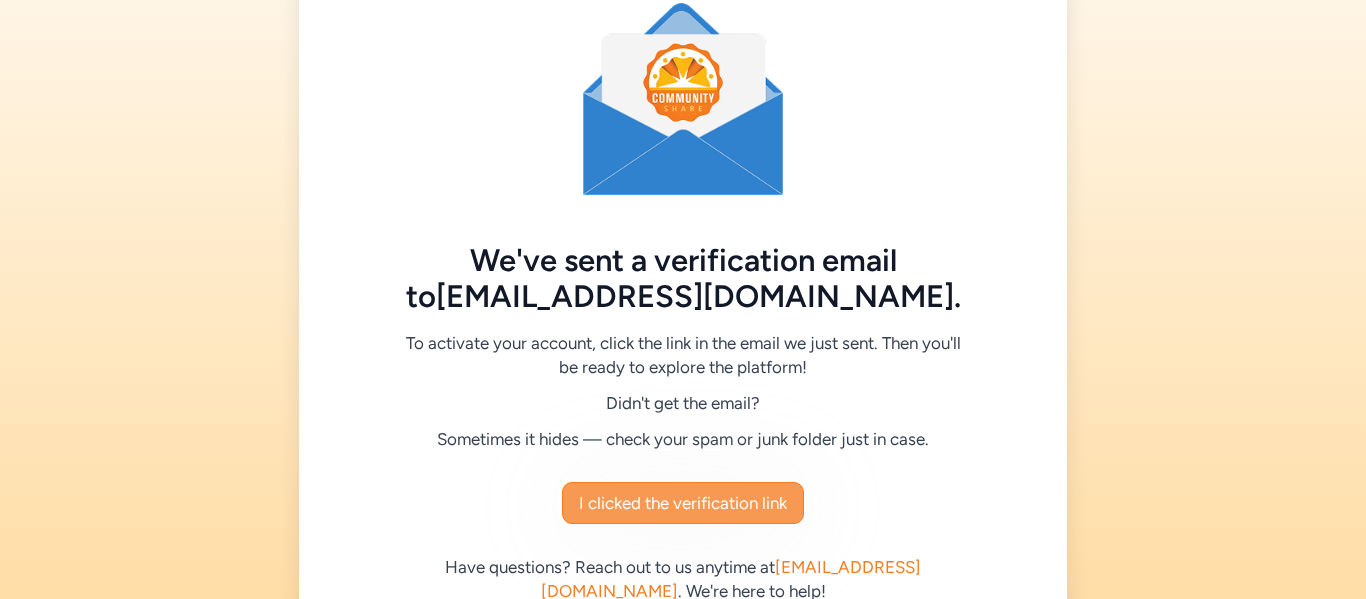 click on "I clicked the verification link" at bounding box center [683, 503] 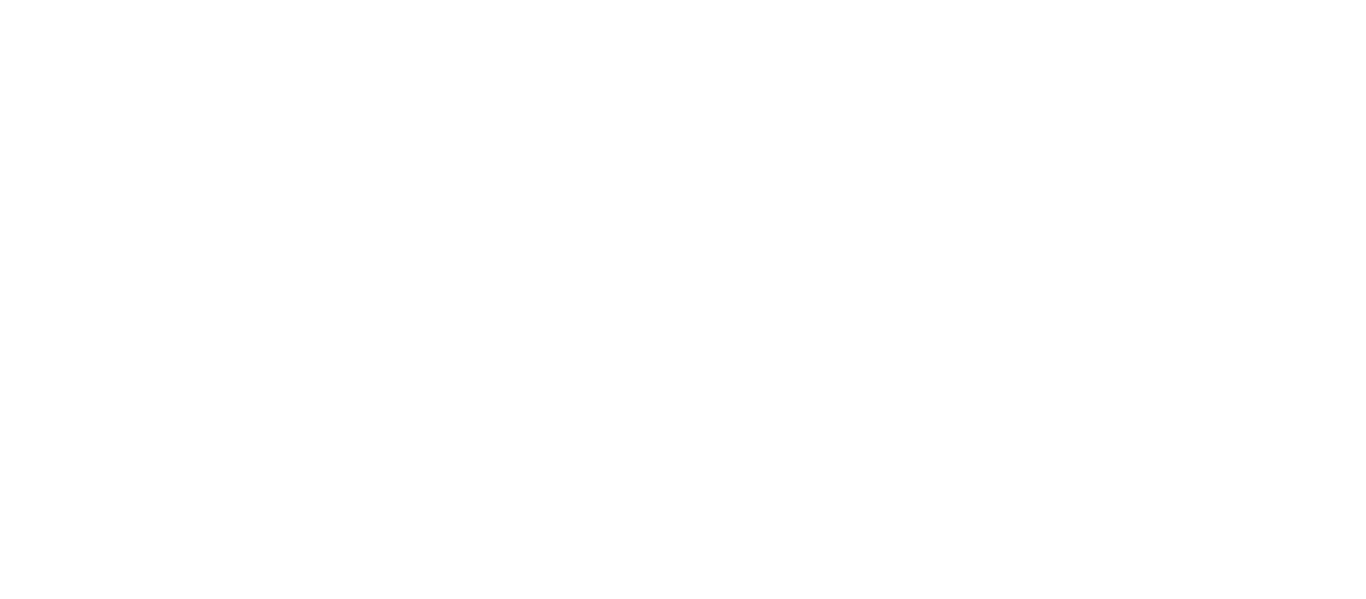 scroll, scrollTop: 0, scrollLeft: 0, axis: both 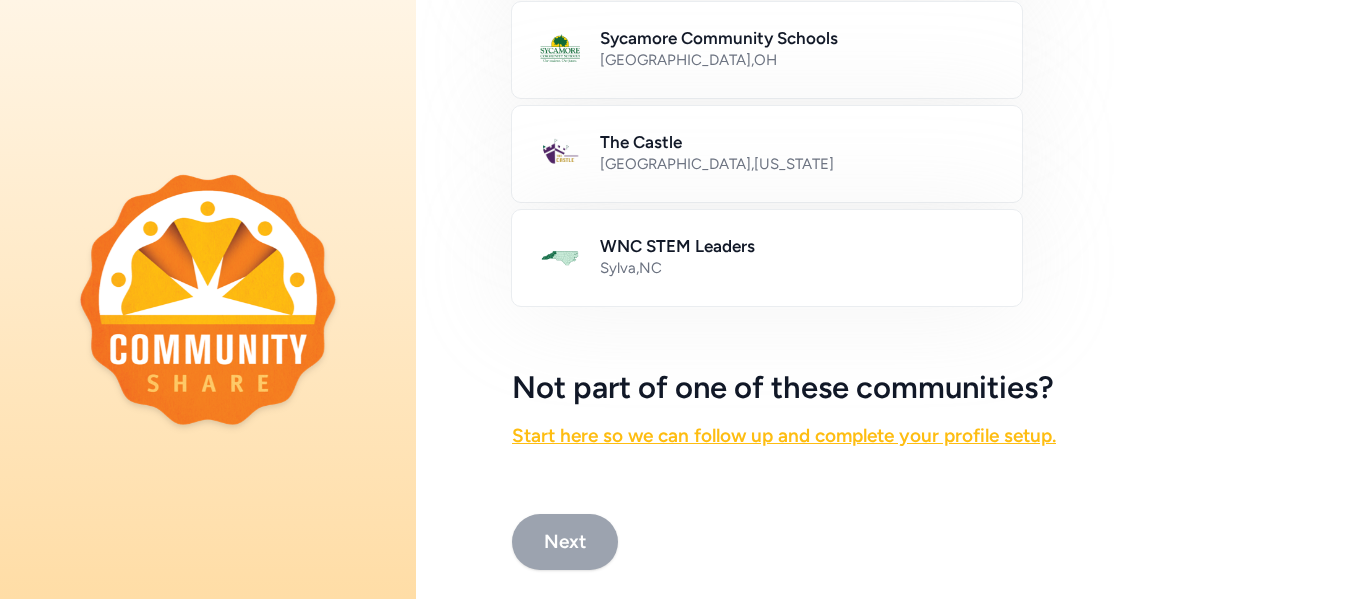click on "Start here so we can follow up and complete your profile setup." at bounding box center [784, 435] 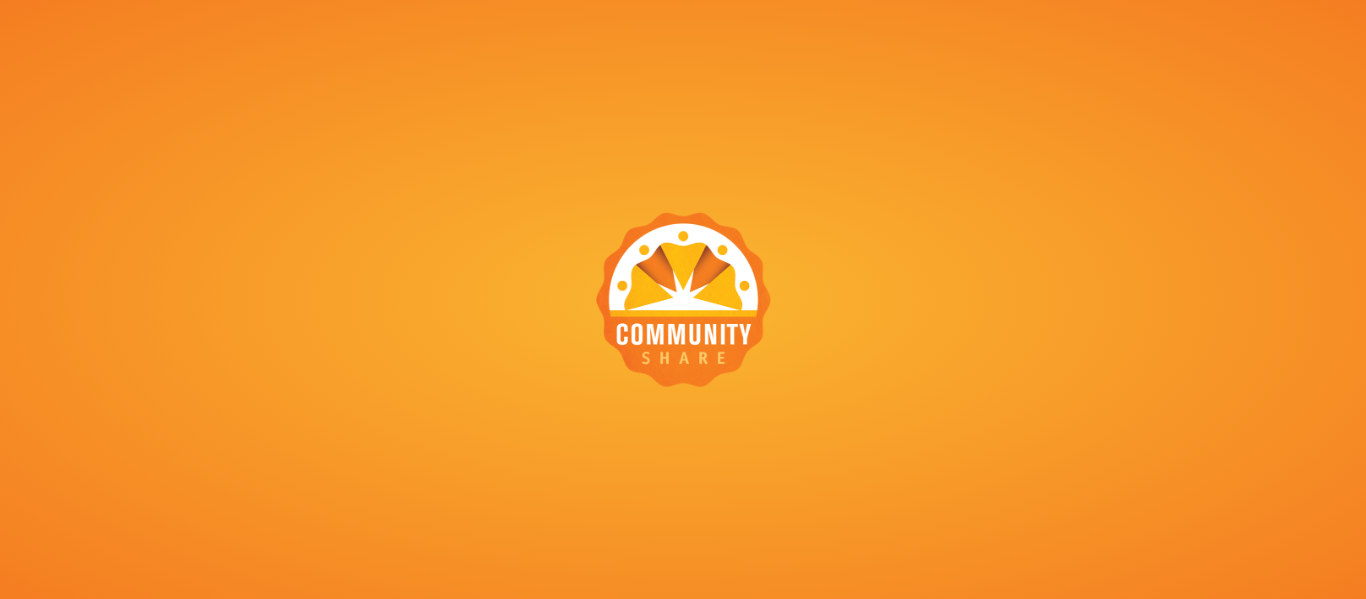 scroll, scrollTop: 0, scrollLeft: 0, axis: both 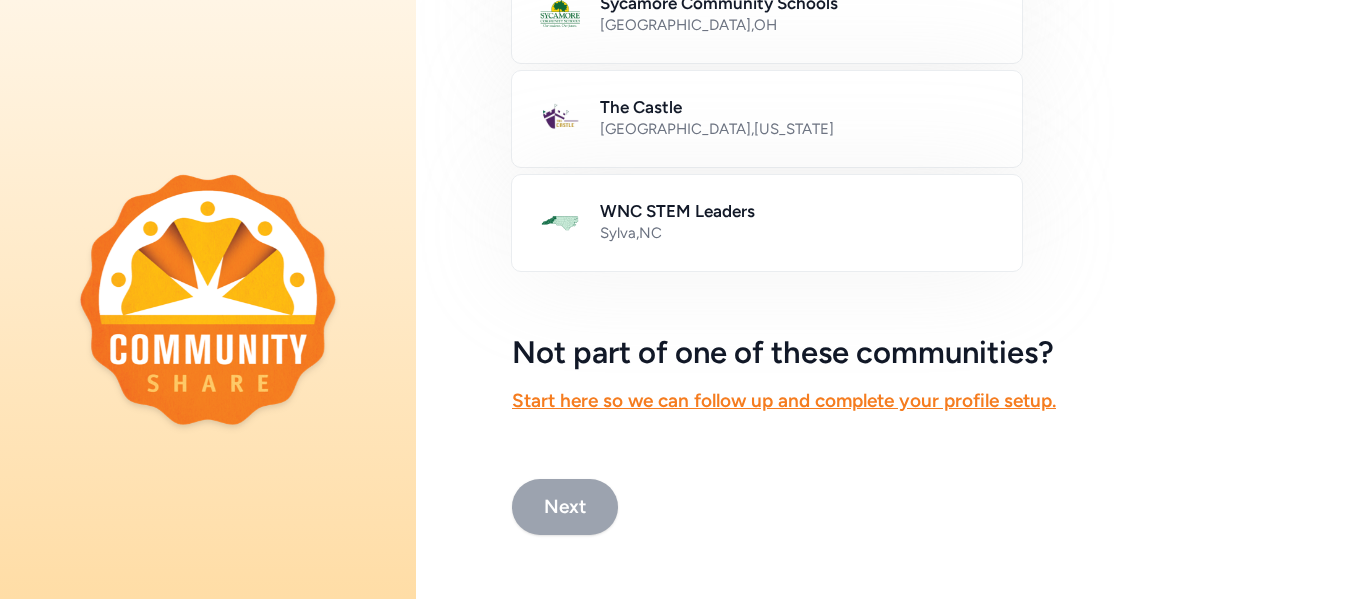 click on "Next" at bounding box center (565, 507) 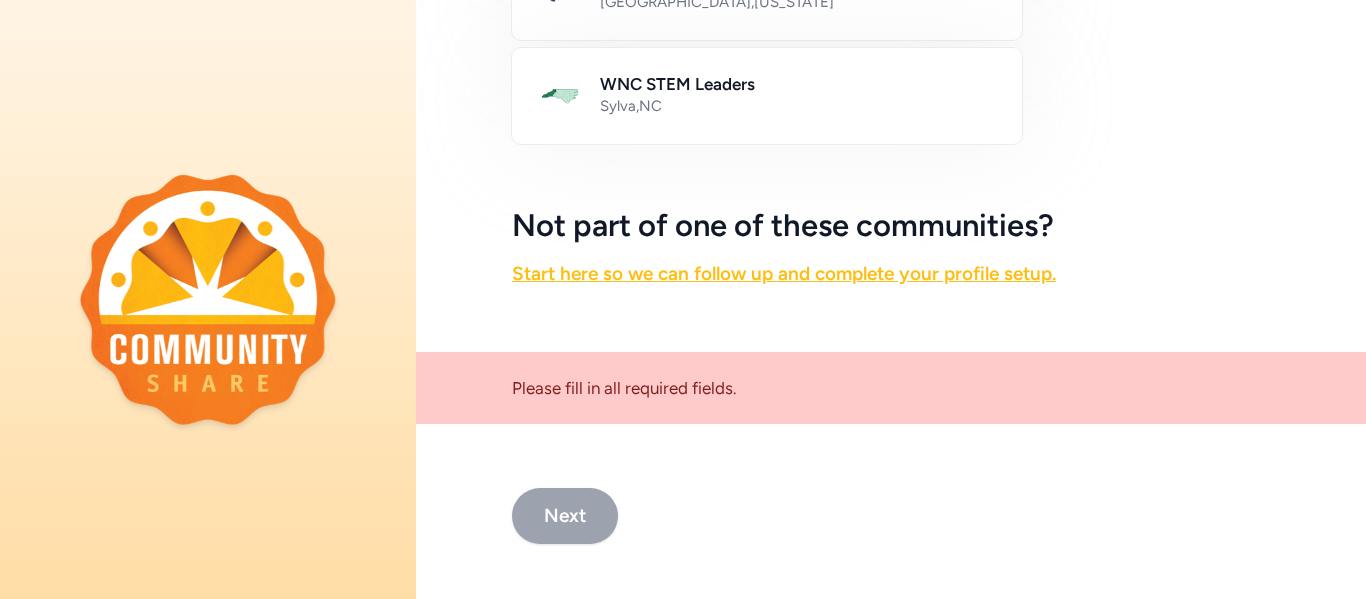 scroll, scrollTop: 1210, scrollLeft: 0, axis: vertical 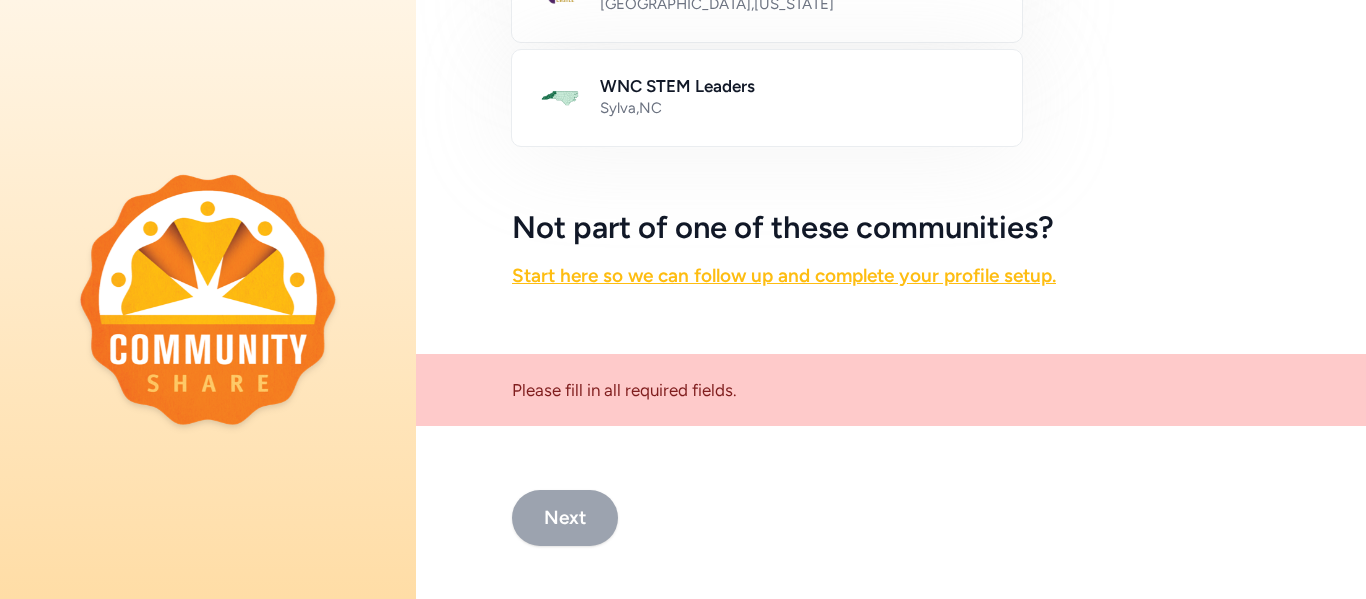 click on "Start here so we can follow up and complete your profile setup." at bounding box center (784, 275) 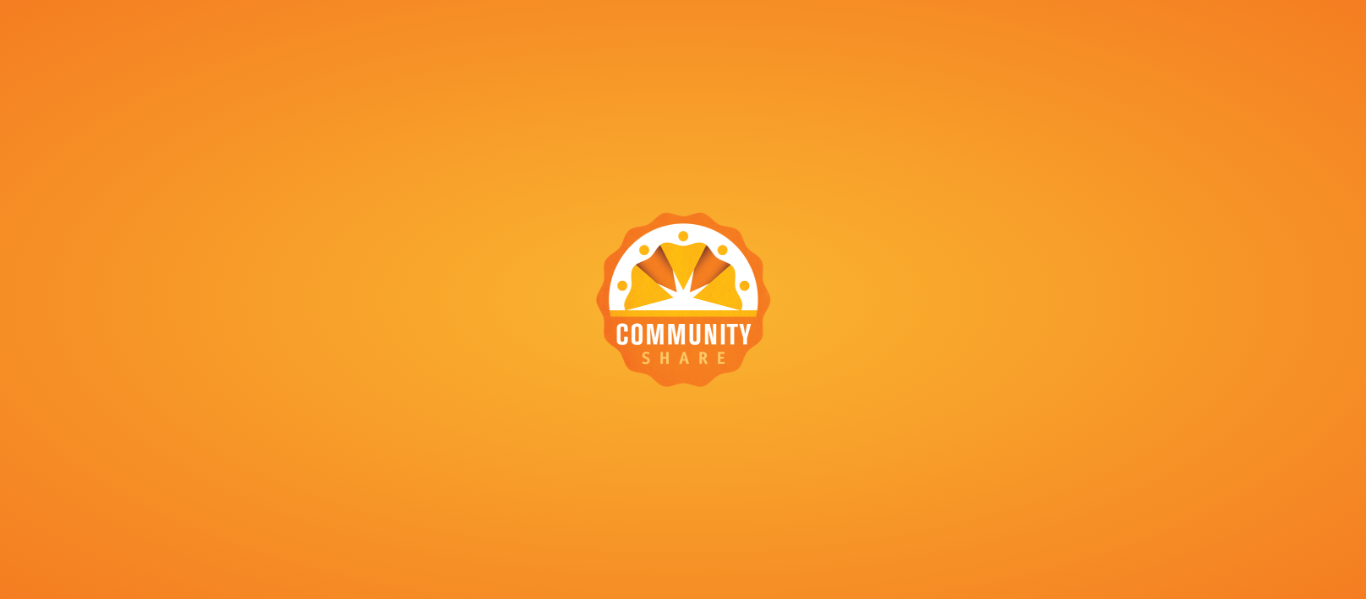 scroll, scrollTop: 0, scrollLeft: 0, axis: both 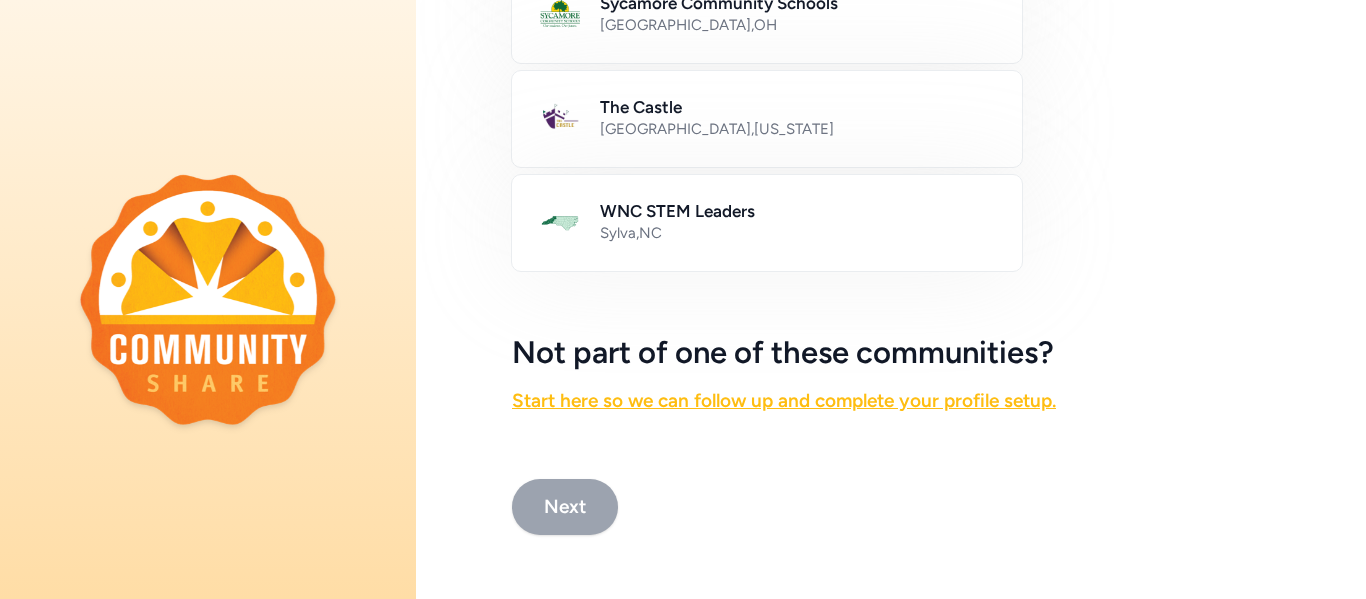click on "Start here so we can follow up and complete your profile setup." at bounding box center [784, 400] 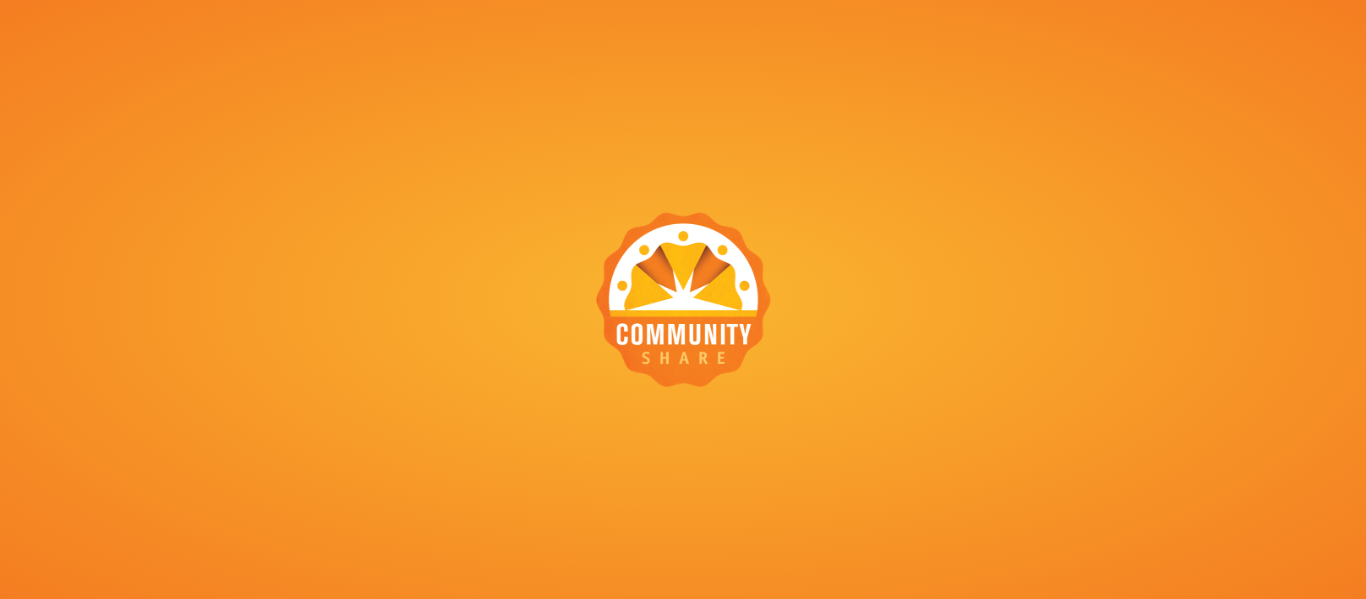 scroll, scrollTop: 0, scrollLeft: 0, axis: both 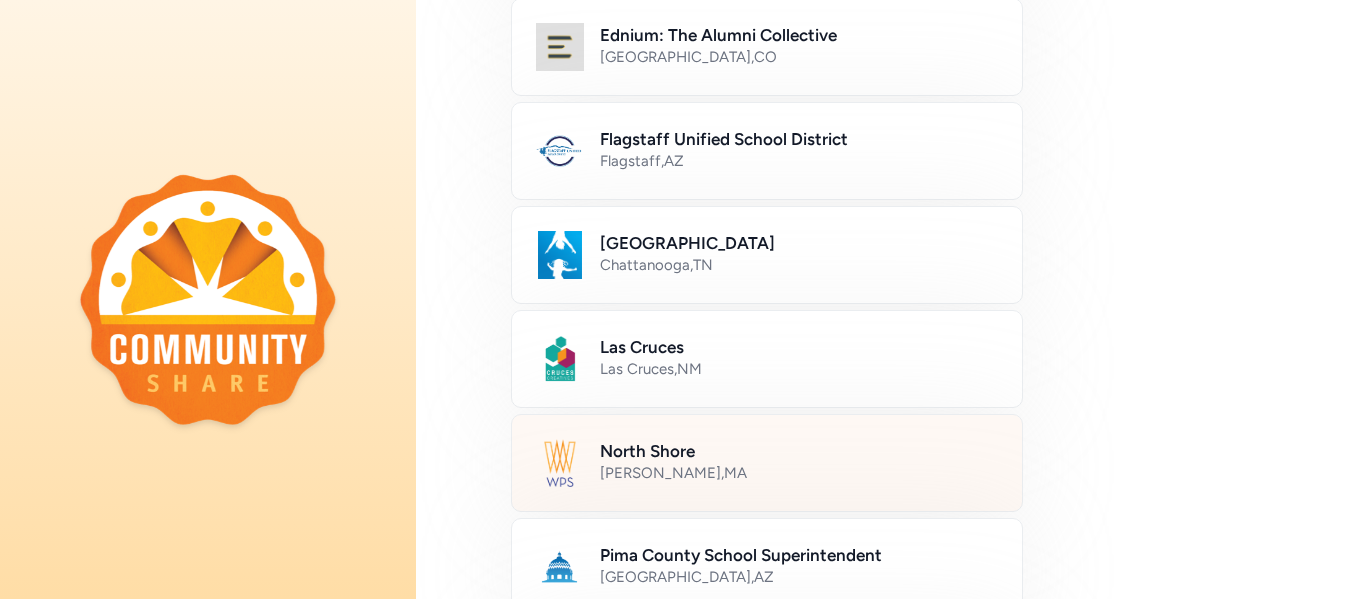 click on "North Shore Newton ,  MA" at bounding box center (767, 463) 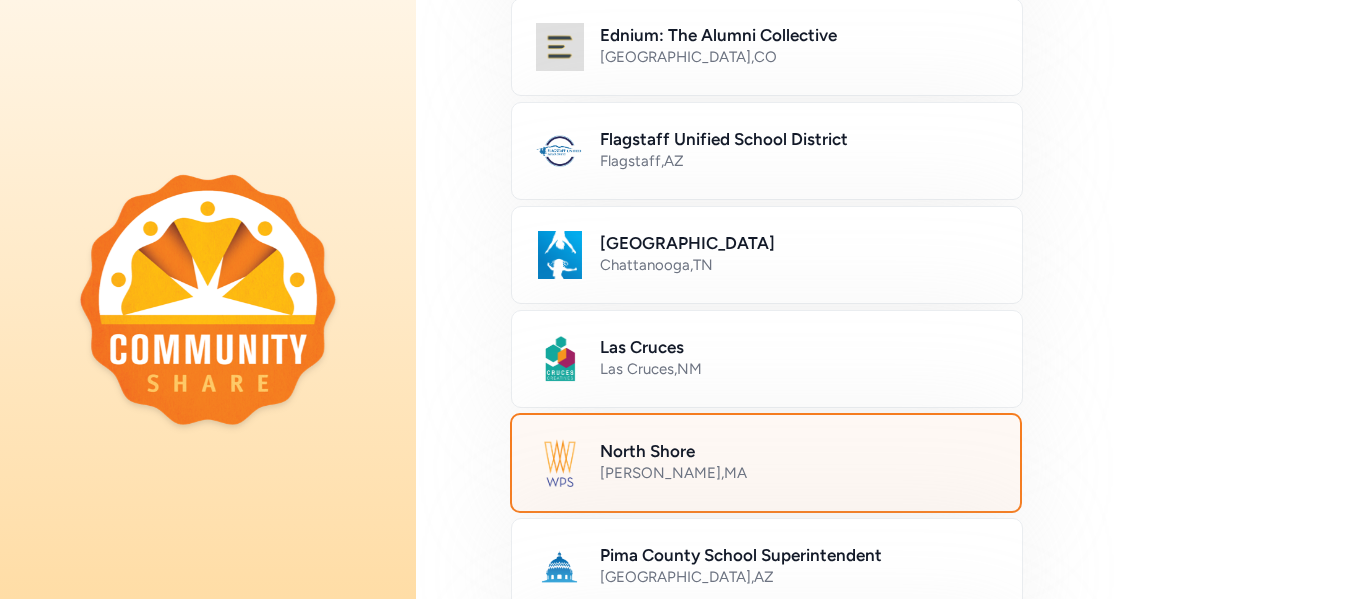 scroll, scrollTop: 1085, scrollLeft: 0, axis: vertical 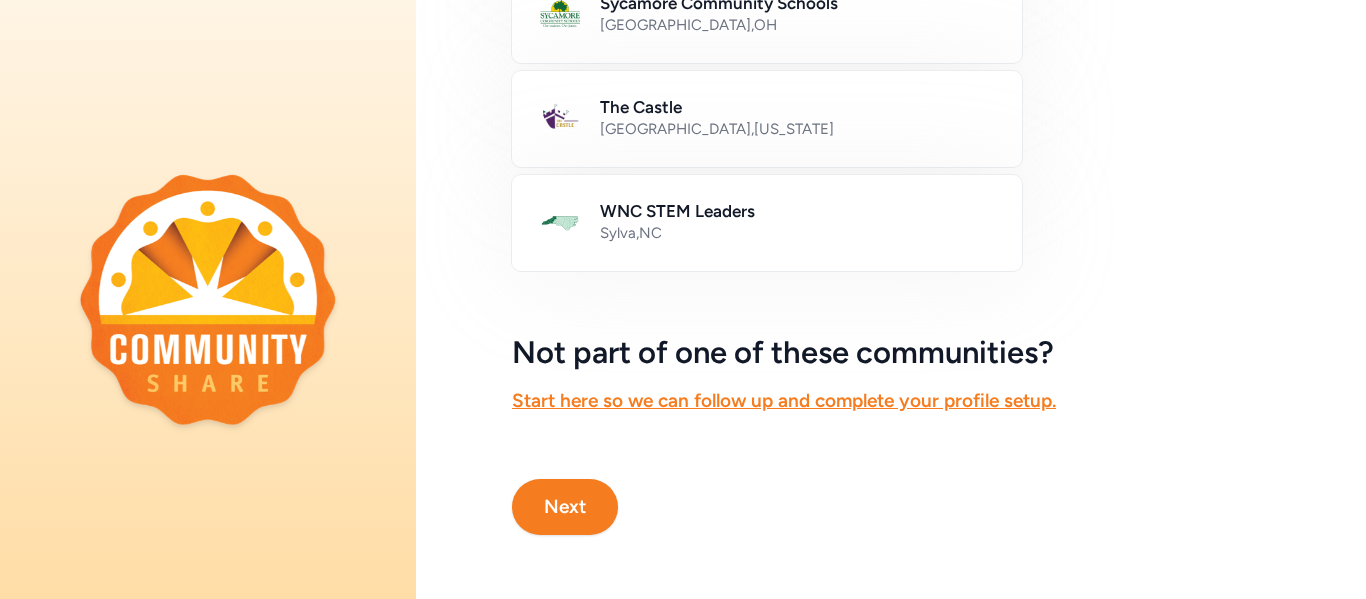 click on "Next" at bounding box center [565, 507] 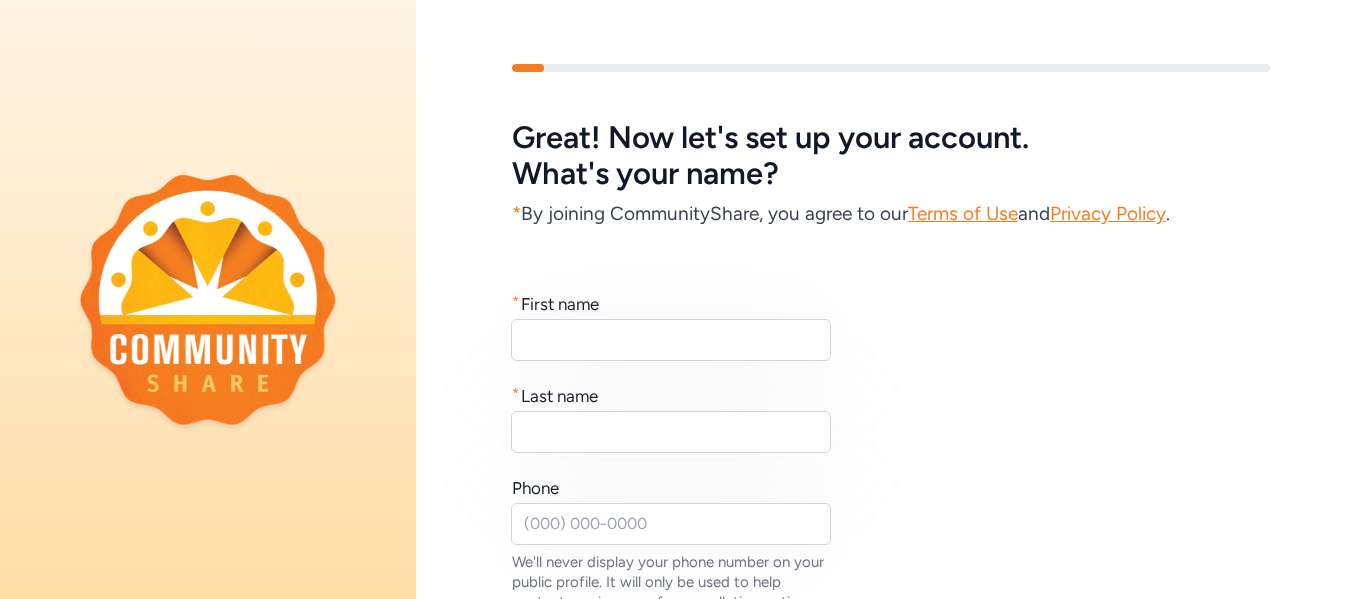 click on "* First name * Last name Phone We'll never display your phone number on your public profile. It will only be used to help contact you in case of a cancellation or time-sensitive issue related to an activity you've created or joined." at bounding box center (891, 472) 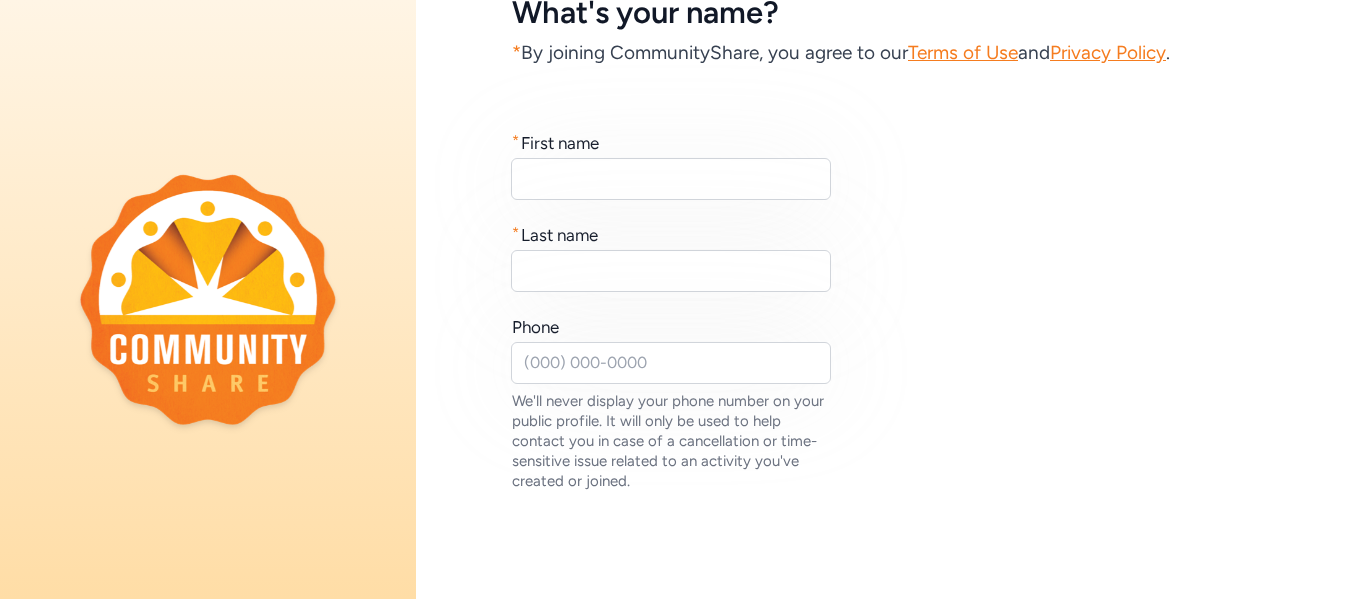 scroll, scrollTop: 59, scrollLeft: 0, axis: vertical 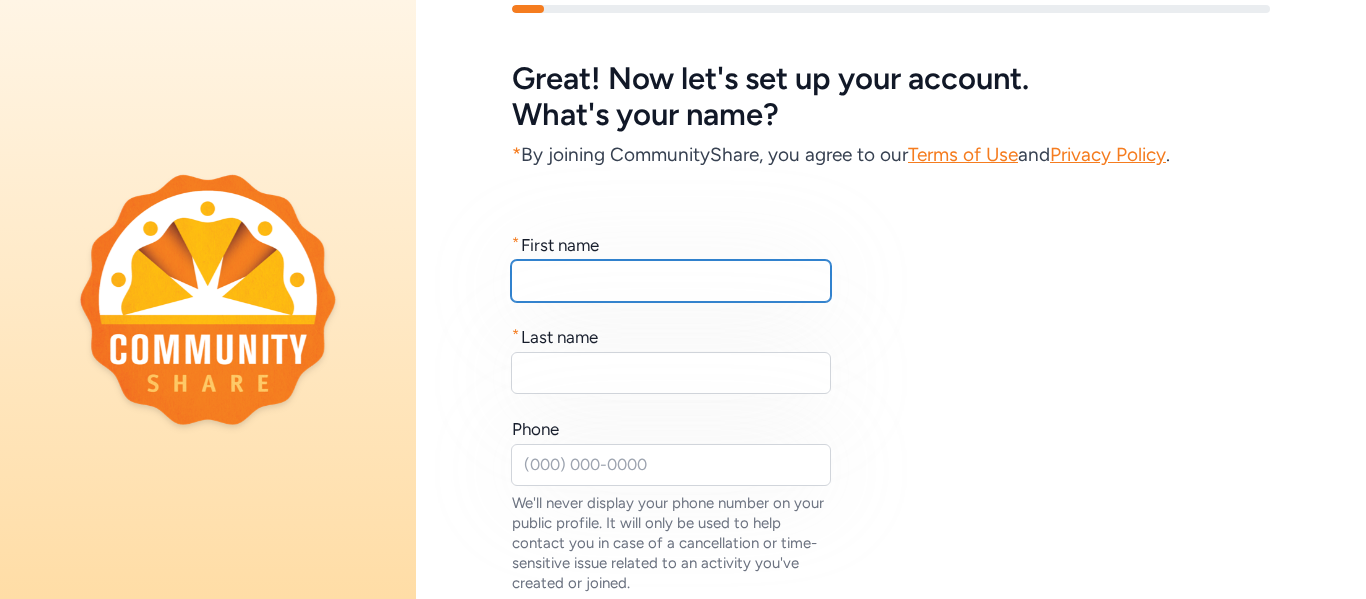 click at bounding box center (671, 281) 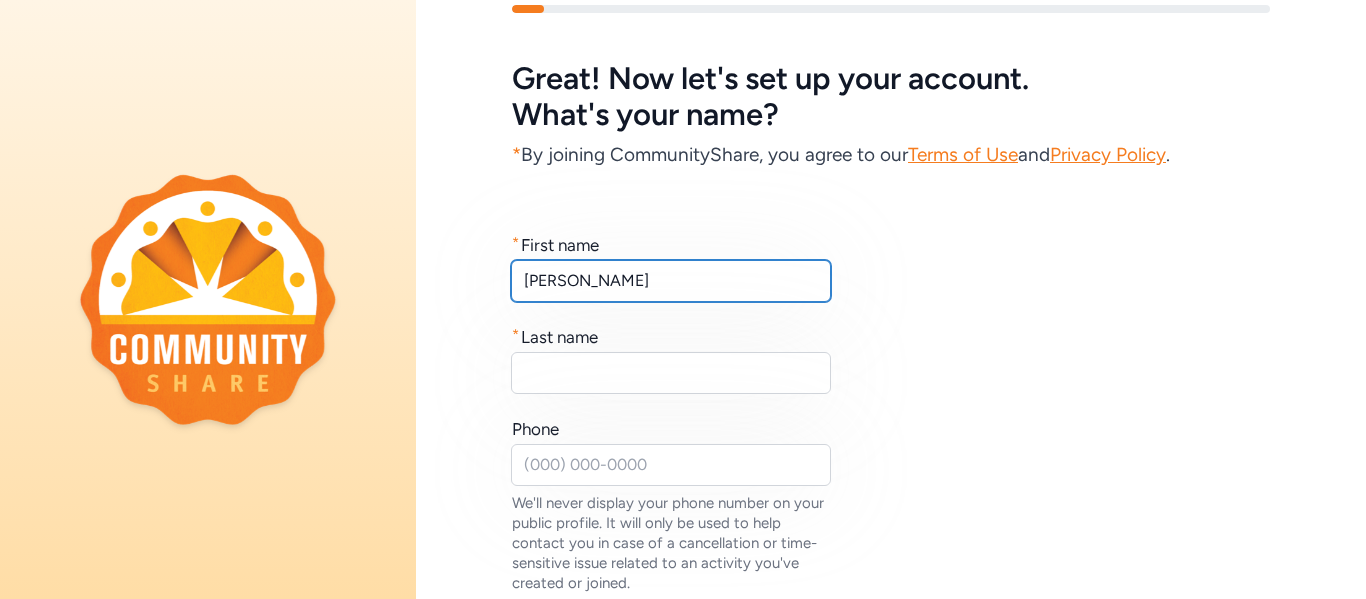 type on "Stephanie" 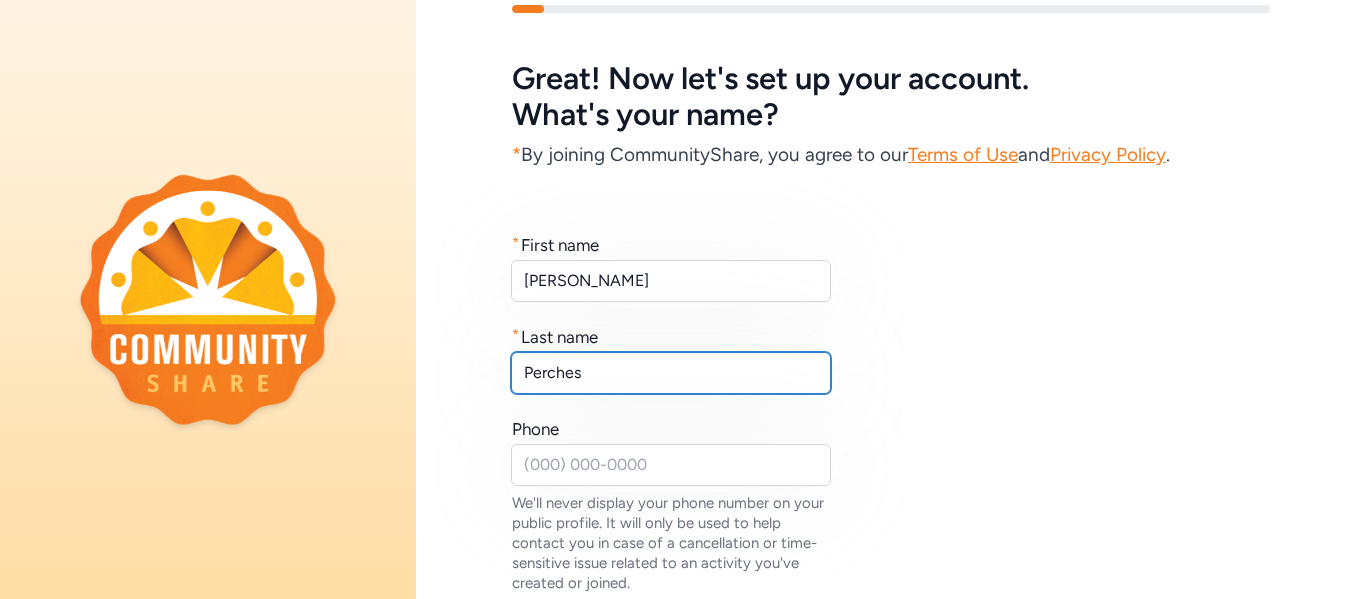 type on "Perches" 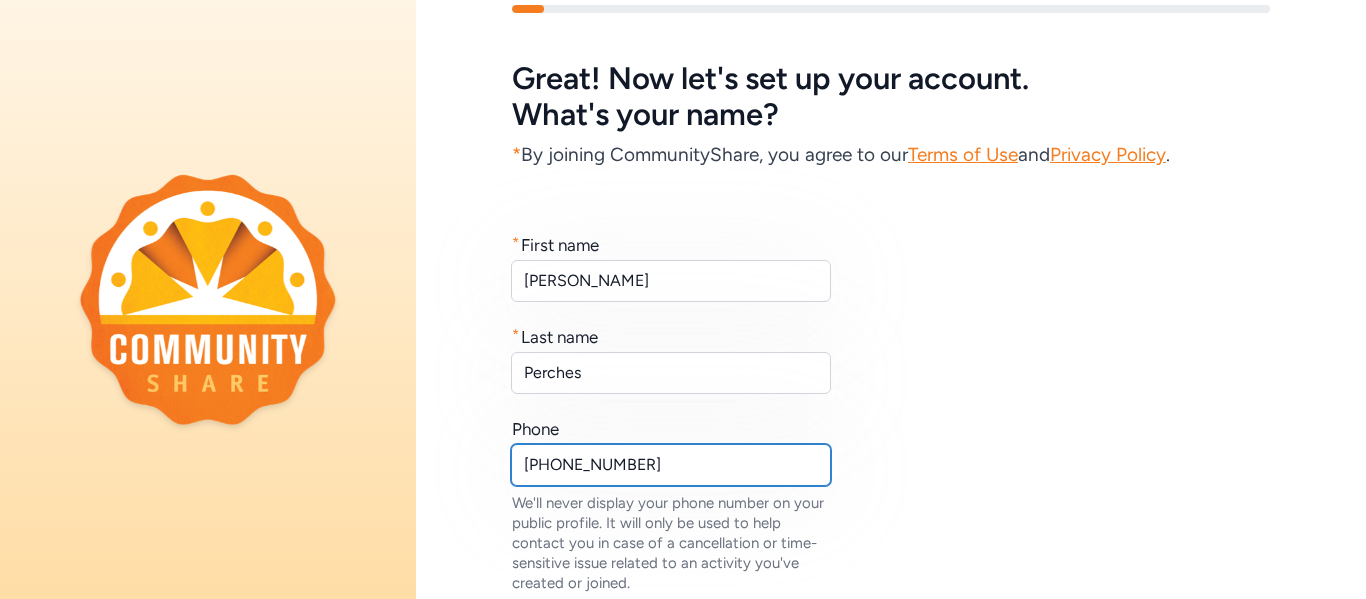 scroll, scrollTop: 285, scrollLeft: 0, axis: vertical 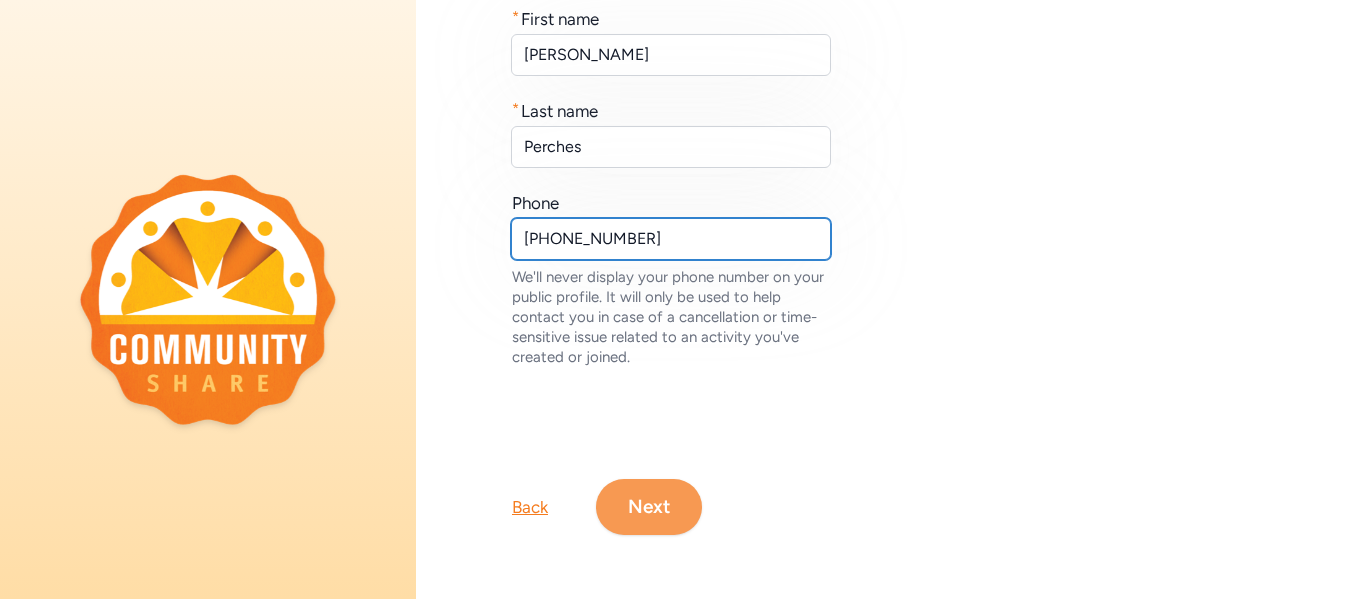 type on "508 369 3790" 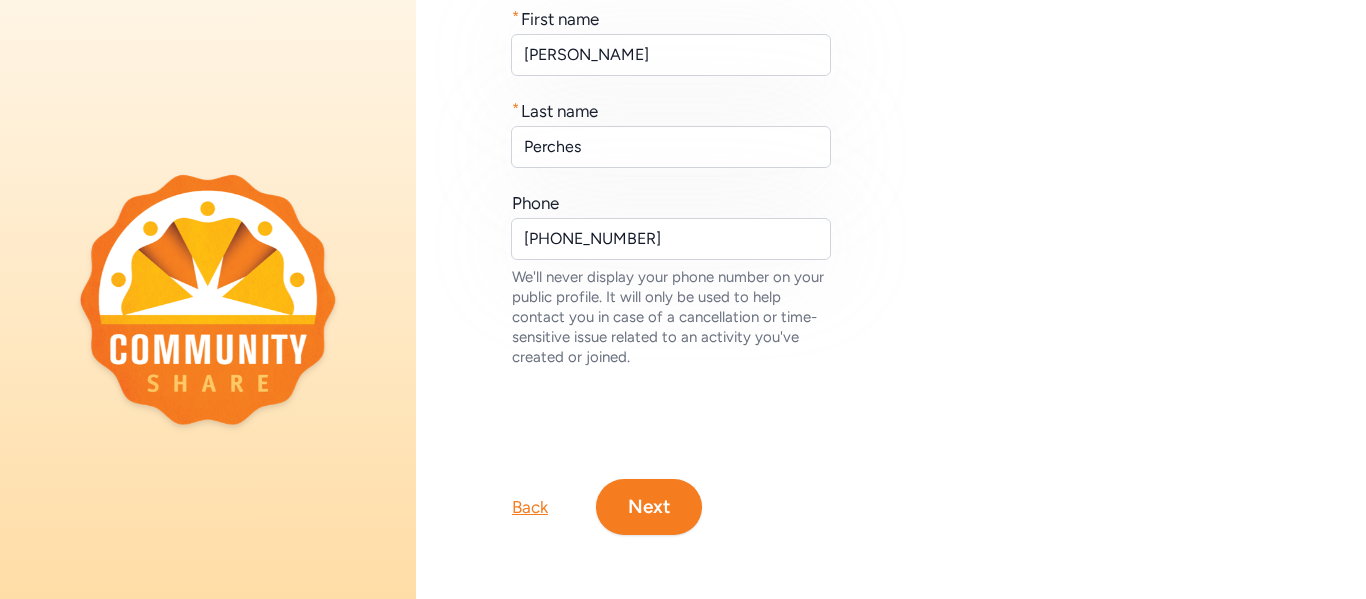 click on "Next" at bounding box center (649, 507) 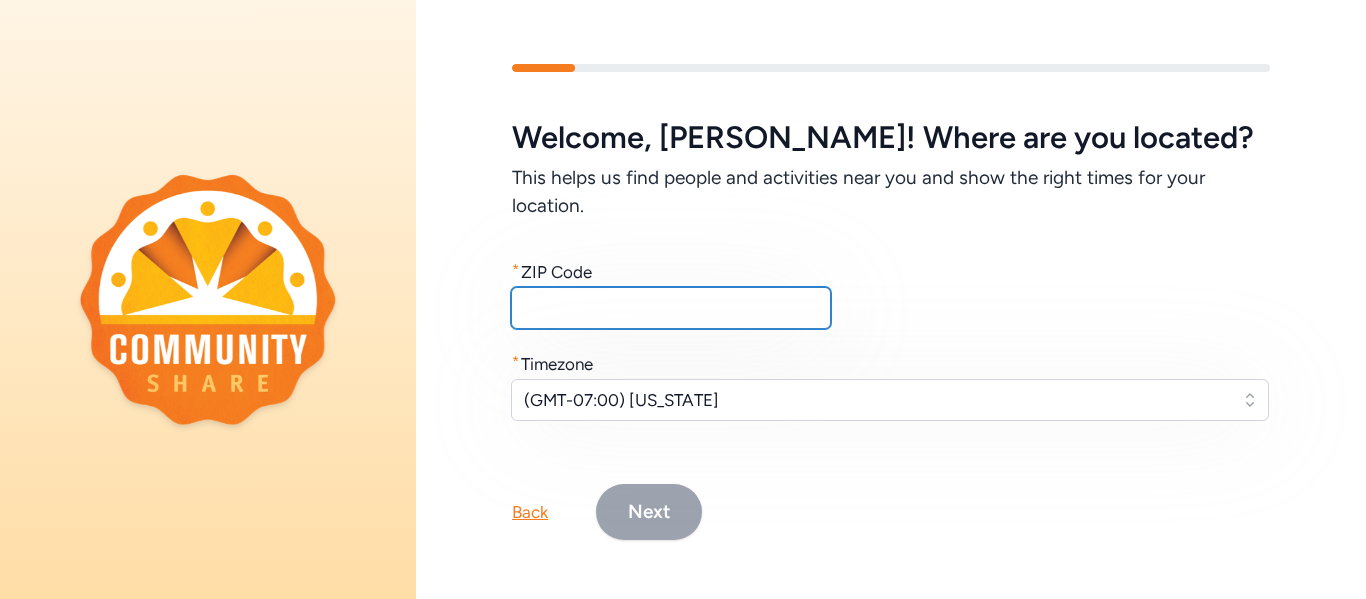 click at bounding box center [671, 308] 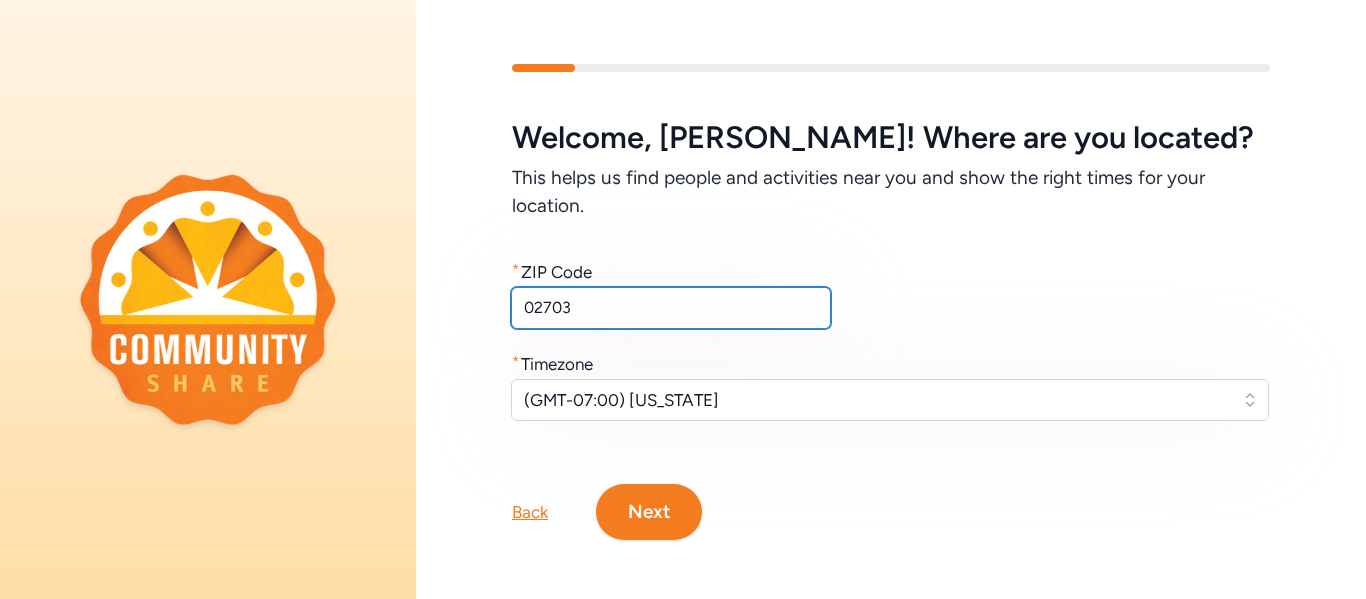 type on "02703" 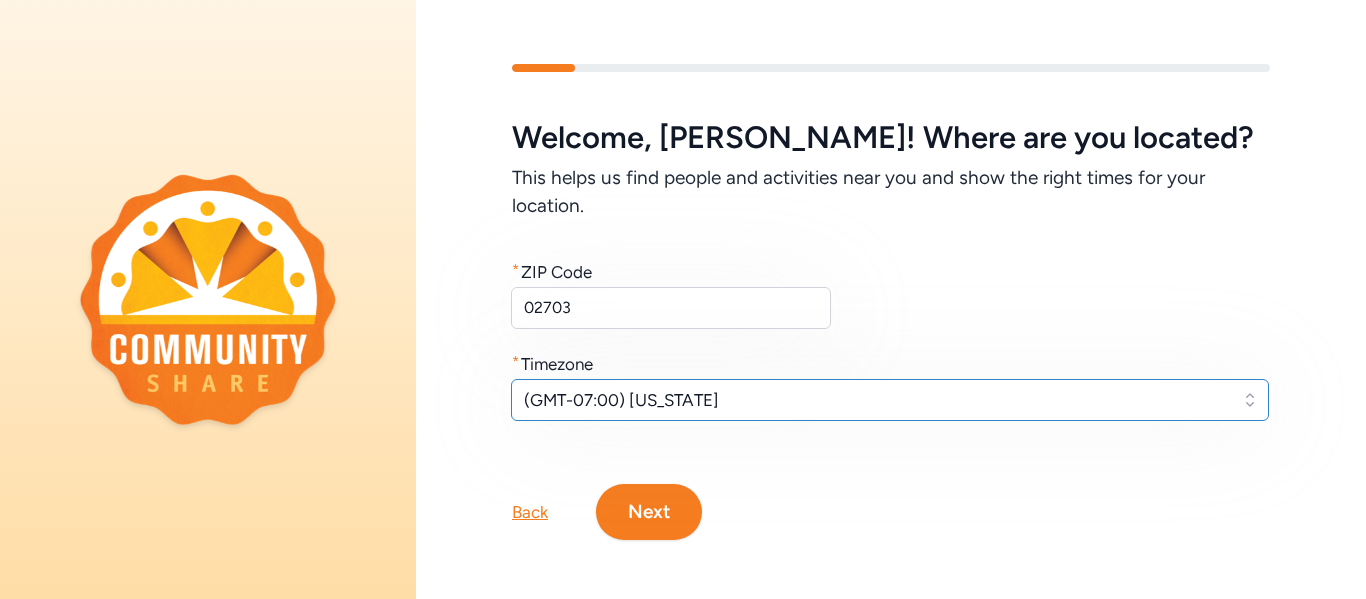 click on "(GMT-07:00) Arizona" at bounding box center [876, 400] 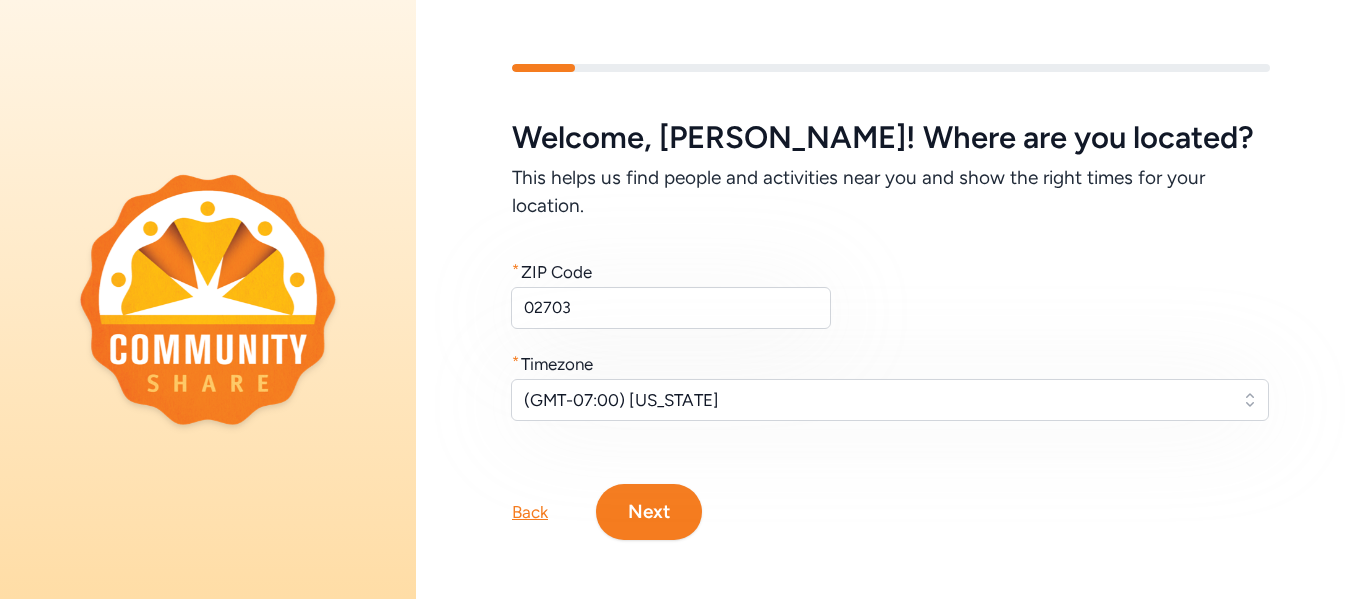 scroll, scrollTop: 29, scrollLeft: 0, axis: vertical 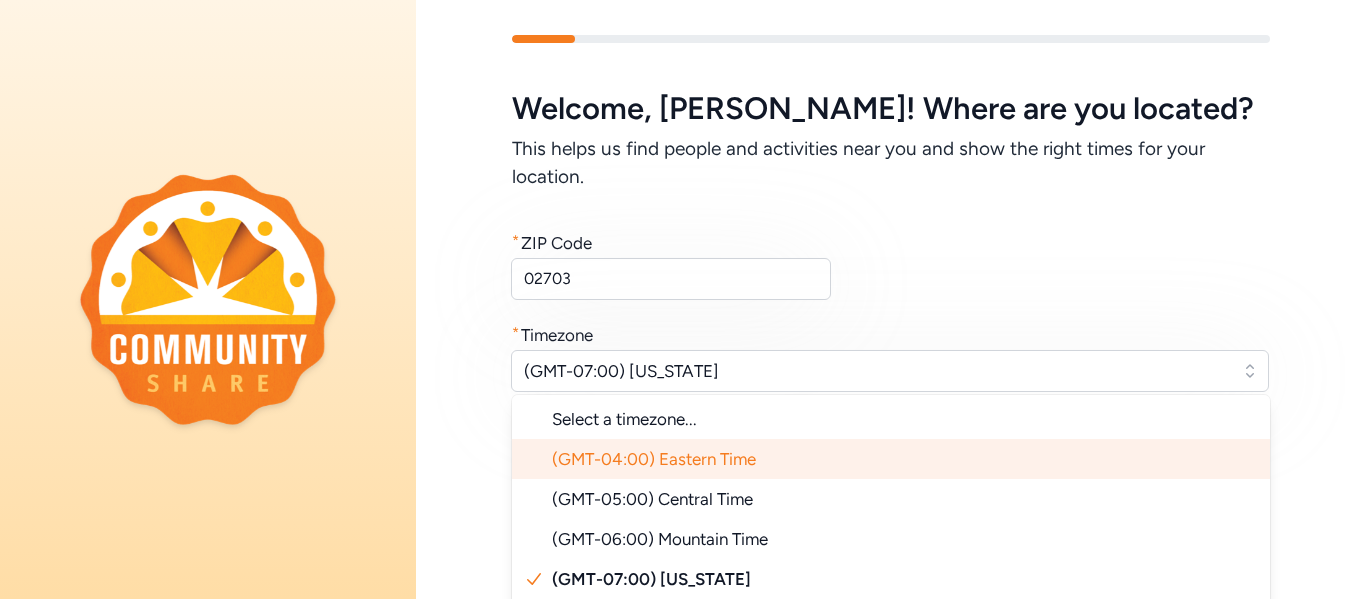click on "(GMT-04:00) Eastern Time" at bounding box center (654, 459) 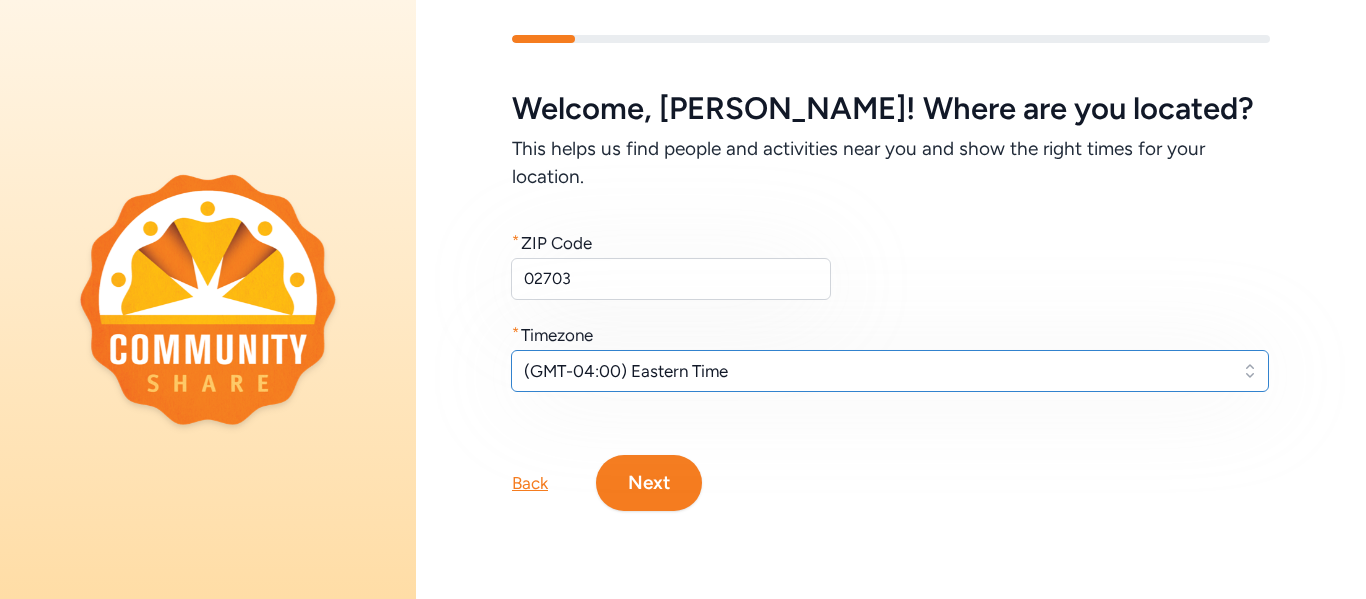 scroll, scrollTop: 5, scrollLeft: 0, axis: vertical 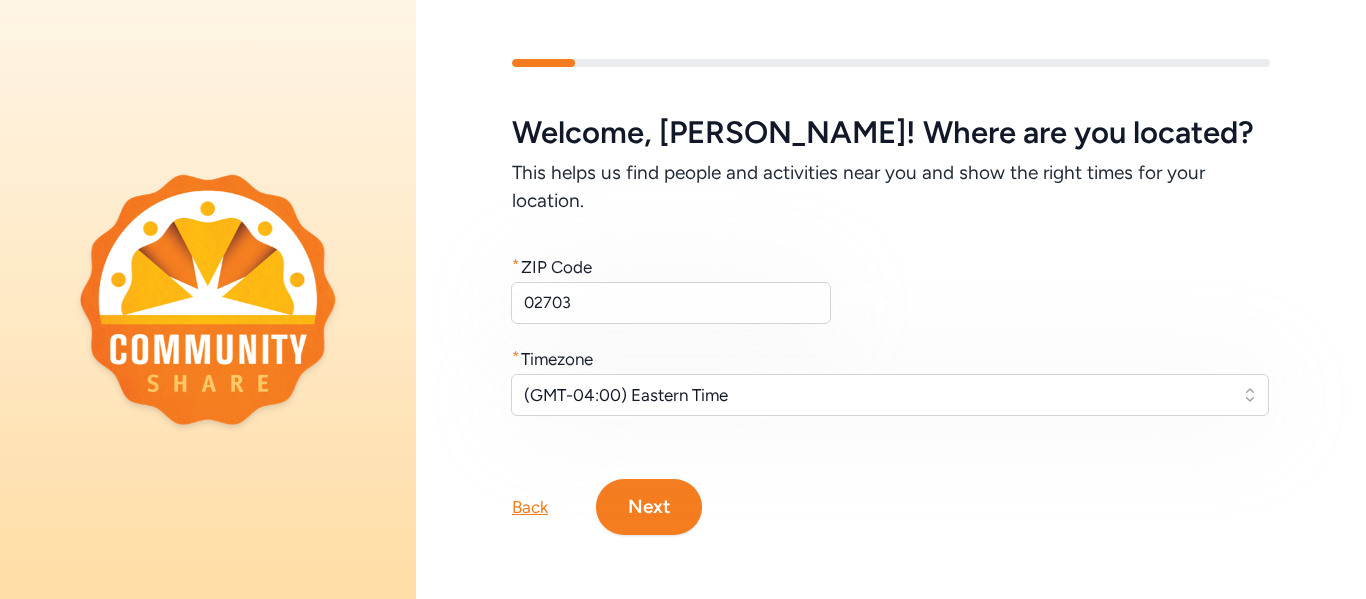 click on "Next" at bounding box center (649, 507) 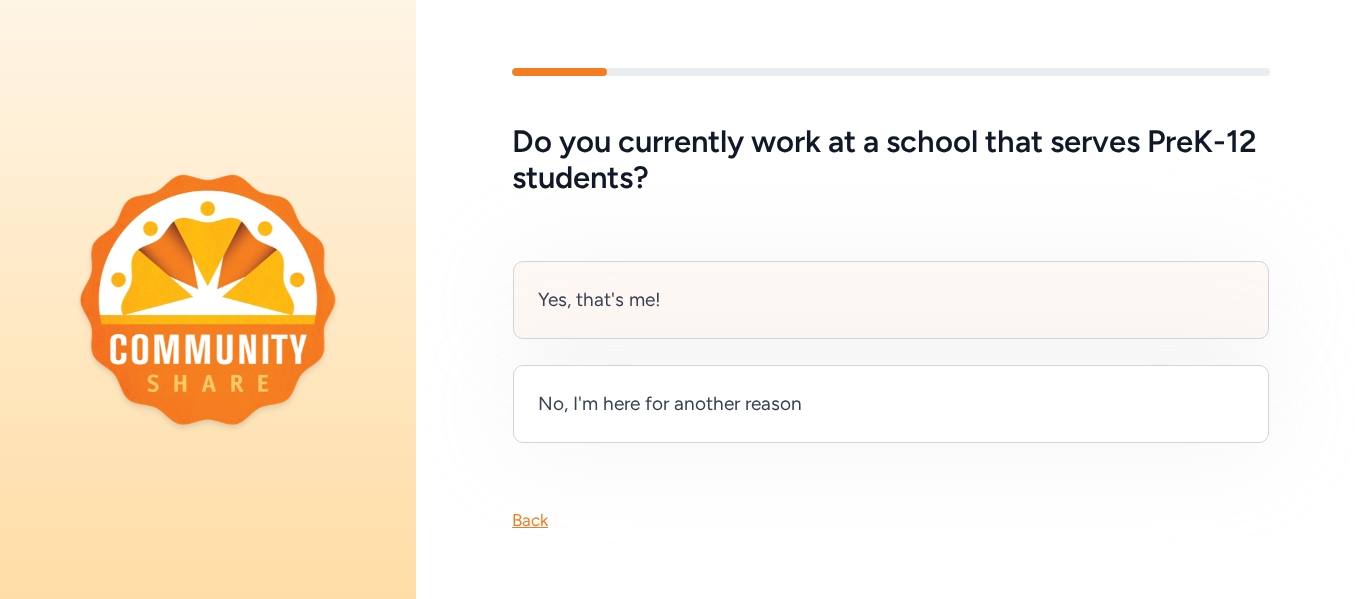 click on "Yes, that's me!" at bounding box center (891, 300) 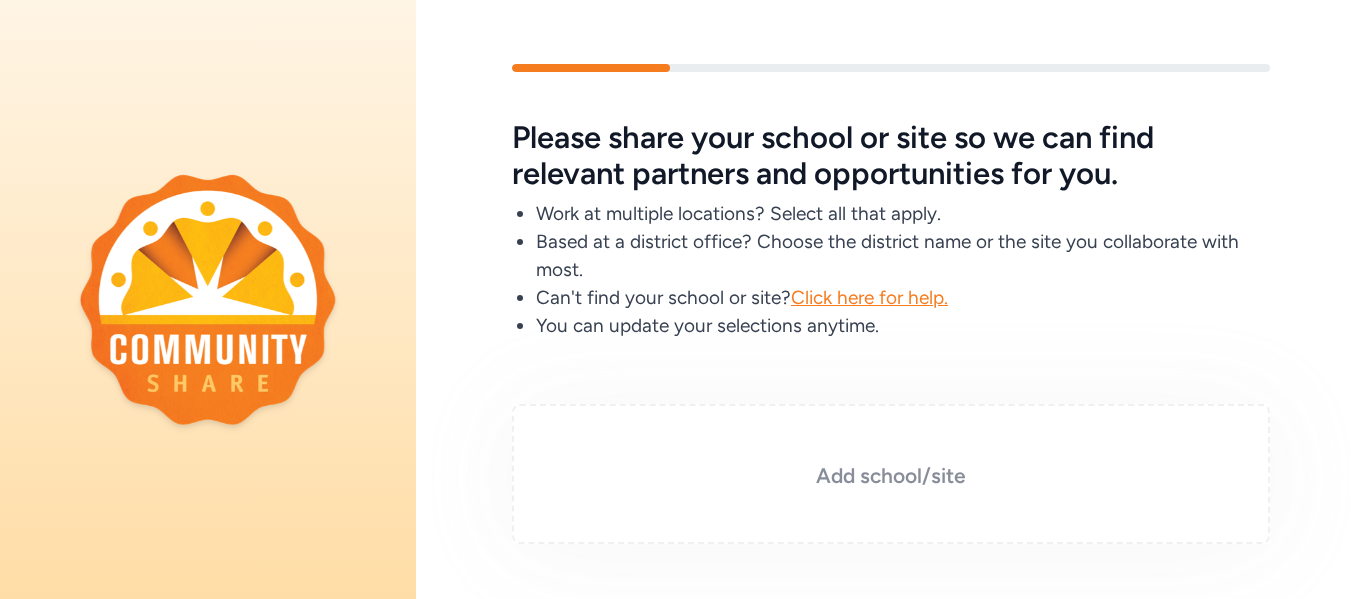 click on "Add school/site" at bounding box center (891, 476) 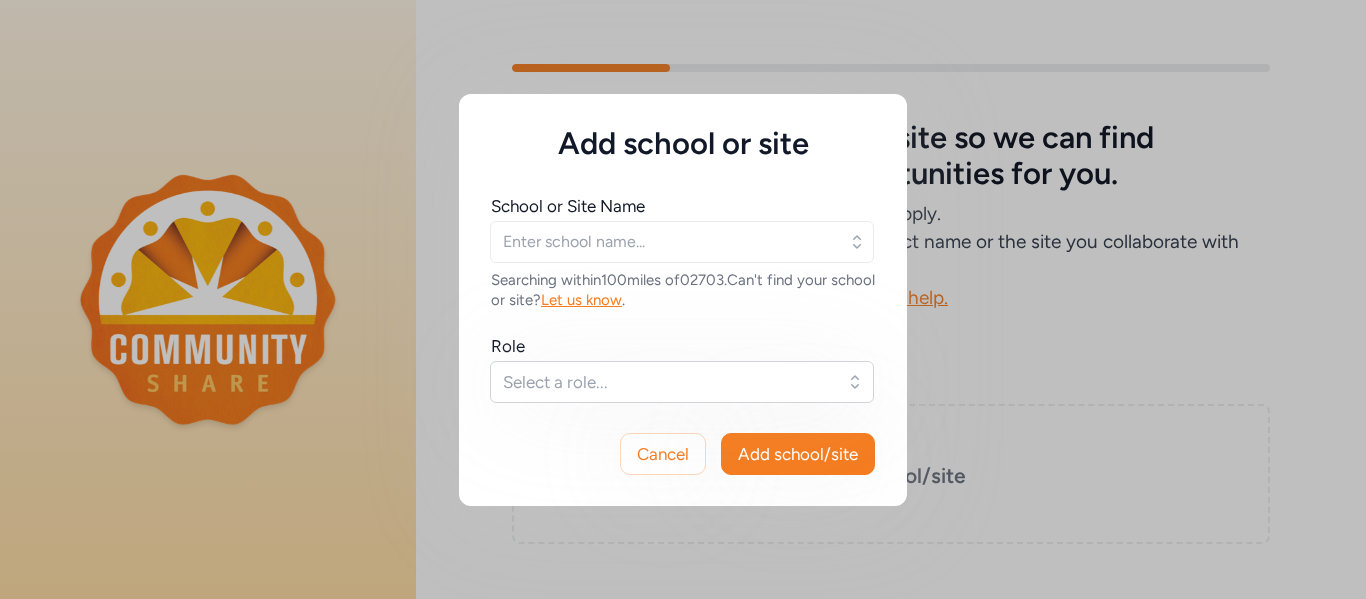 click on "School or Site Name Searching within  100  miles of  02703 .  Can't find your school or site?  Let us know ." at bounding box center (683, 252) 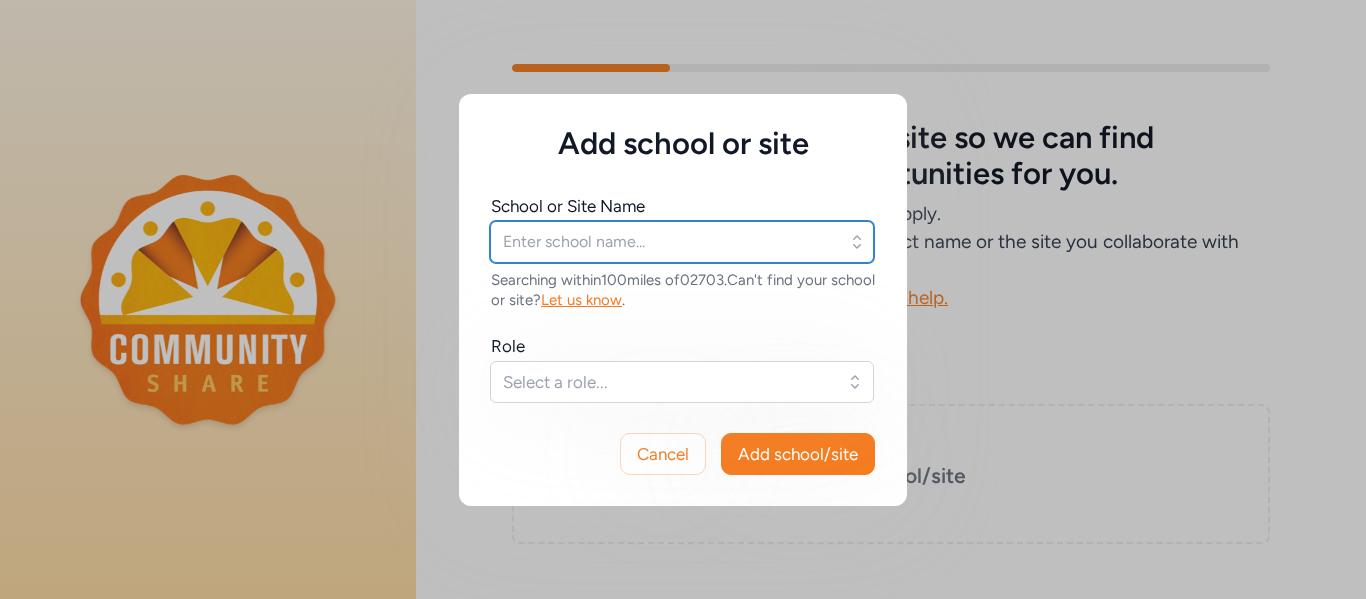 click at bounding box center [682, 242] 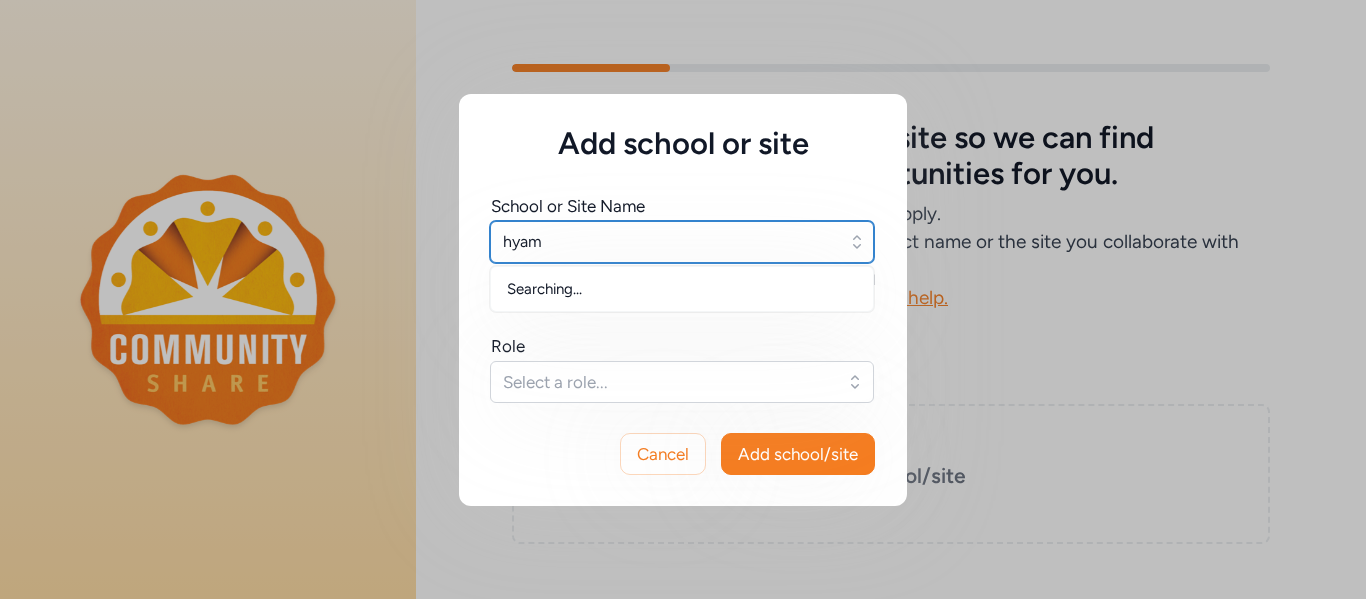 type on "hyamn" 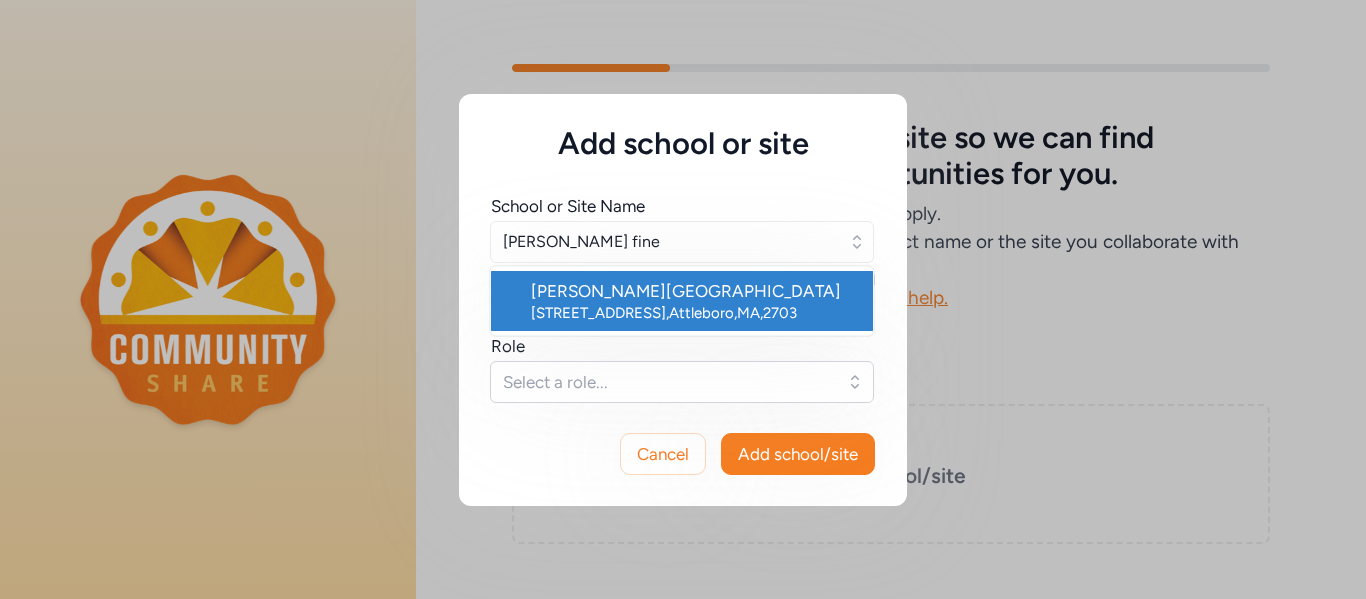 click on "Hyman Fine Elementary School" at bounding box center [694, 291] 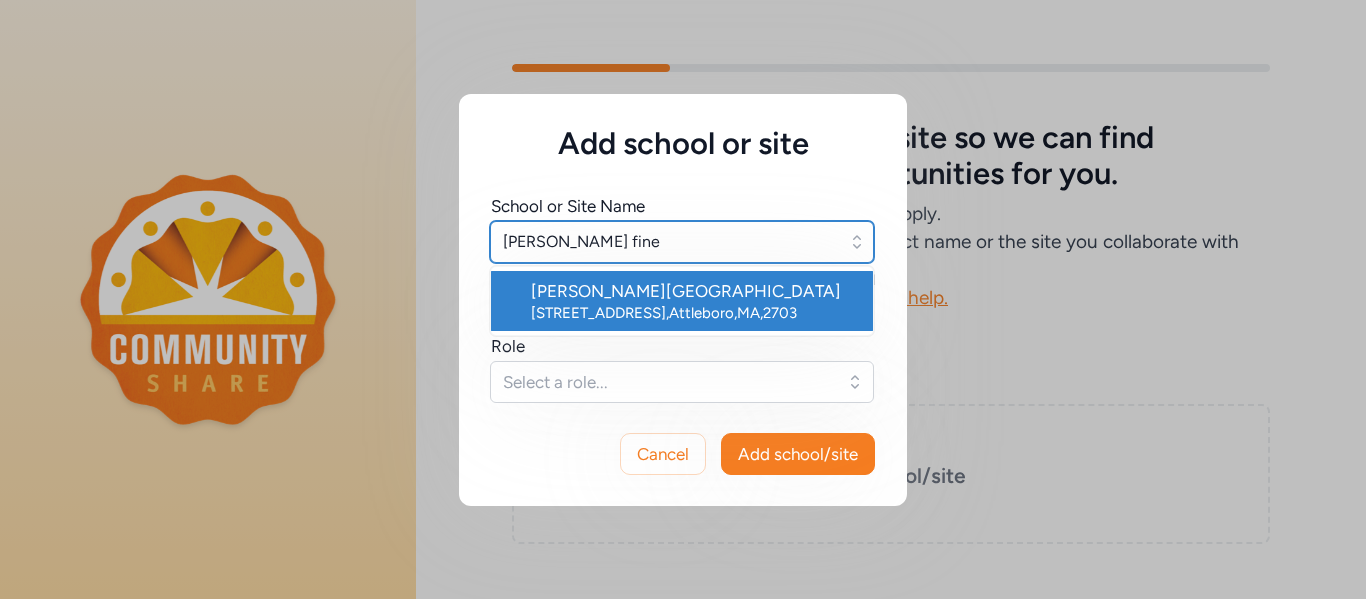 type on "Hyman Fine Elementary School" 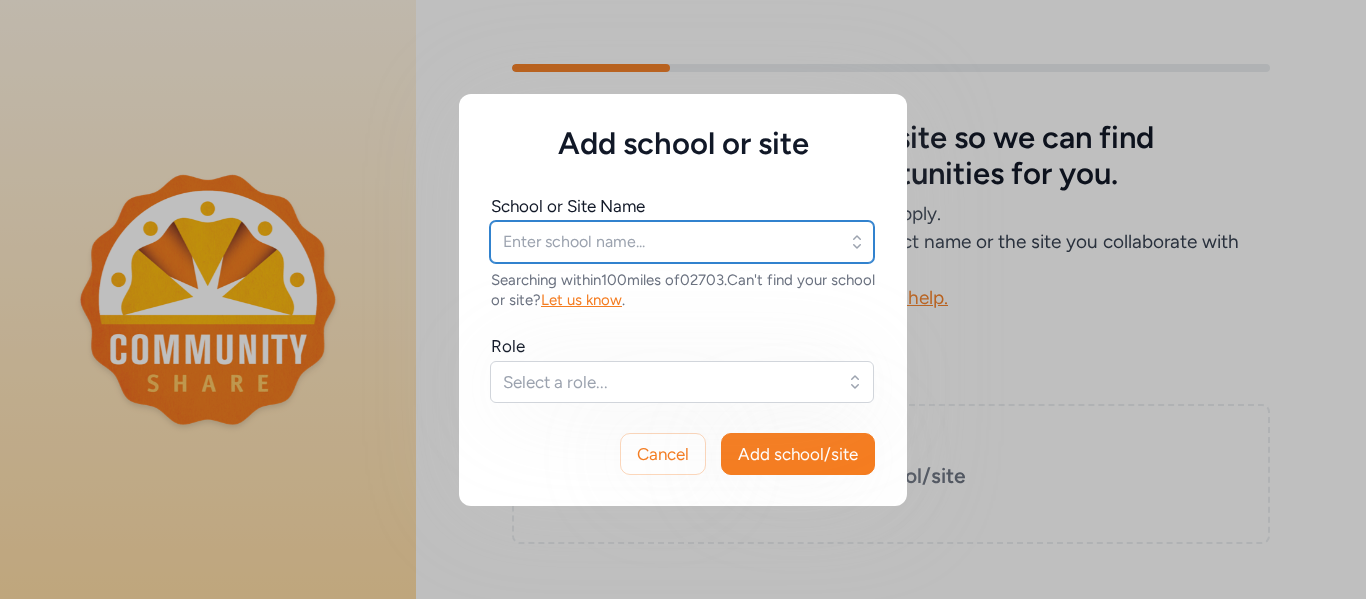 type on "Hyman Fine Elementary School" 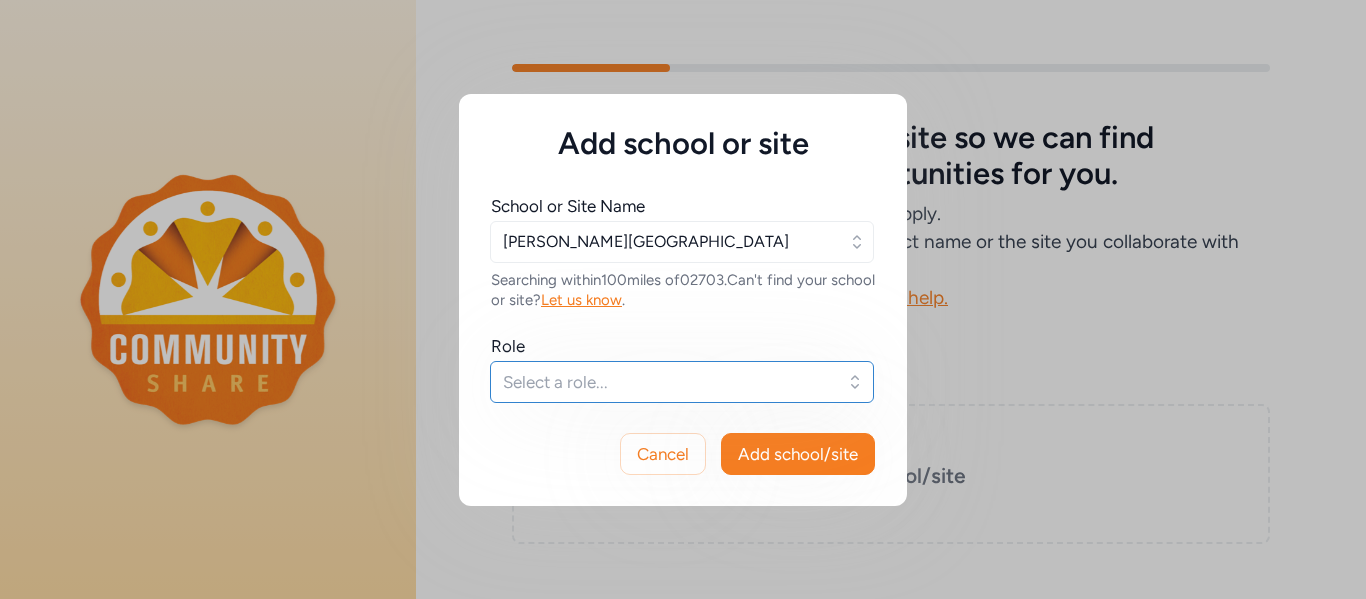 click on "Select a role..." at bounding box center (668, 382) 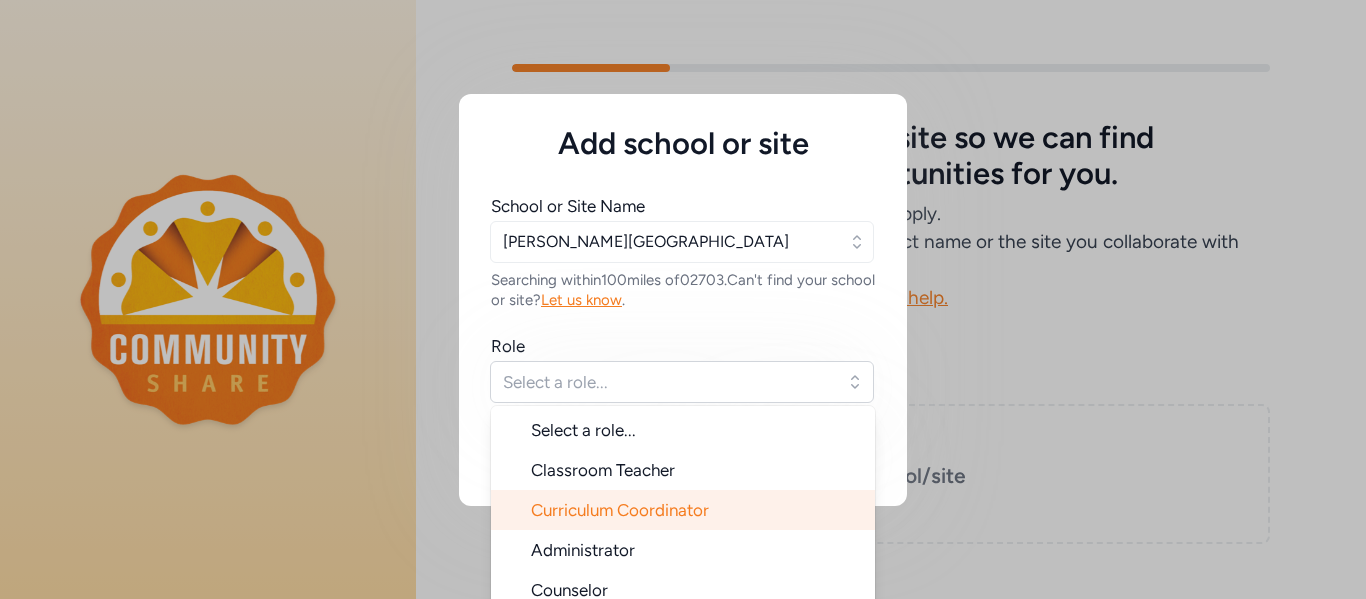 scroll, scrollTop: 32, scrollLeft: 0, axis: vertical 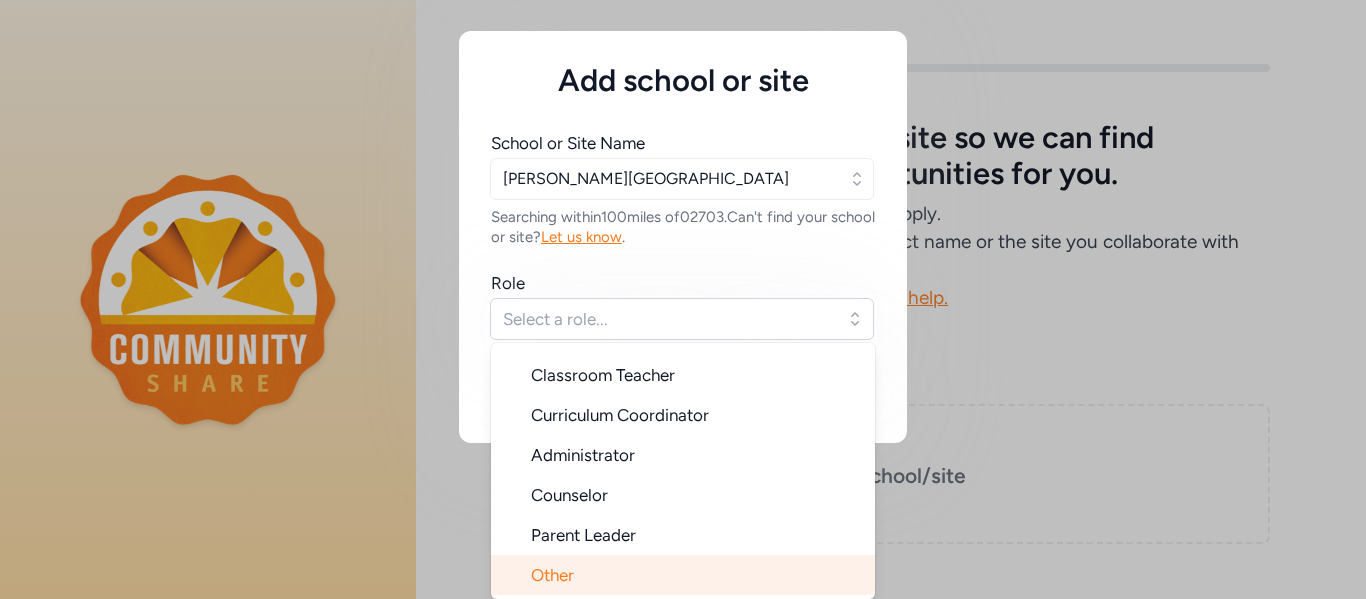 click on "Other" at bounding box center [683, 575] 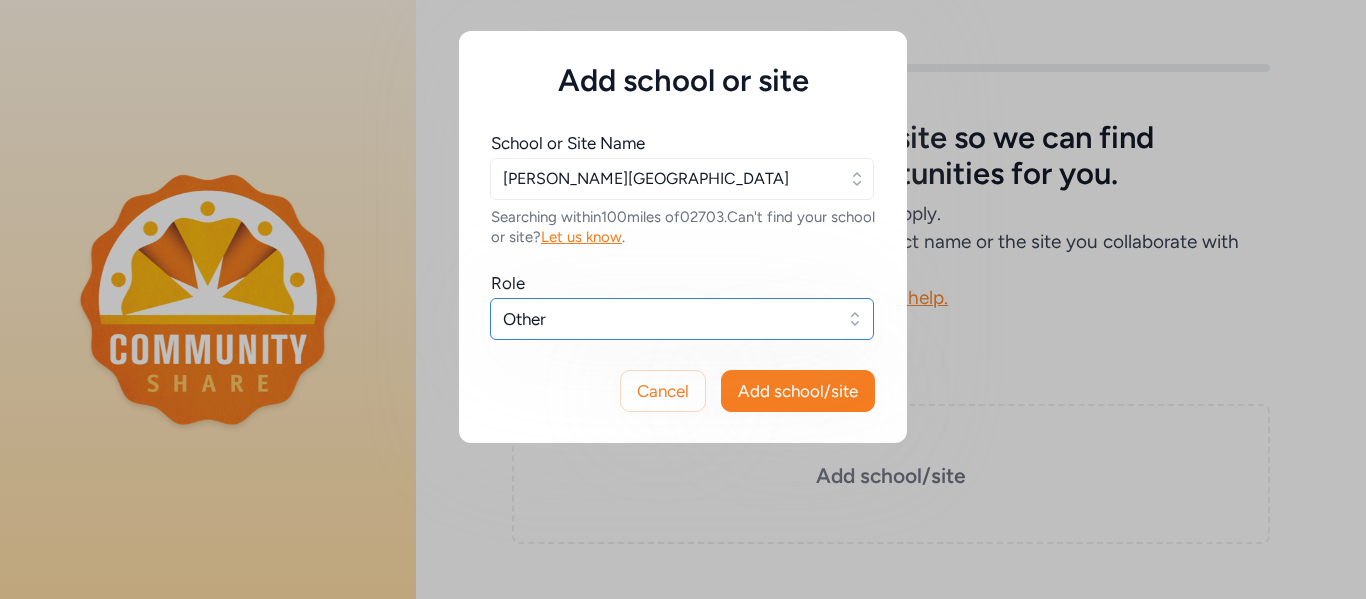 scroll, scrollTop: 0, scrollLeft: 0, axis: both 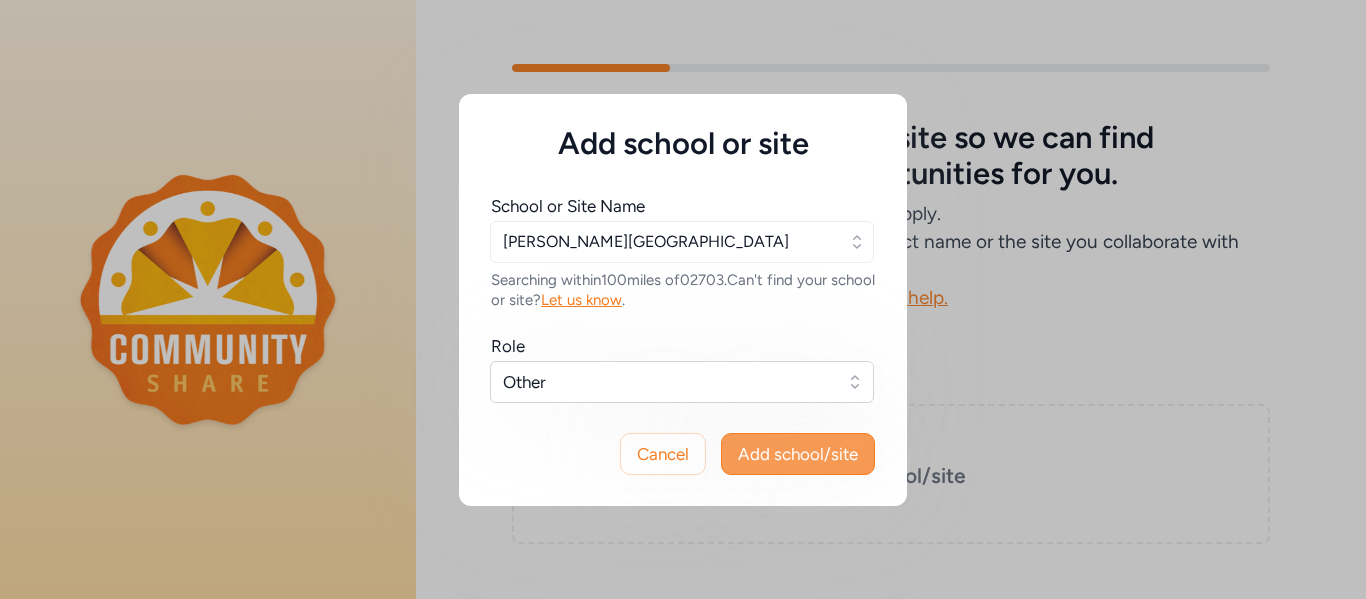 click on "Add school/site" at bounding box center (798, 454) 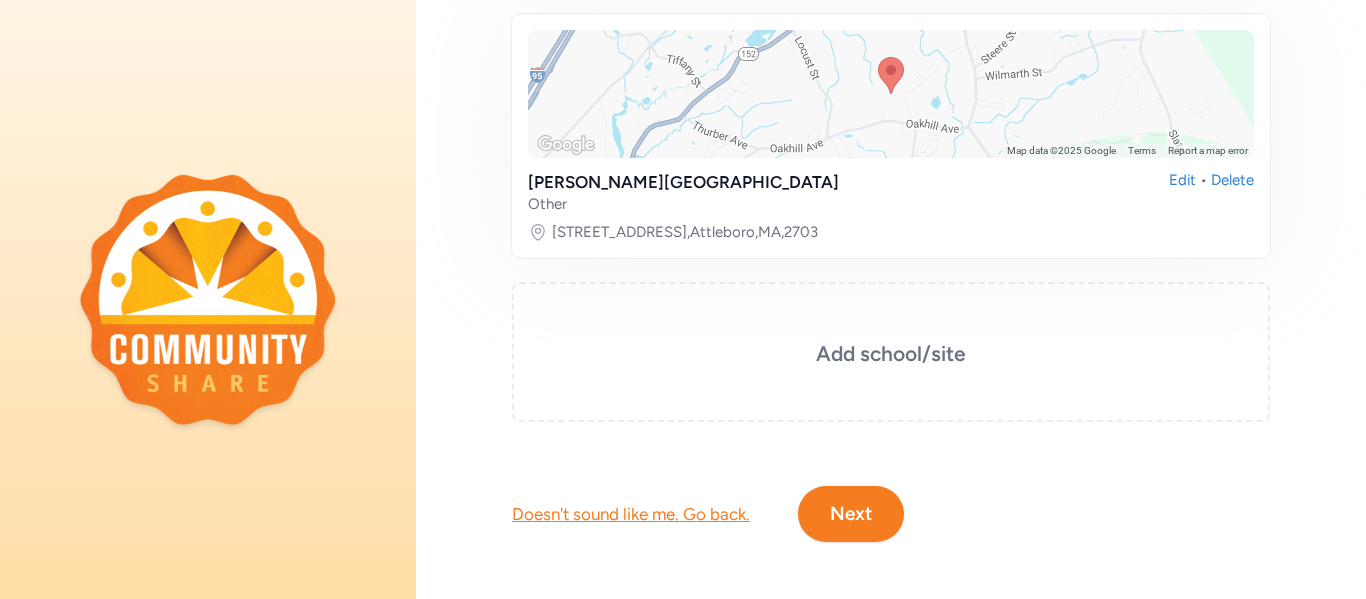scroll, scrollTop: 368, scrollLeft: 0, axis: vertical 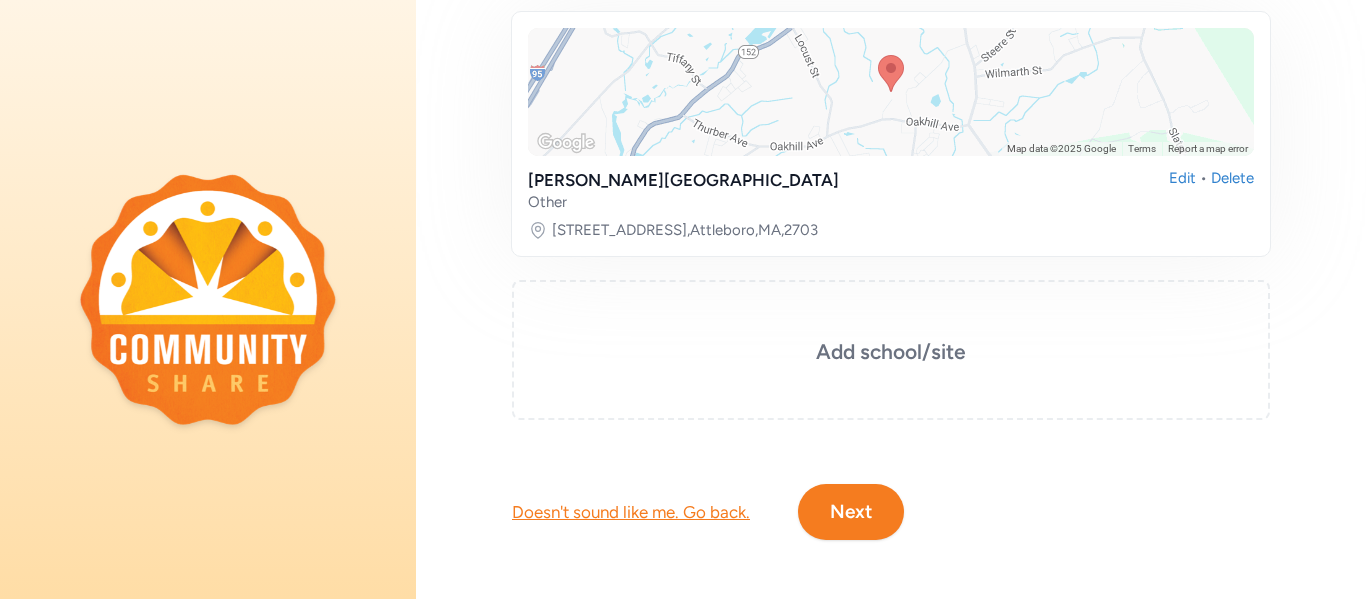 click on "Next" at bounding box center [851, 512] 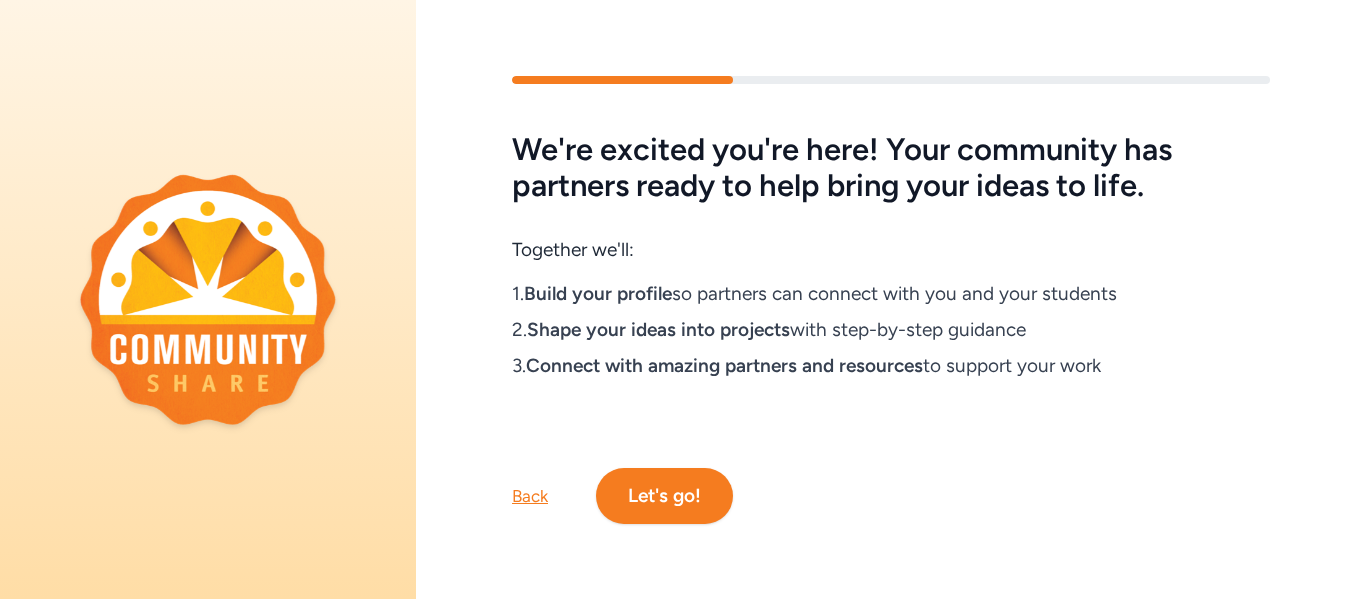 click on "Let's go!" at bounding box center [664, 496] 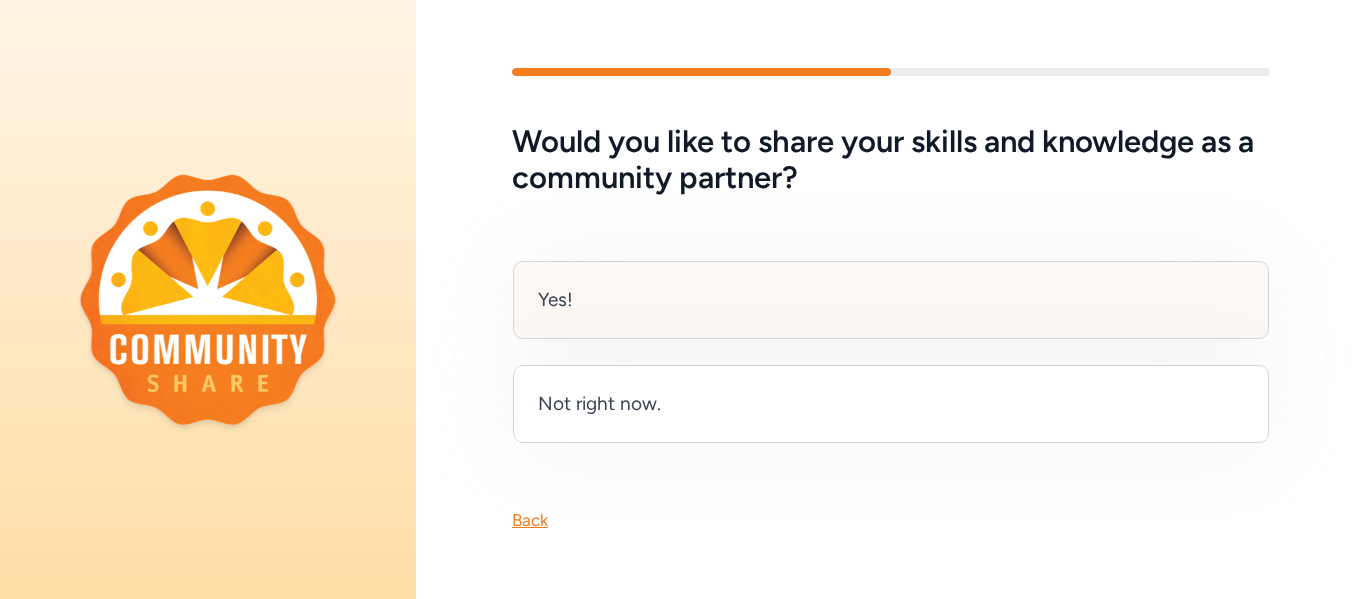 click on "Yes!" at bounding box center (891, 300) 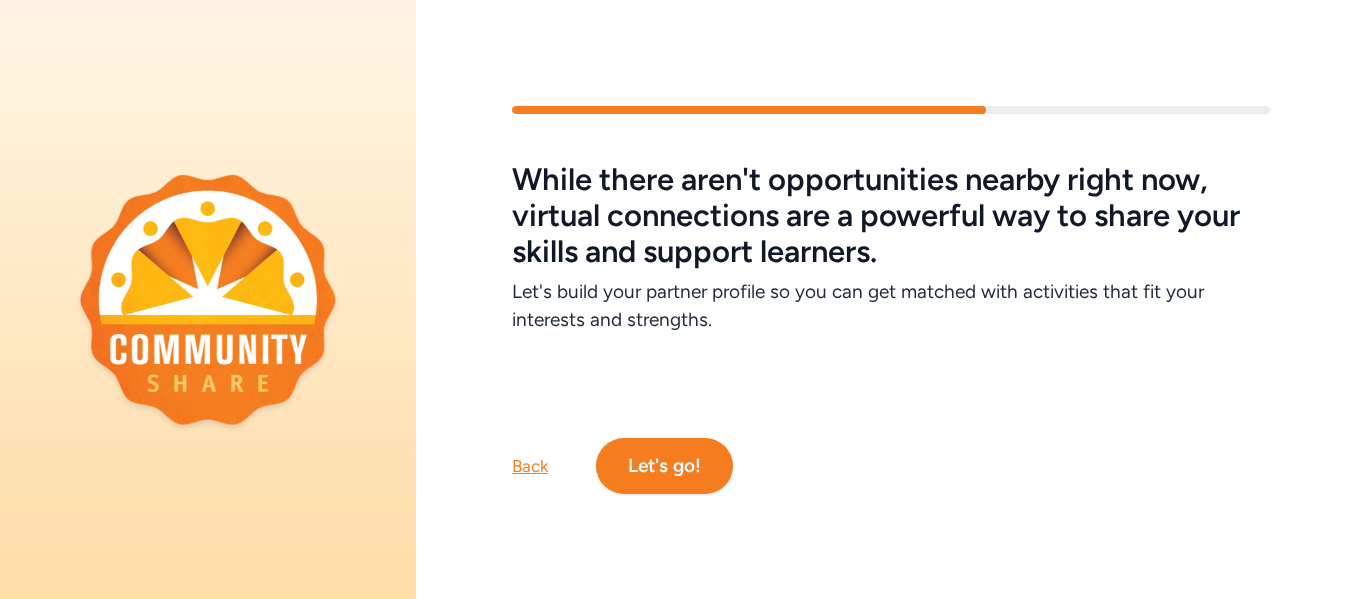 click on "Let's go!" at bounding box center (664, 466) 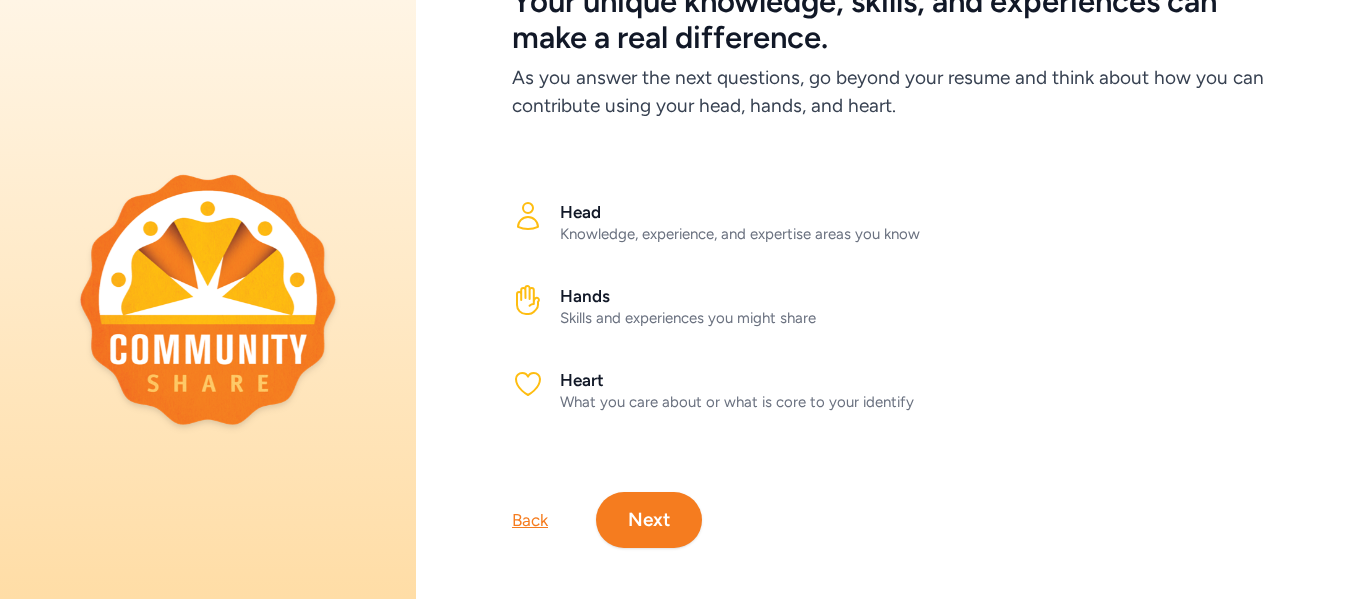 scroll, scrollTop: 149, scrollLeft: 0, axis: vertical 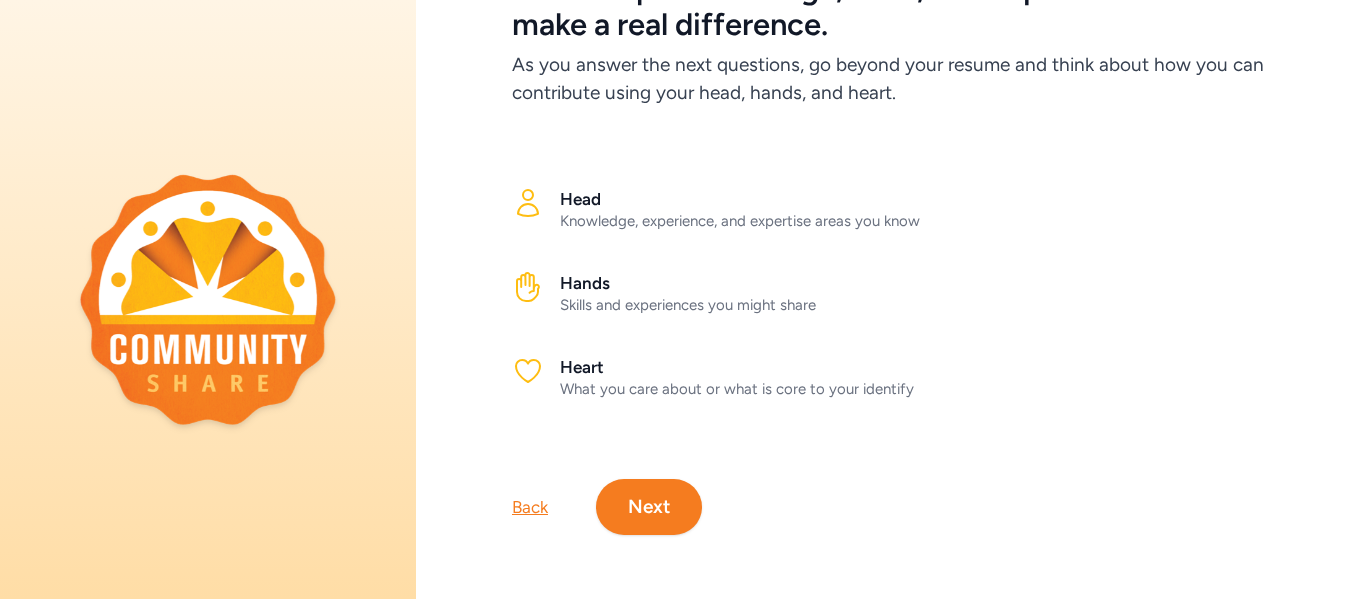 click on "Next" at bounding box center (649, 507) 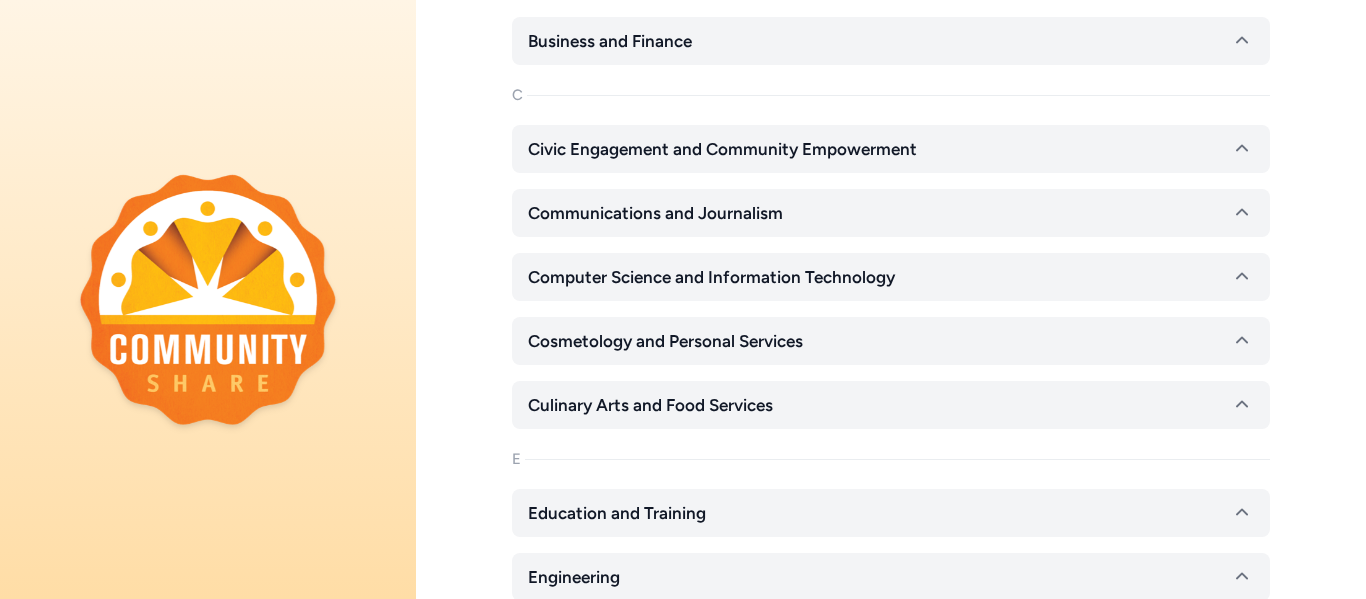 scroll, scrollTop: 570, scrollLeft: 0, axis: vertical 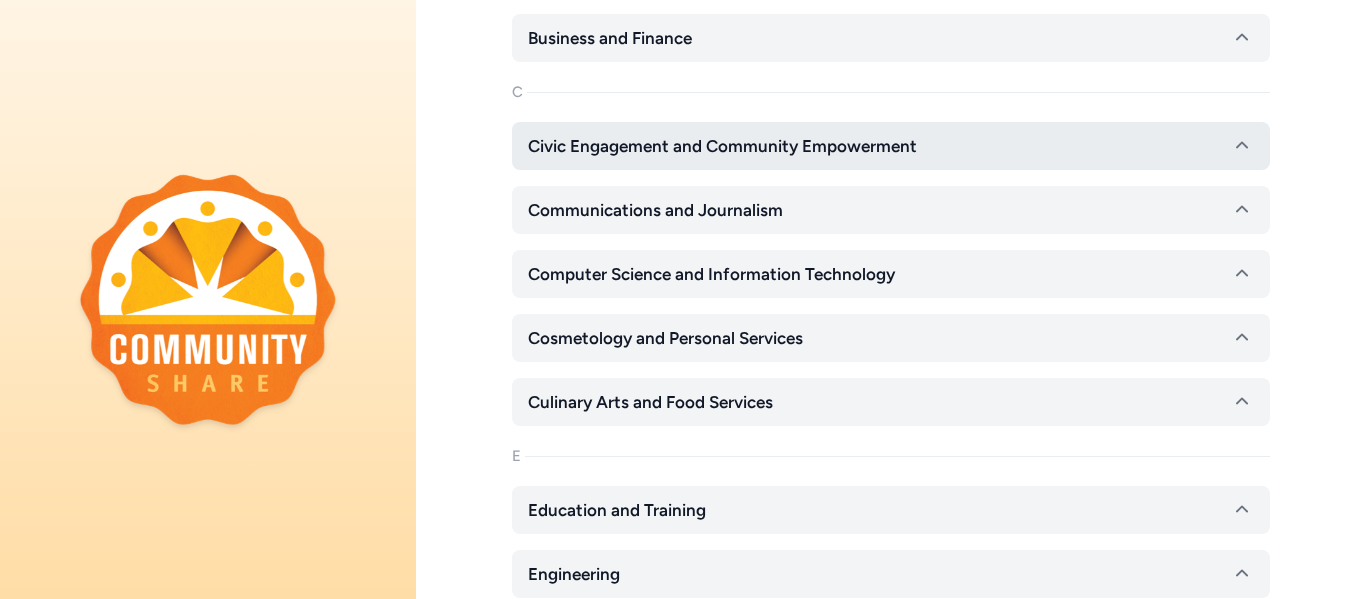 click on "Civic Engagement and Community Empowerment" at bounding box center (722, 146) 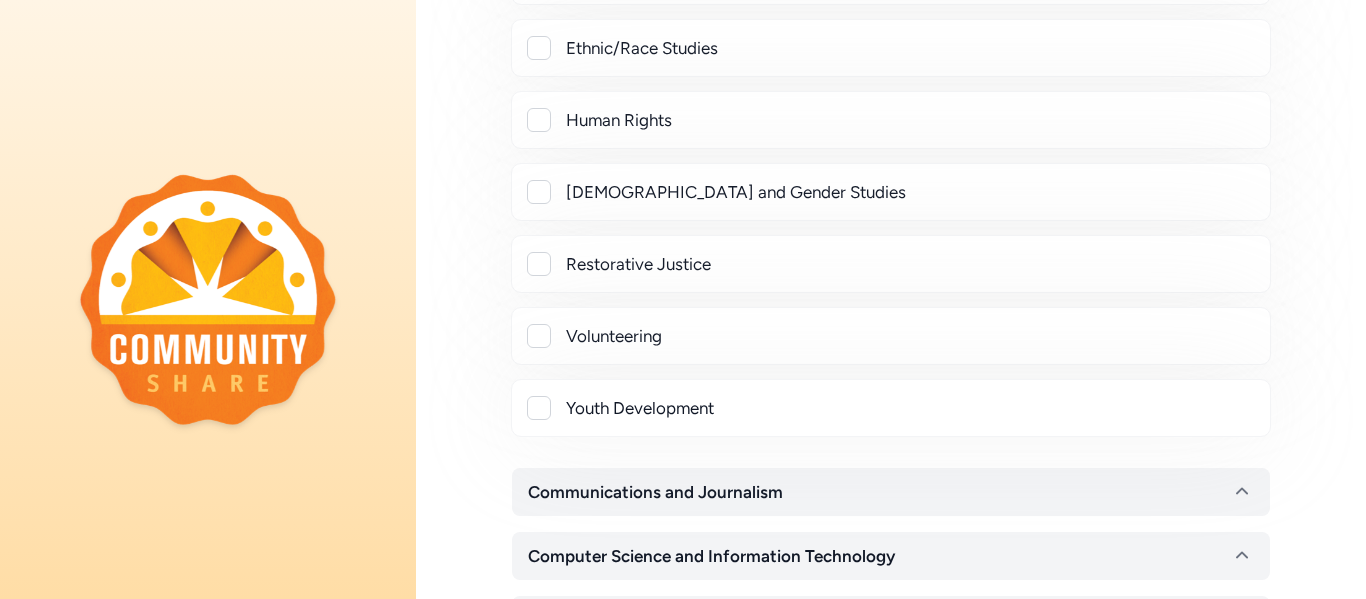 scroll, scrollTop: 1027, scrollLeft: 0, axis: vertical 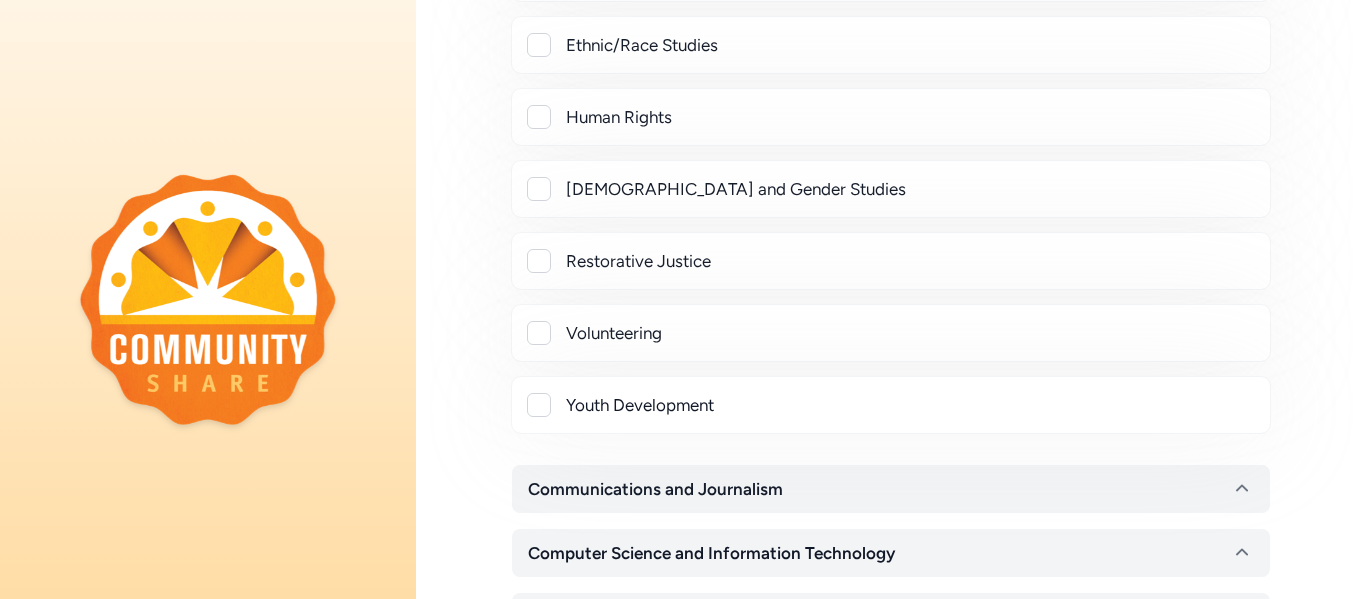 click at bounding box center [539, 333] 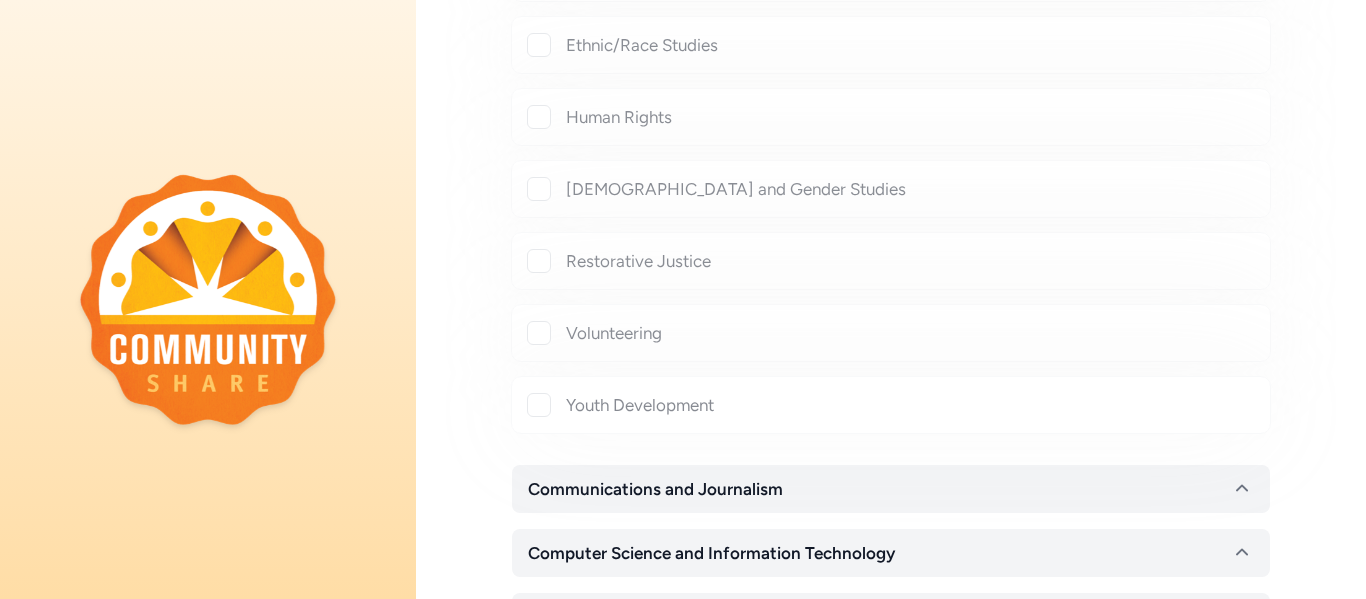 checkbox on "true" 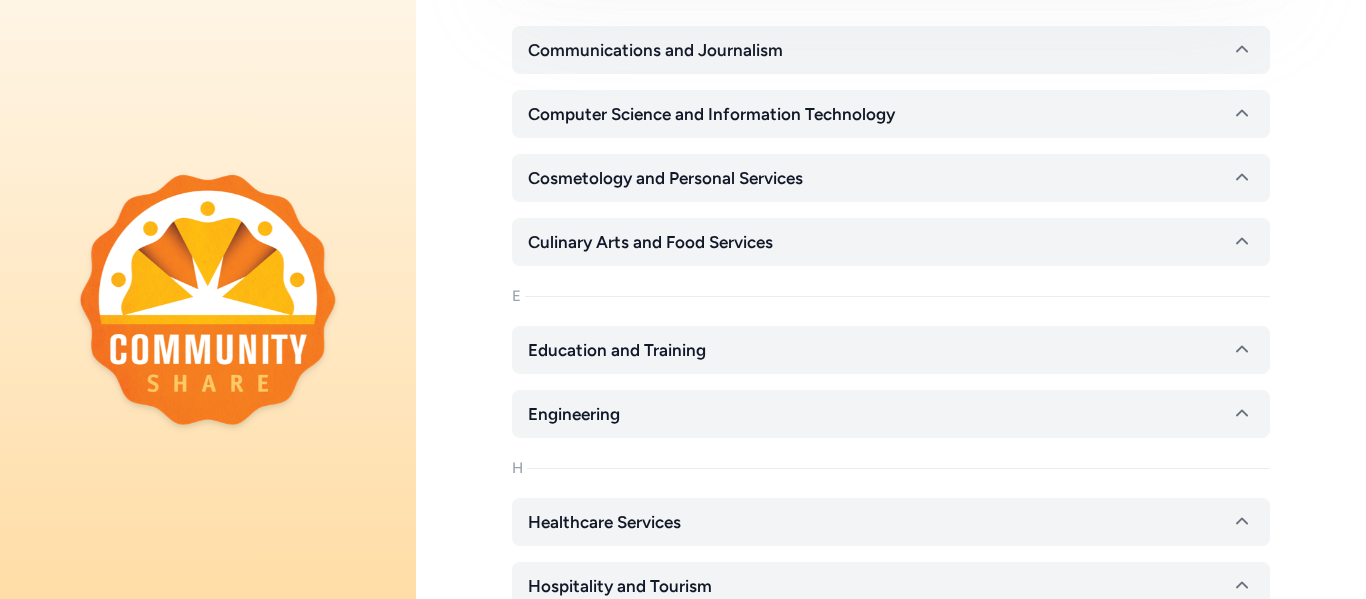 scroll, scrollTop: 1520, scrollLeft: 0, axis: vertical 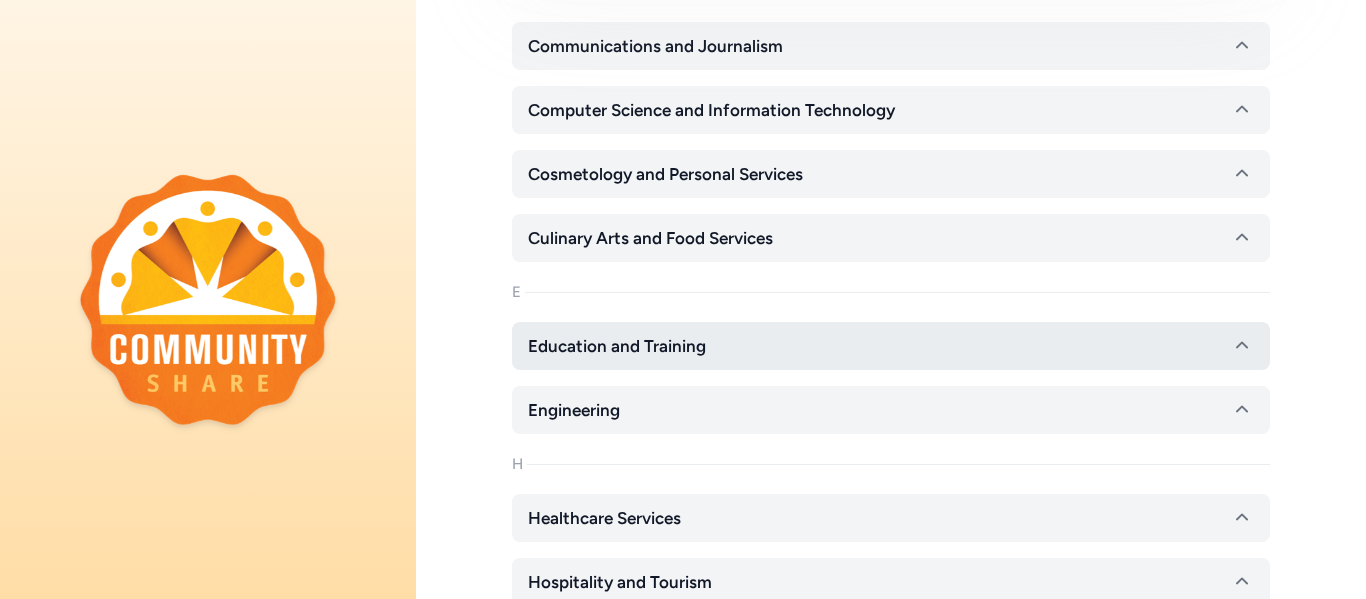 click on "Education and Training" at bounding box center (891, 346) 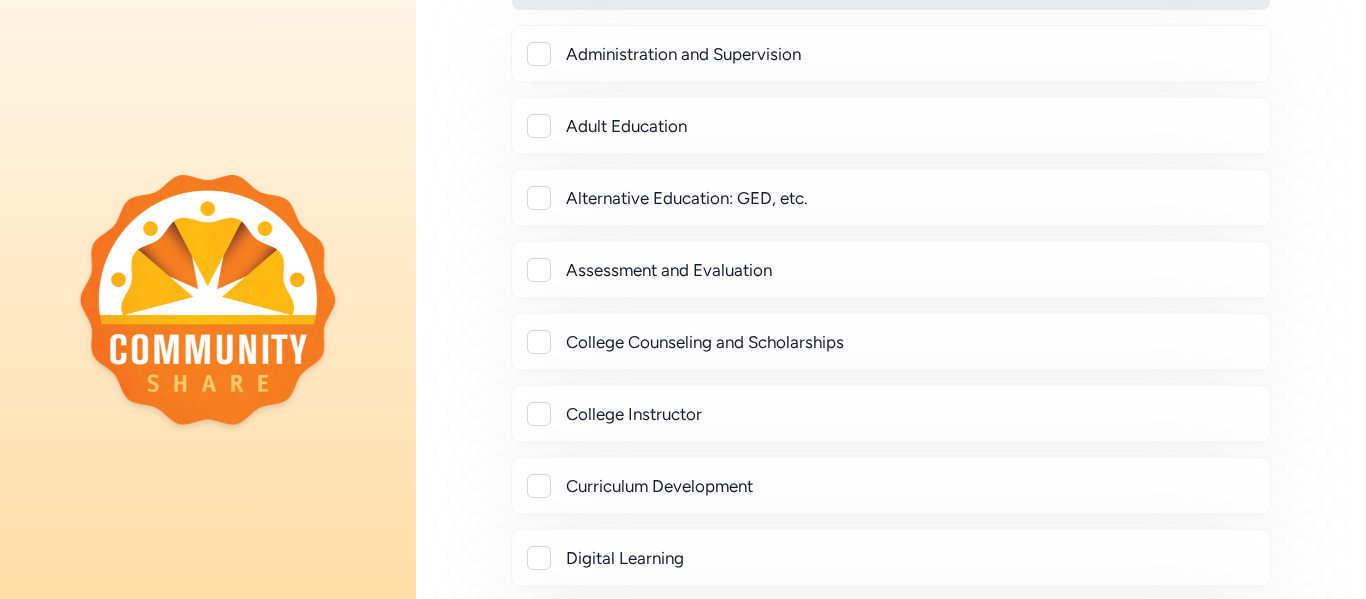 scroll, scrollTop: 1890, scrollLeft: 0, axis: vertical 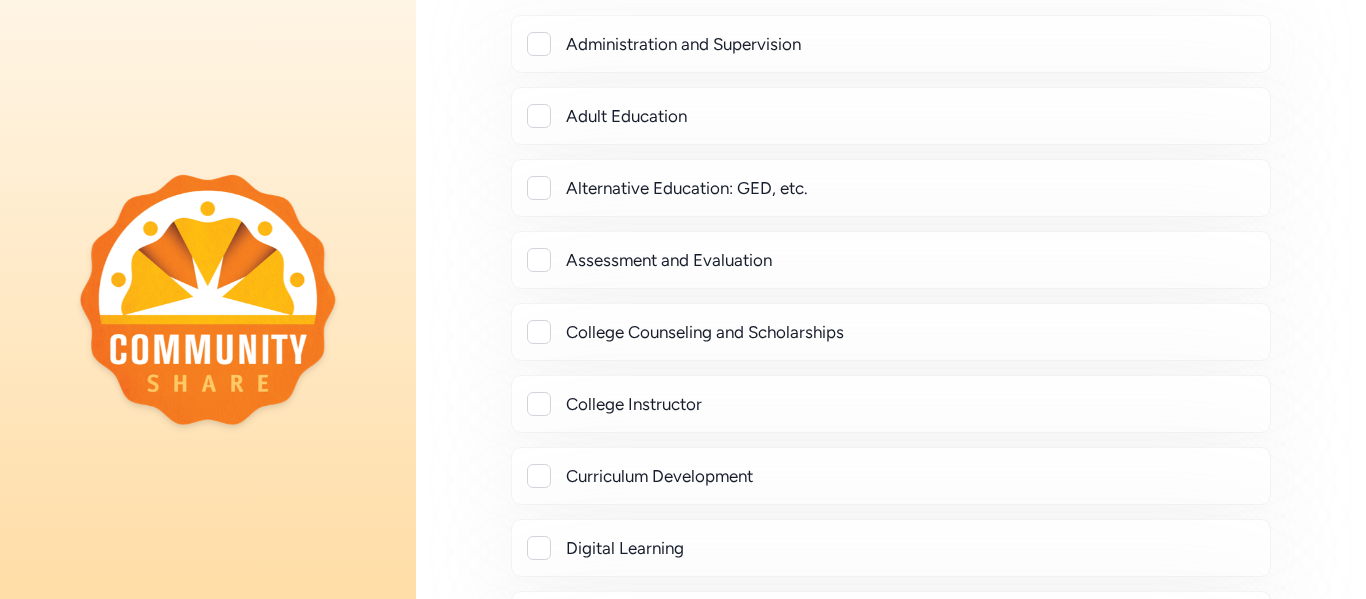 click at bounding box center (539, 260) 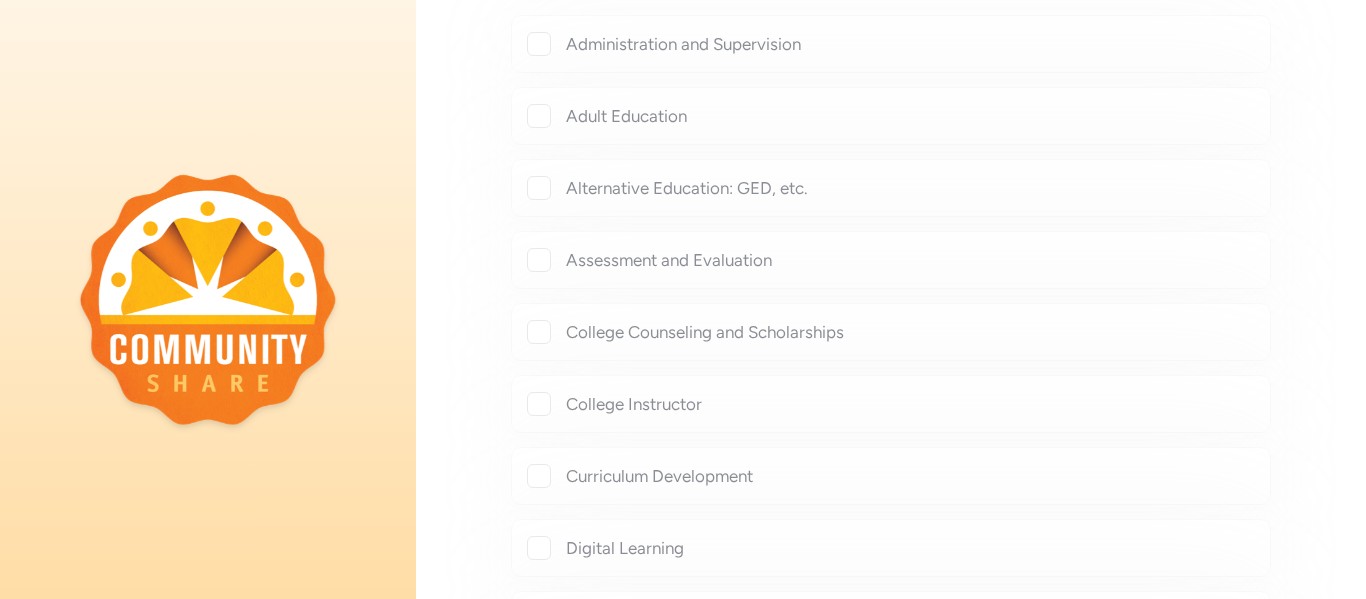 checkbox on "true" 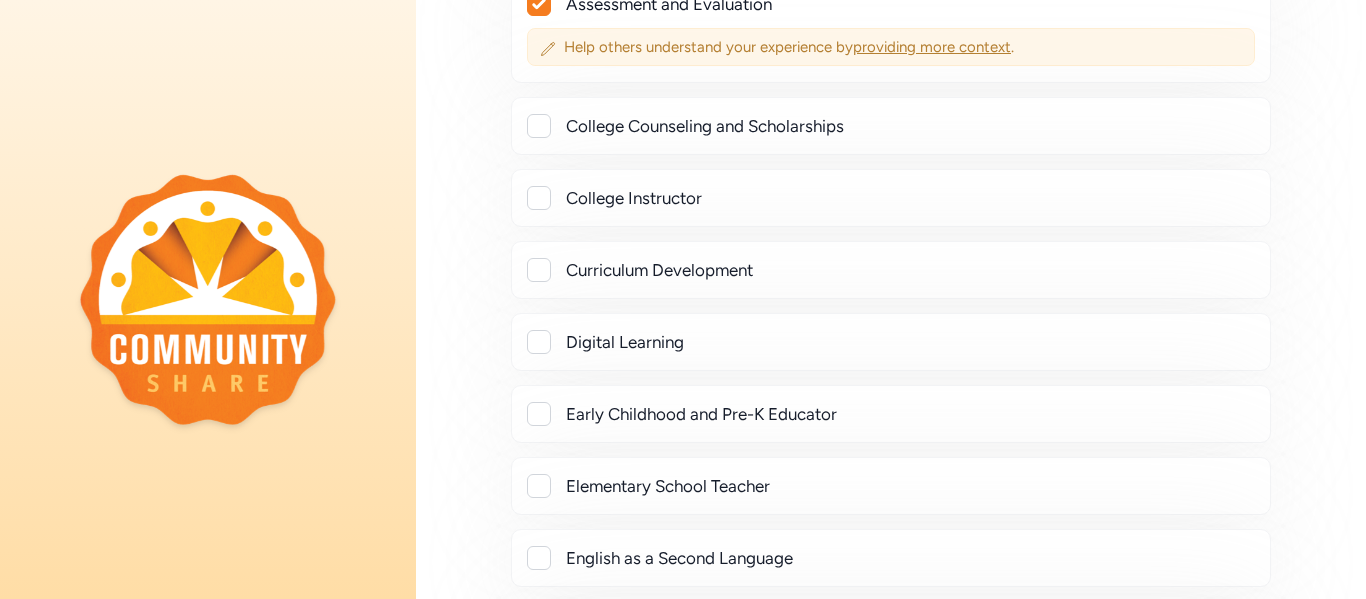scroll, scrollTop: 2156, scrollLeft: 0, axis: vertical 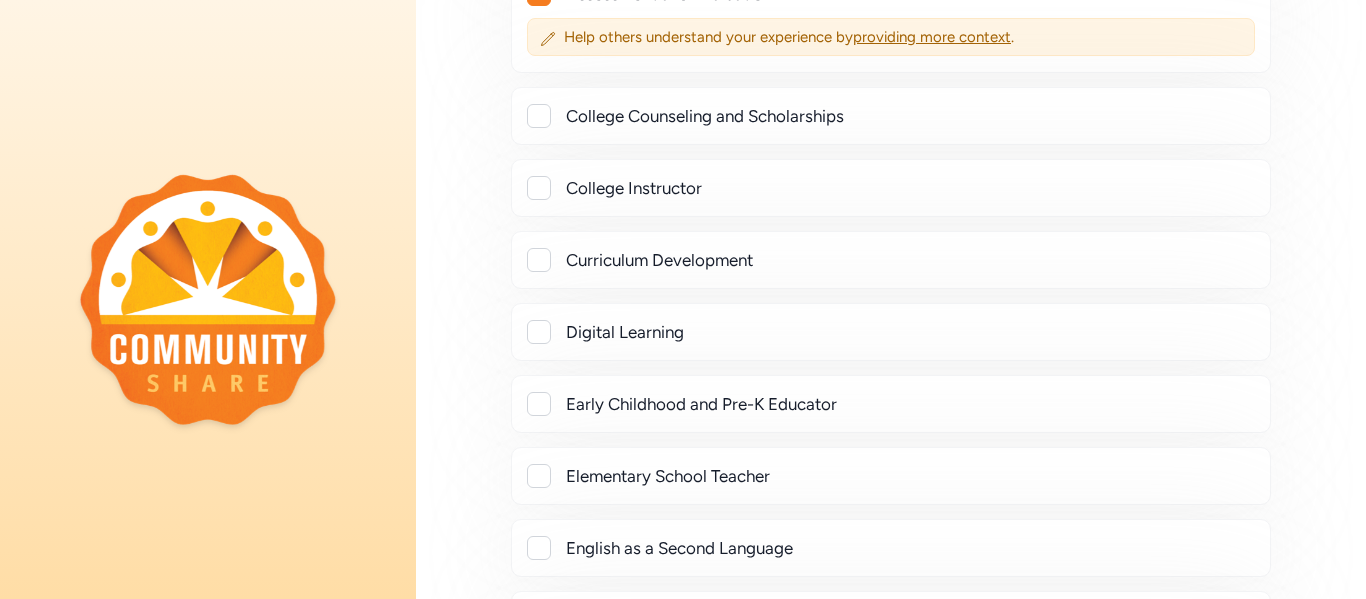 click at bounding box center (539, 332) 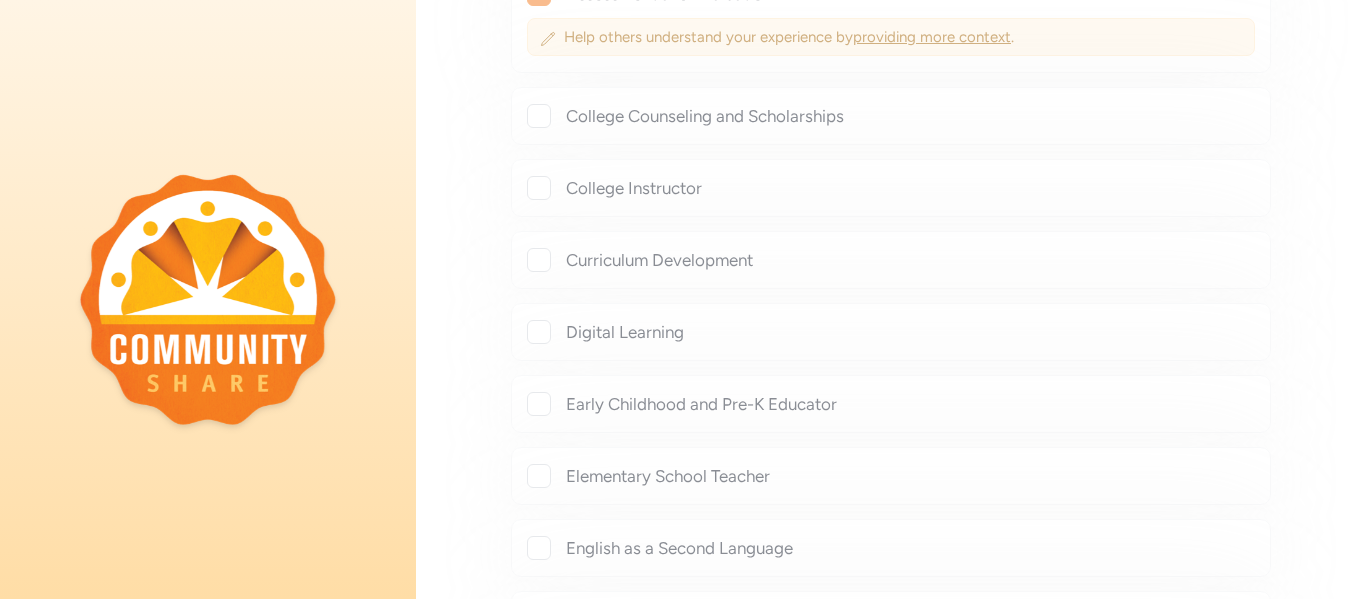 checkbox on "true" 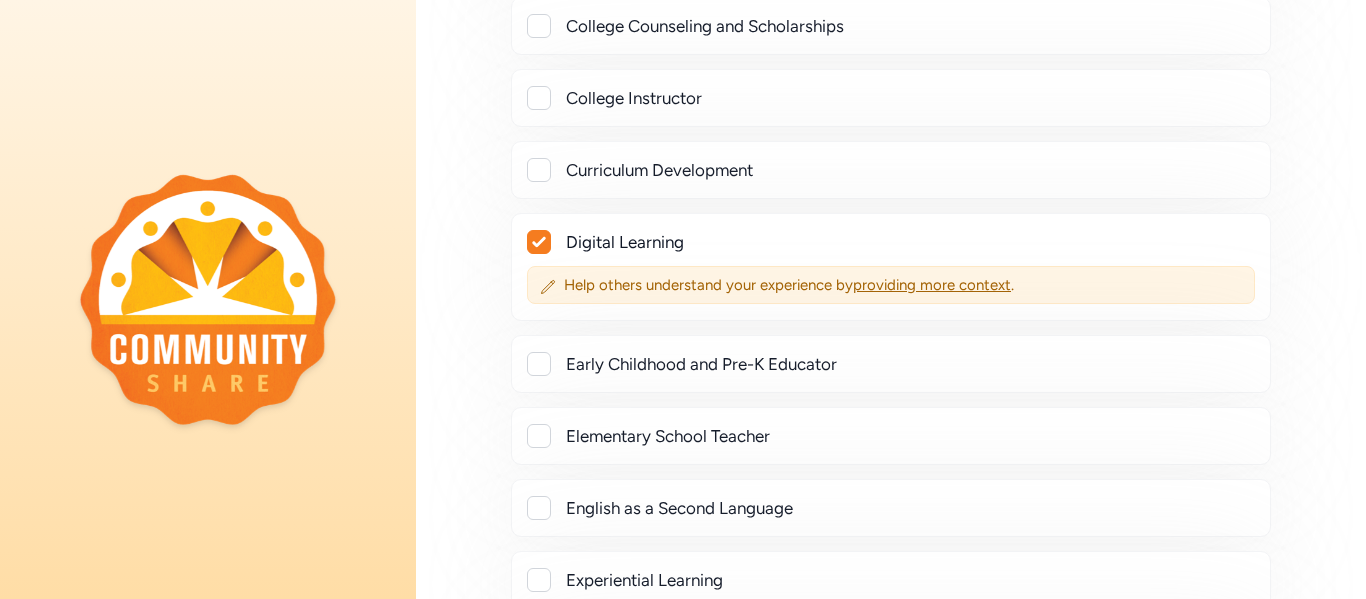 scroll, scrollTop: 2248, scrollLeft: 0, axis: vertical 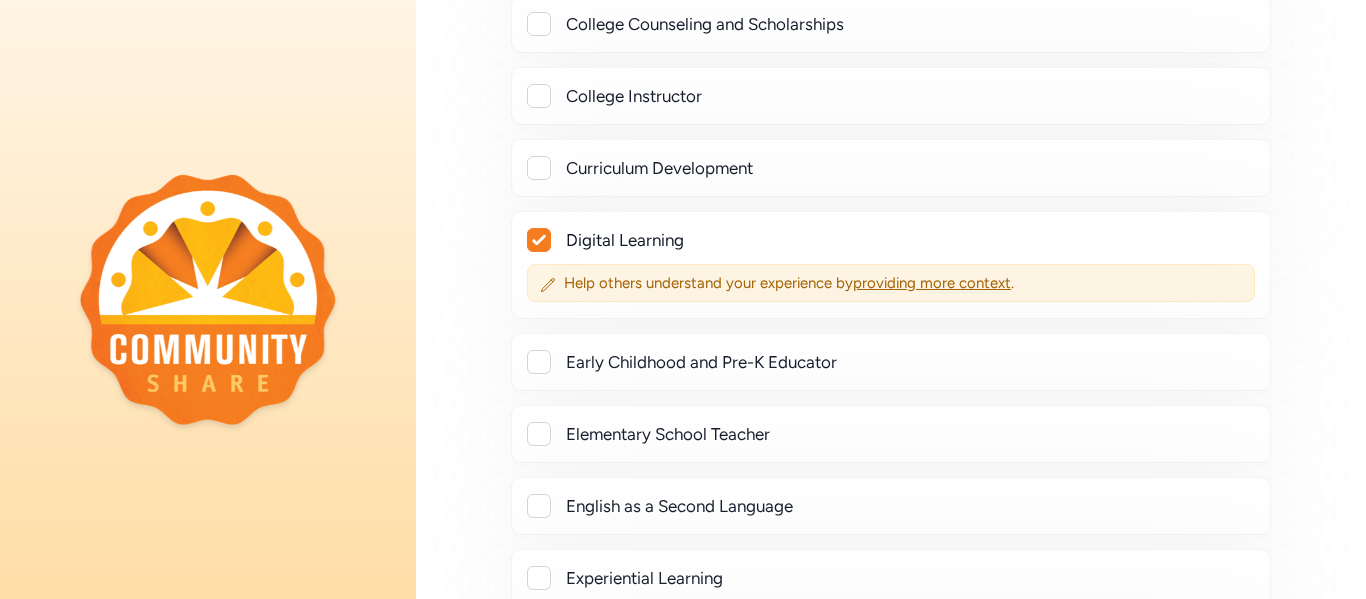 click at bounding box center [539, 434] 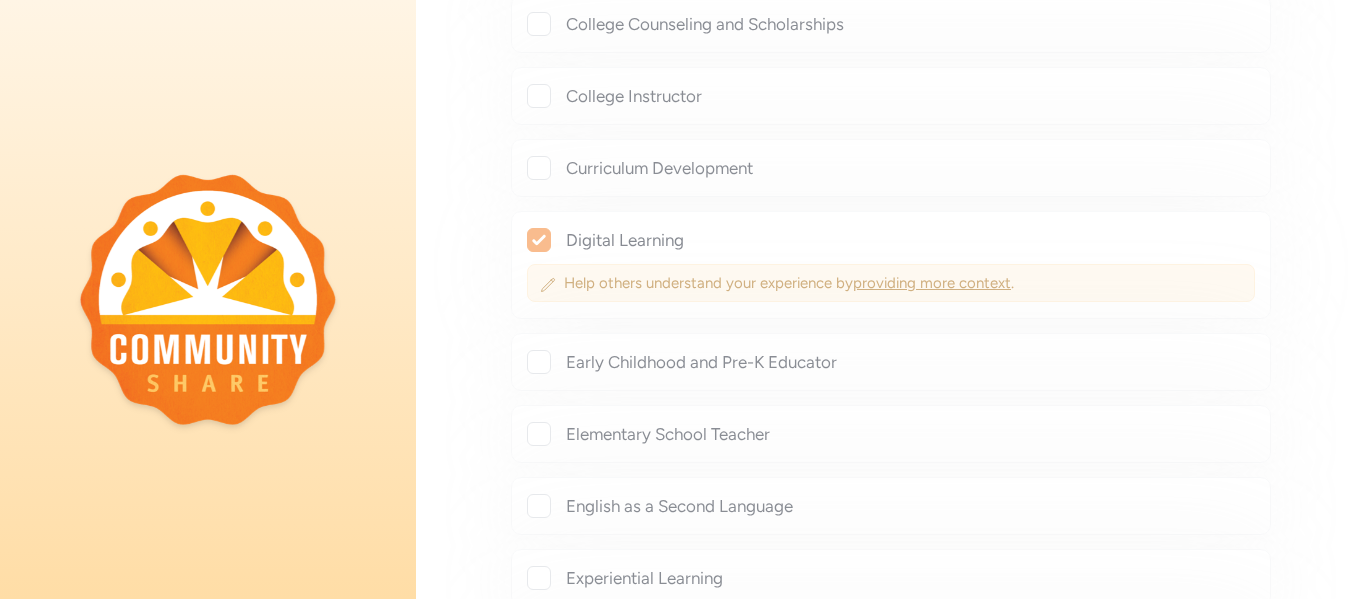 checkbox on "true" 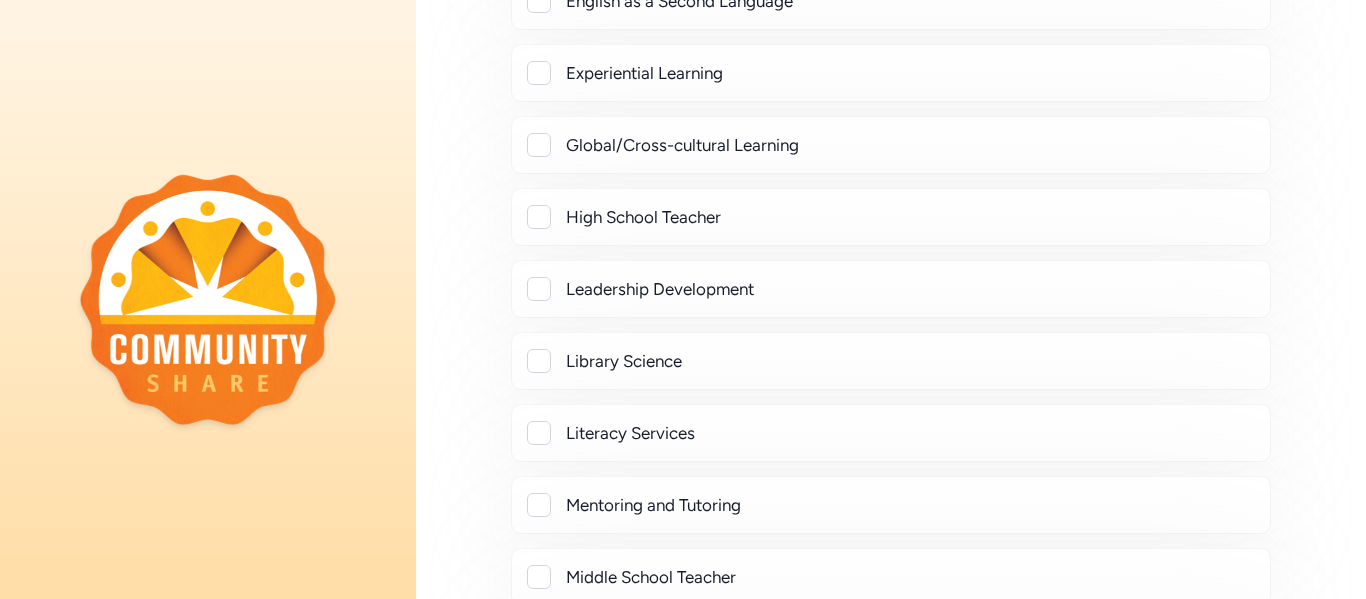 scroll, scrollTop: 2805, scrollLeft: 0, axis: vertical 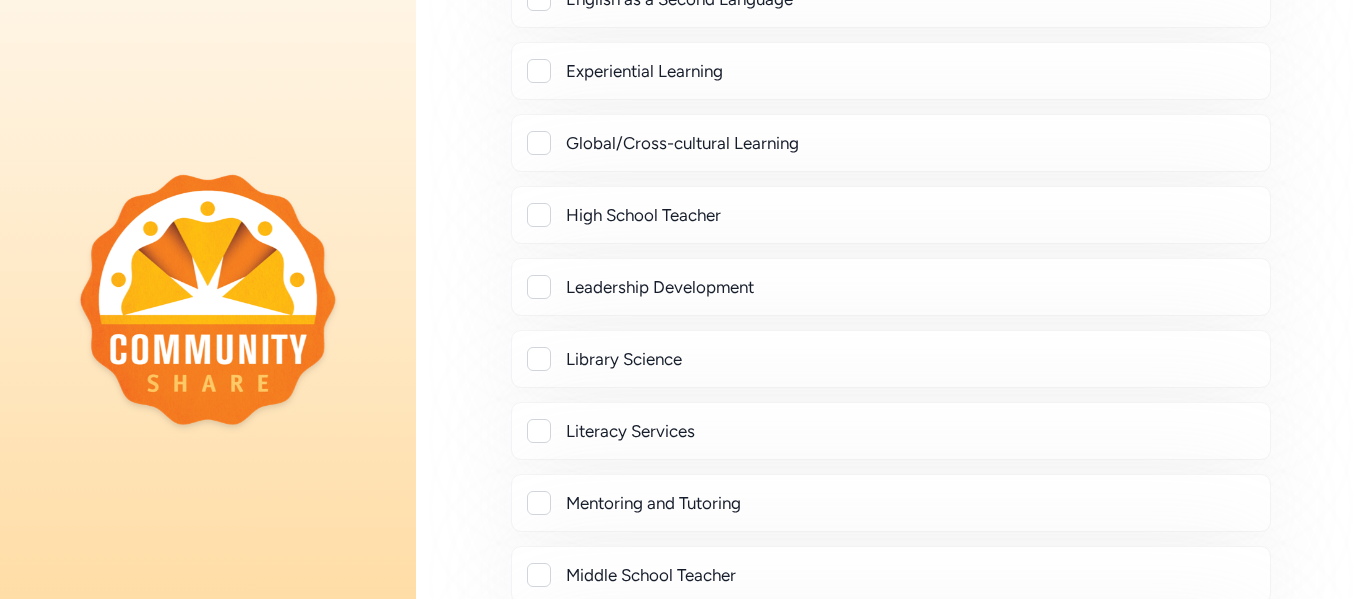 click at bounding box center (539, 431) 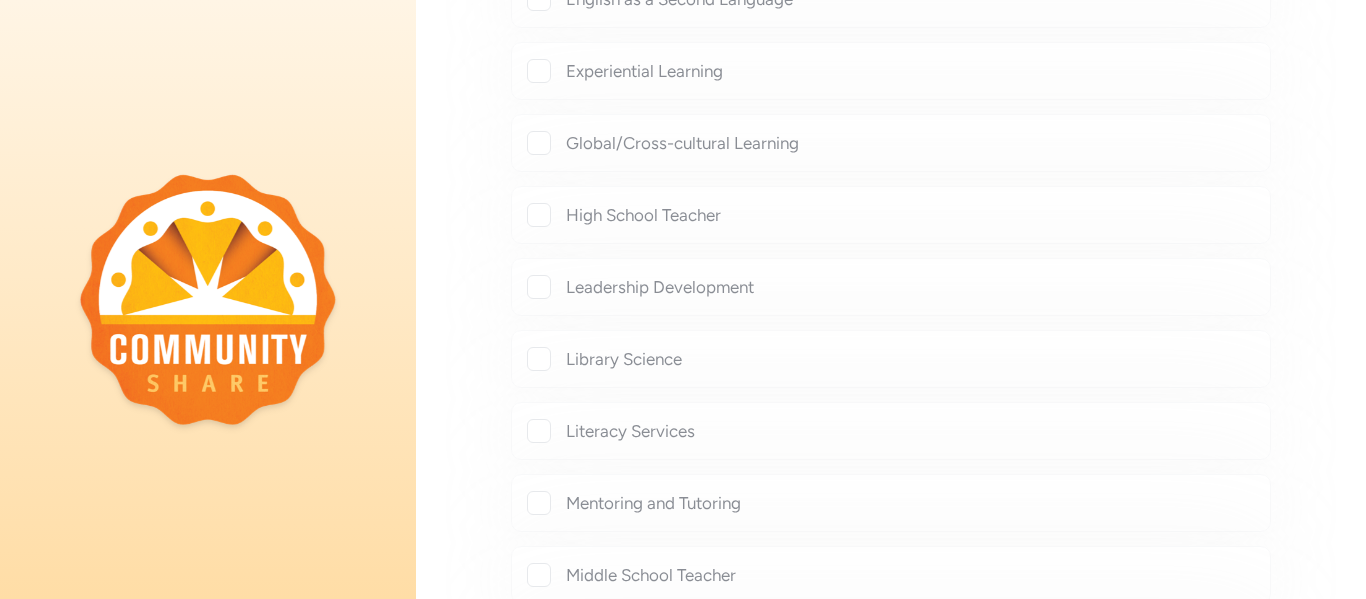 checkbox on "true" 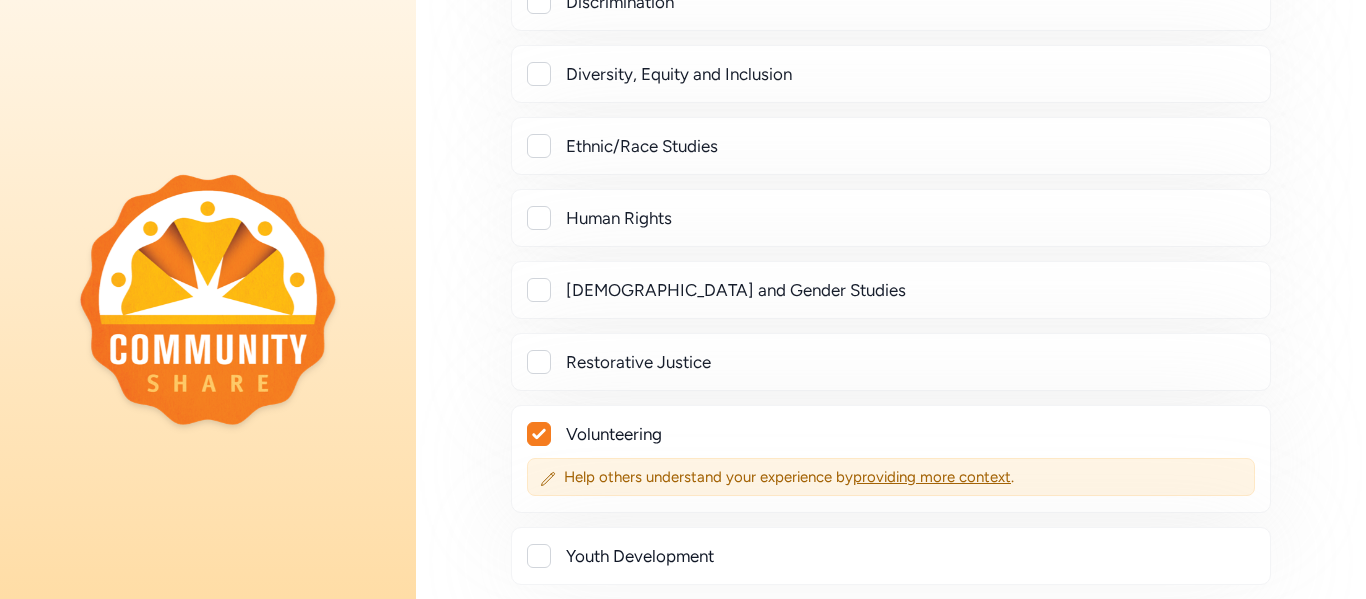 scroll, scrollTop: 970, scrollLeft: 0, axis: vertical 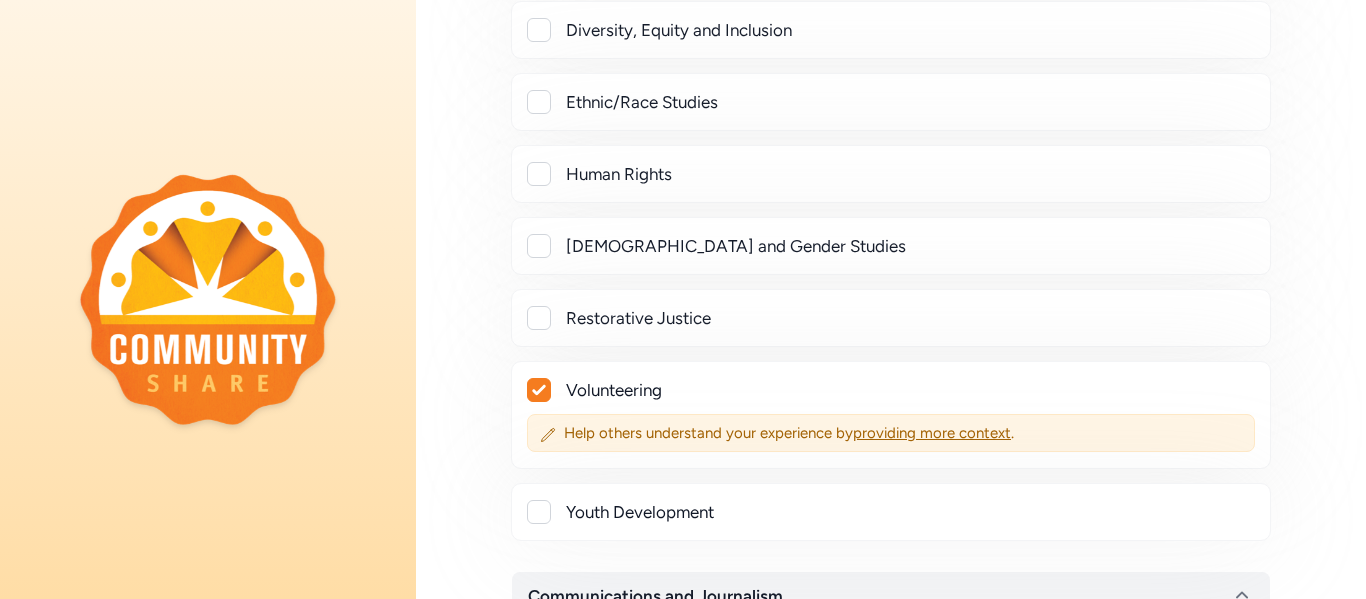 click at bounding box center [539, 390] 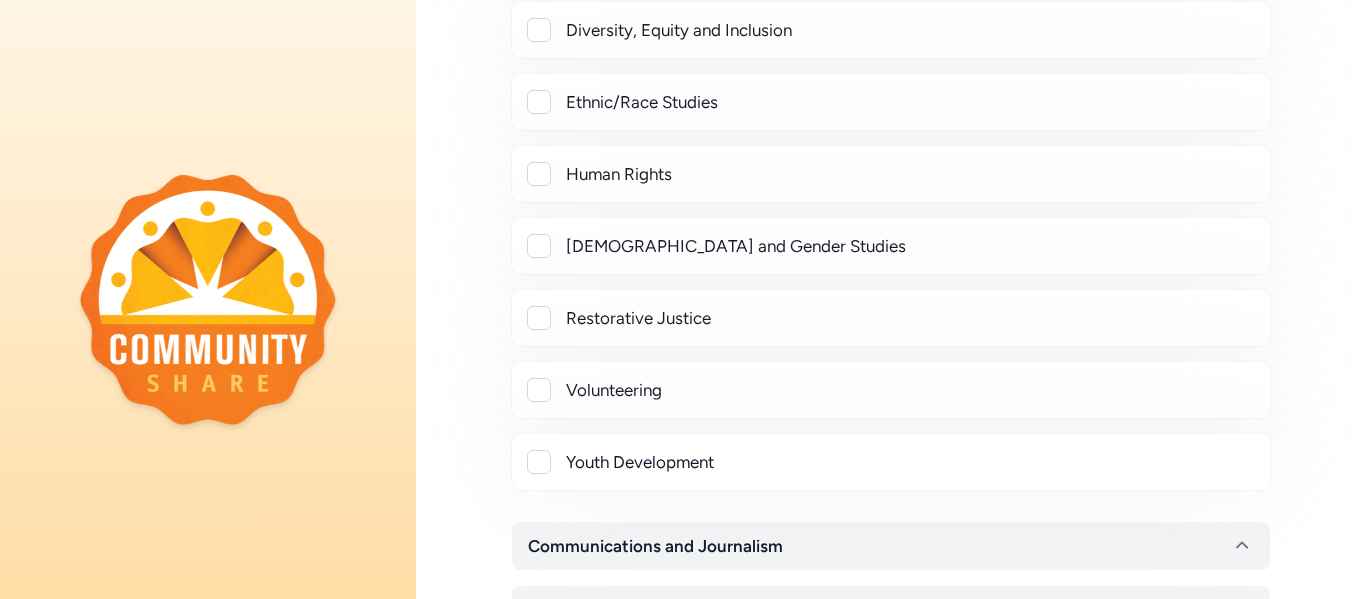 checkbox on "false" 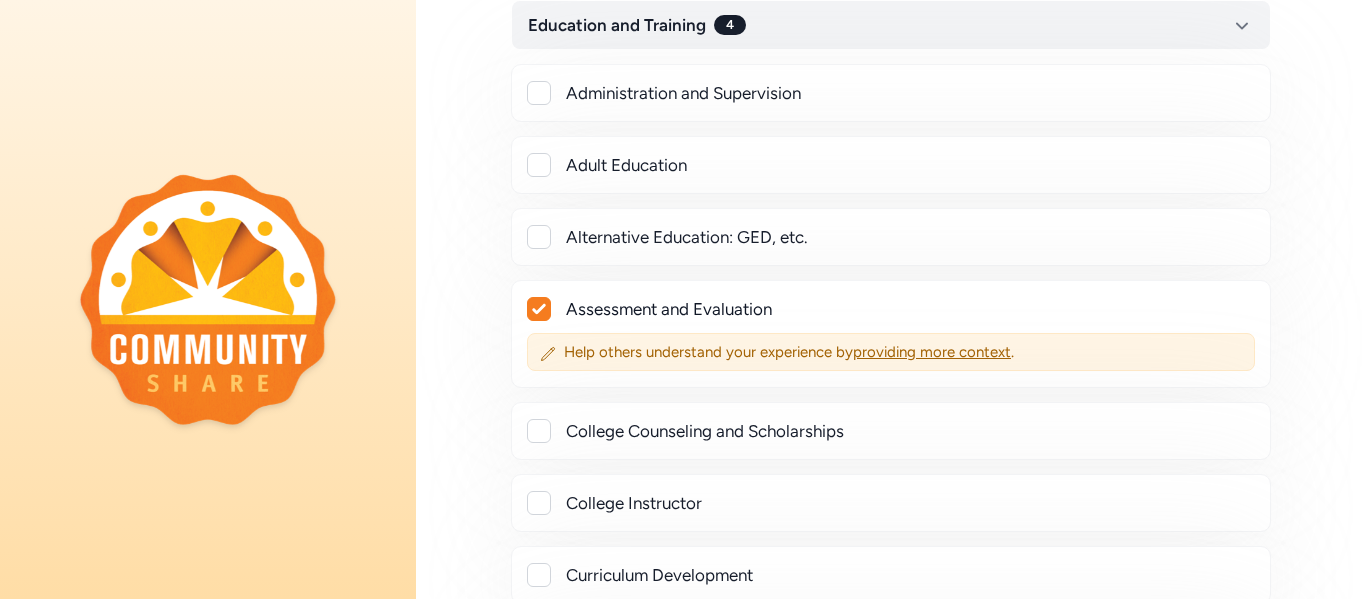 scroll, scrollTop: 1803, scrollLeft: 0, axis: vertical 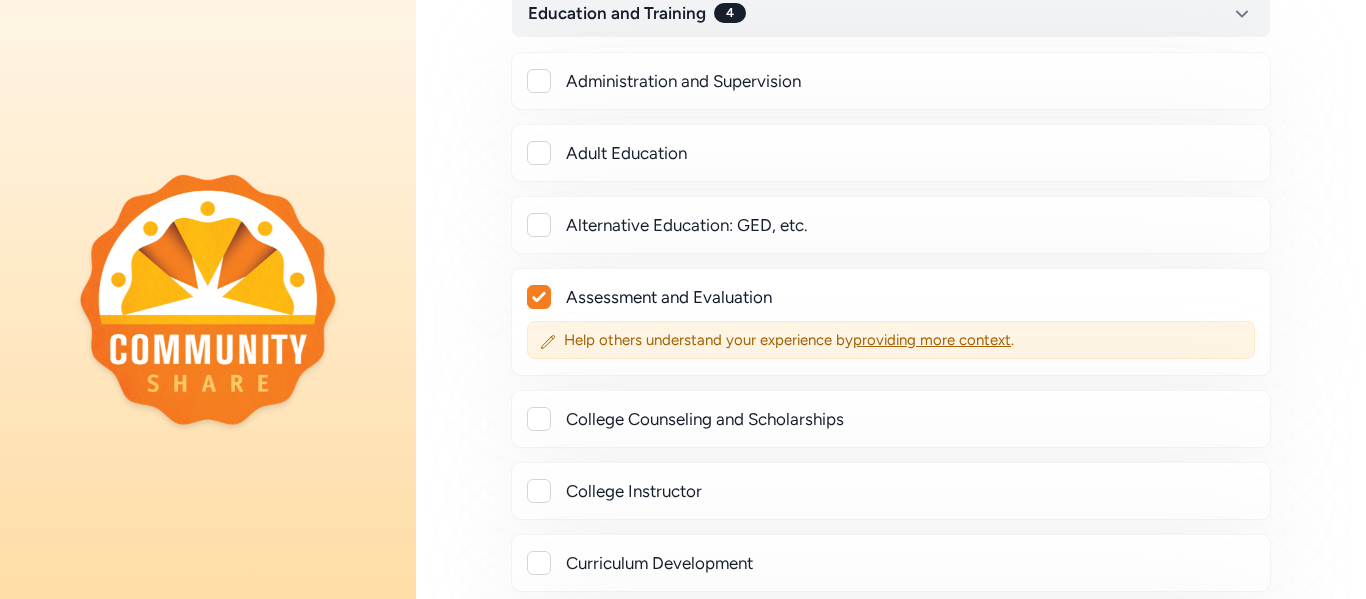 click 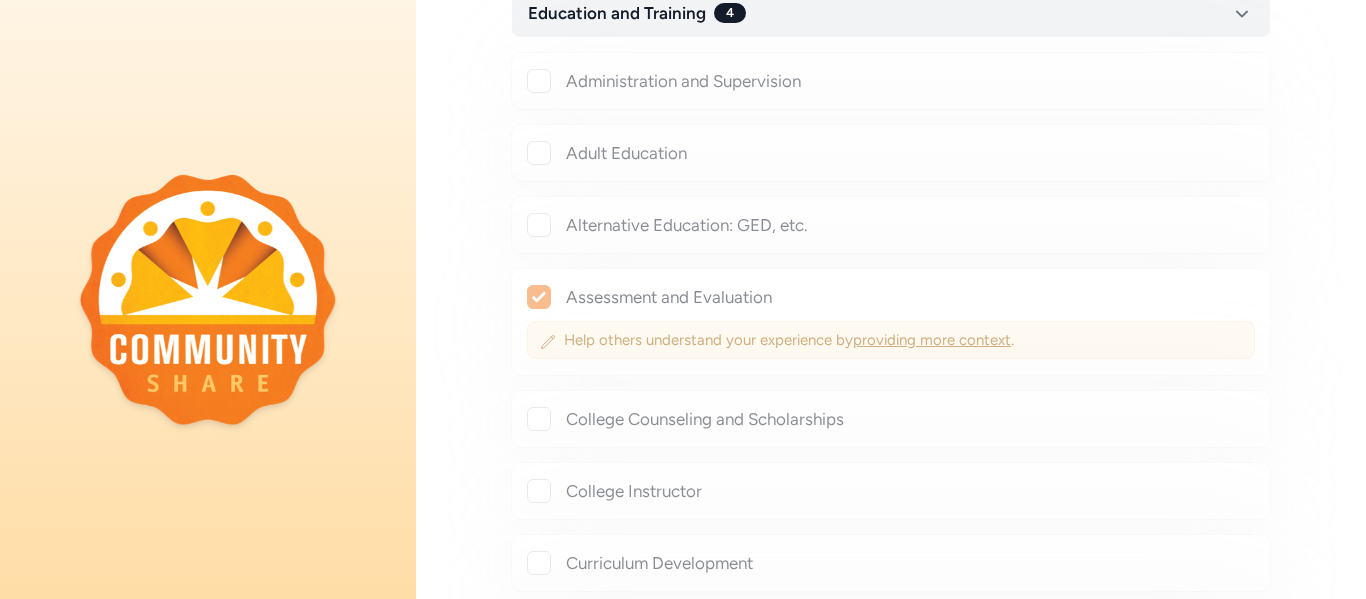 checkbox on "false" 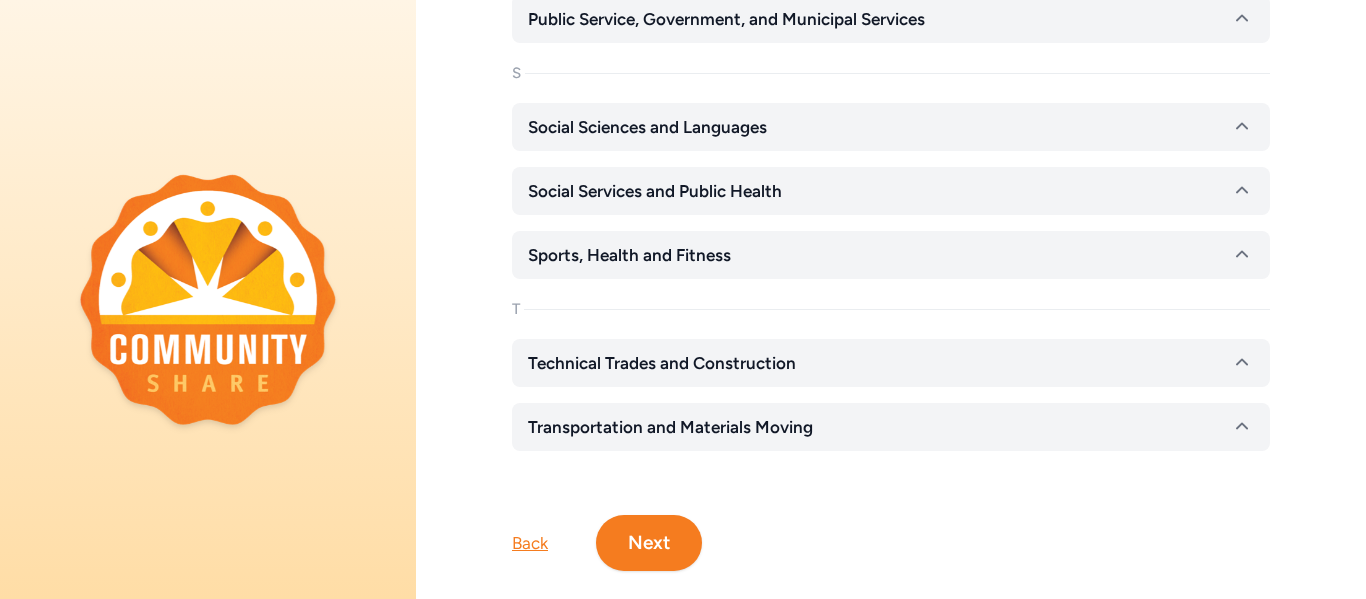 scroll, scrollTop: 4587, scrollLeft: 0, axis: vertical 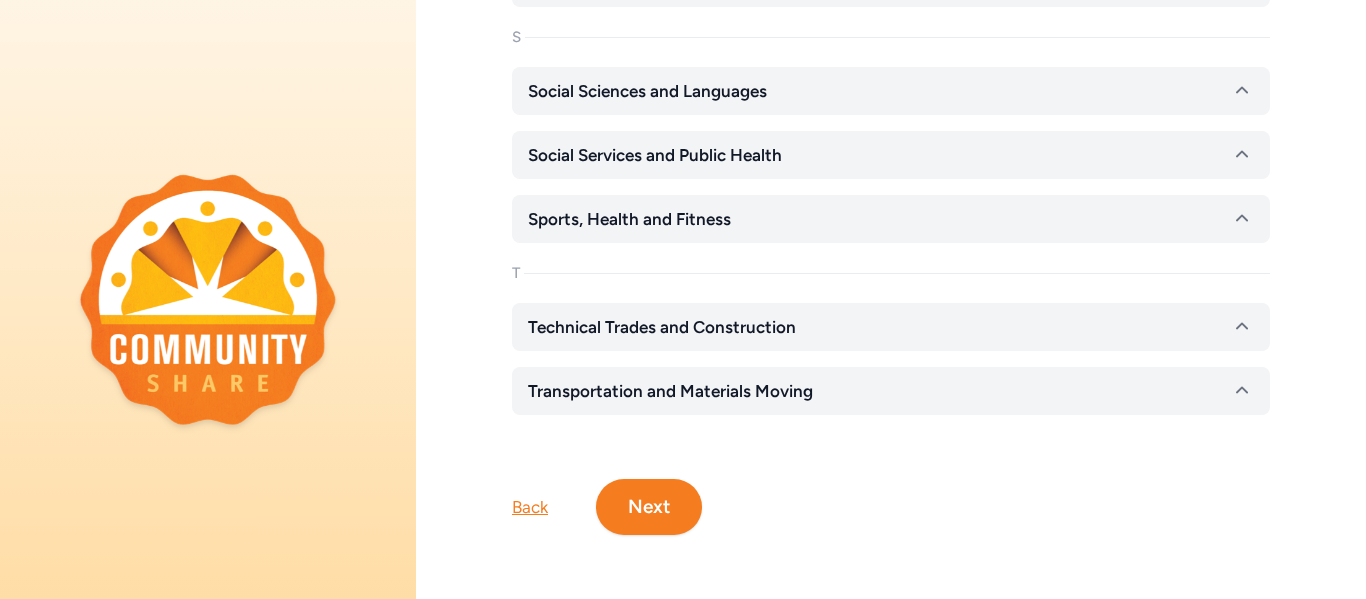 click on "Next" at bounding box center (649, 507) 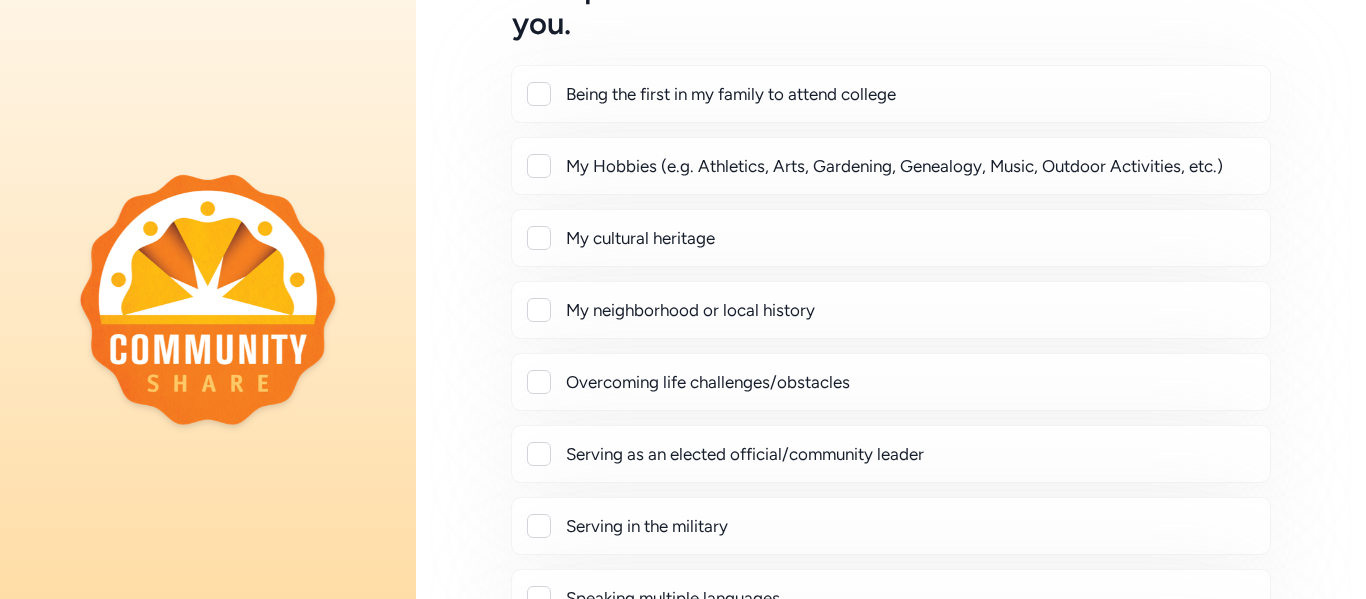 scroll, scrollTop: 187, scrollLeft: 0, axis: vertical 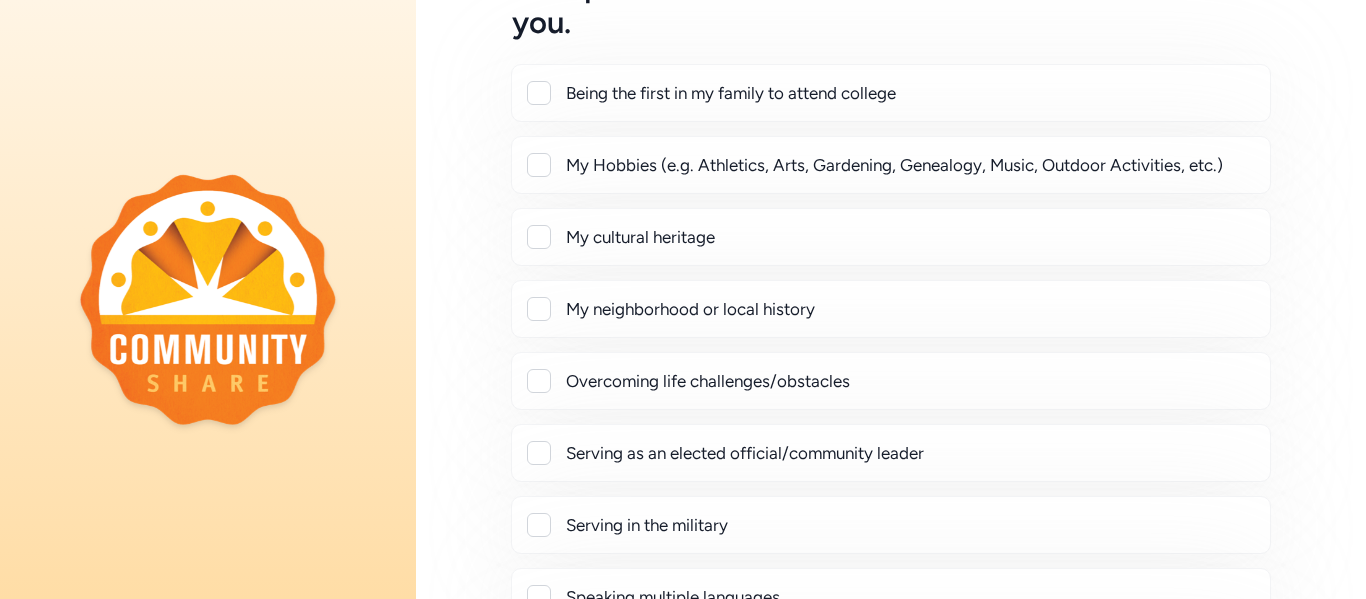 click at bounding box center (539, 165) 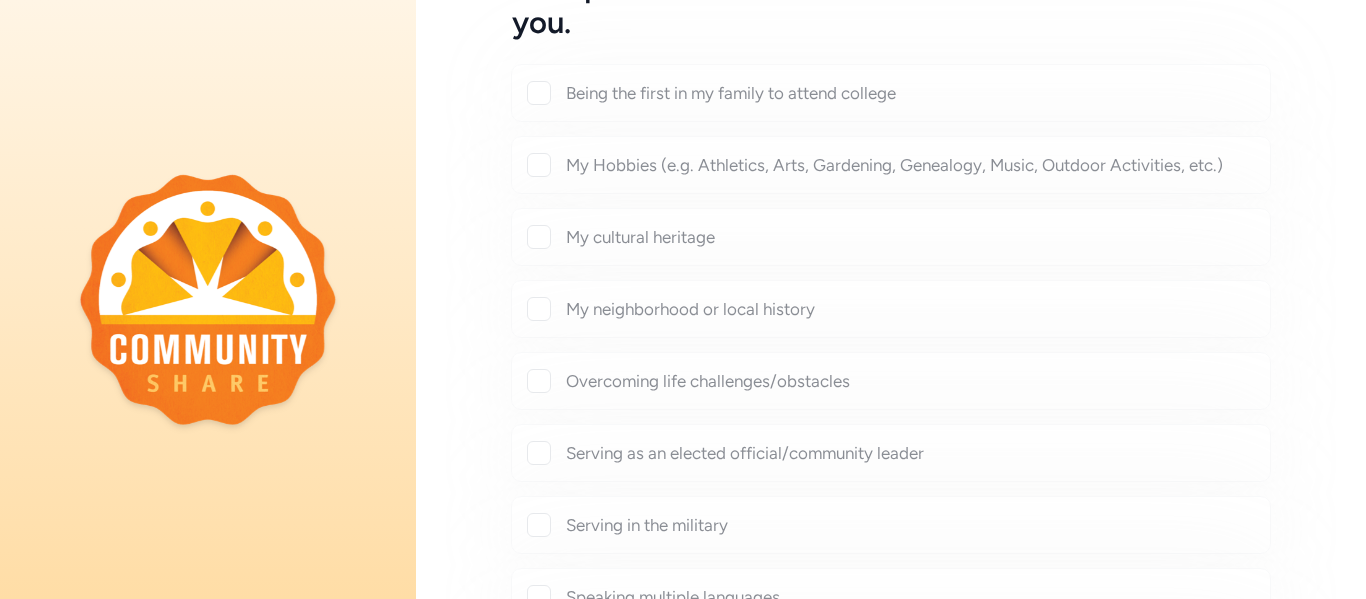 checkbox on "true" 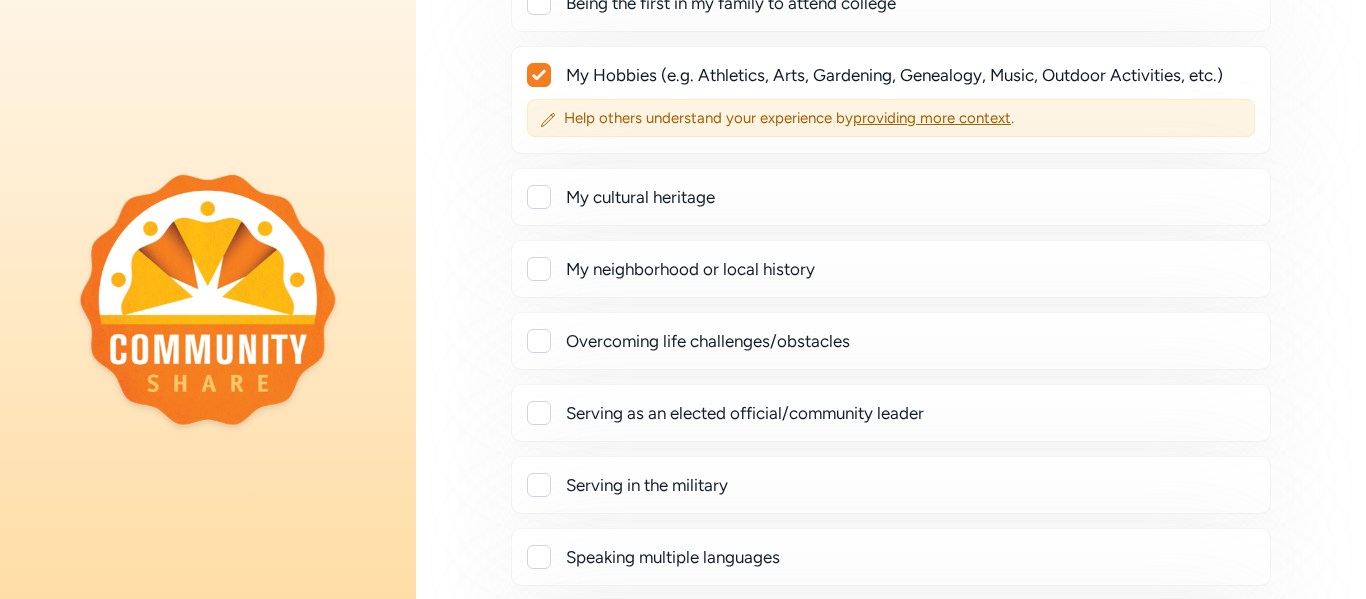 scroll, scrollTop: 291, scrollLeft: 0, axis: vertical 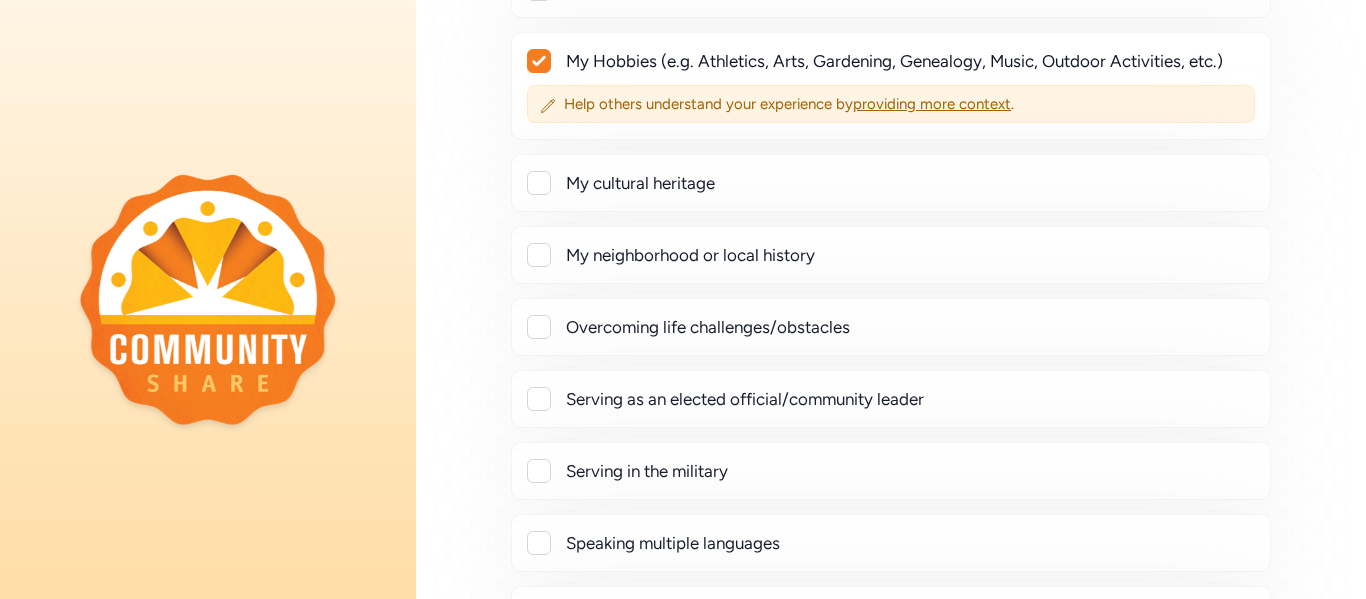 click at bounding box center (539, 255) 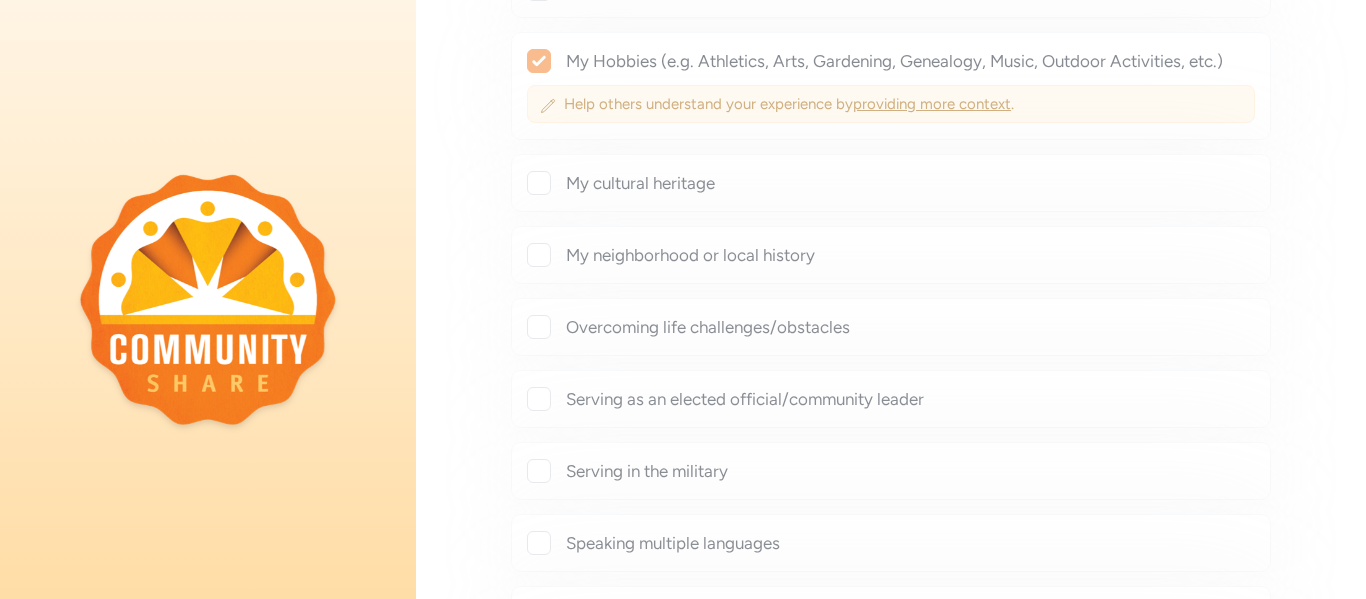 click on "Experiences, skills, and passions shape who we are and spark connections with learners. Tell us a bit about you. Being the first in my family to attend college My Hobbies (e.g. Athletics, Arts, Gardening, Genealogy, Music, Outdoor Activities, etc.) Help others understand your experience by  providing more context . My cultural heritage My neighborhood or local history Overcoming life challenges/obstacles Serving as an elected official/community leader Serving in the military Speaking multiple languages Thriving with a disability Traveling to other countries" at bounding box center [891, 272] 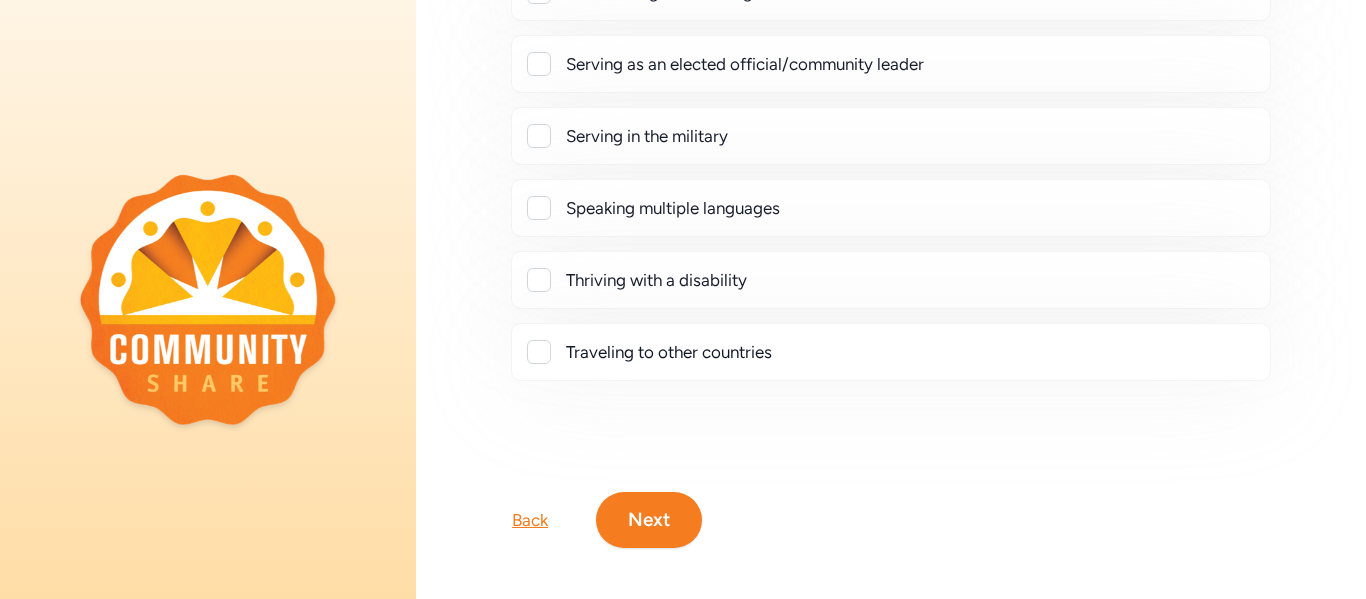 scroll, scrollTop: 689, scrollLeft: 0, axis: vertical 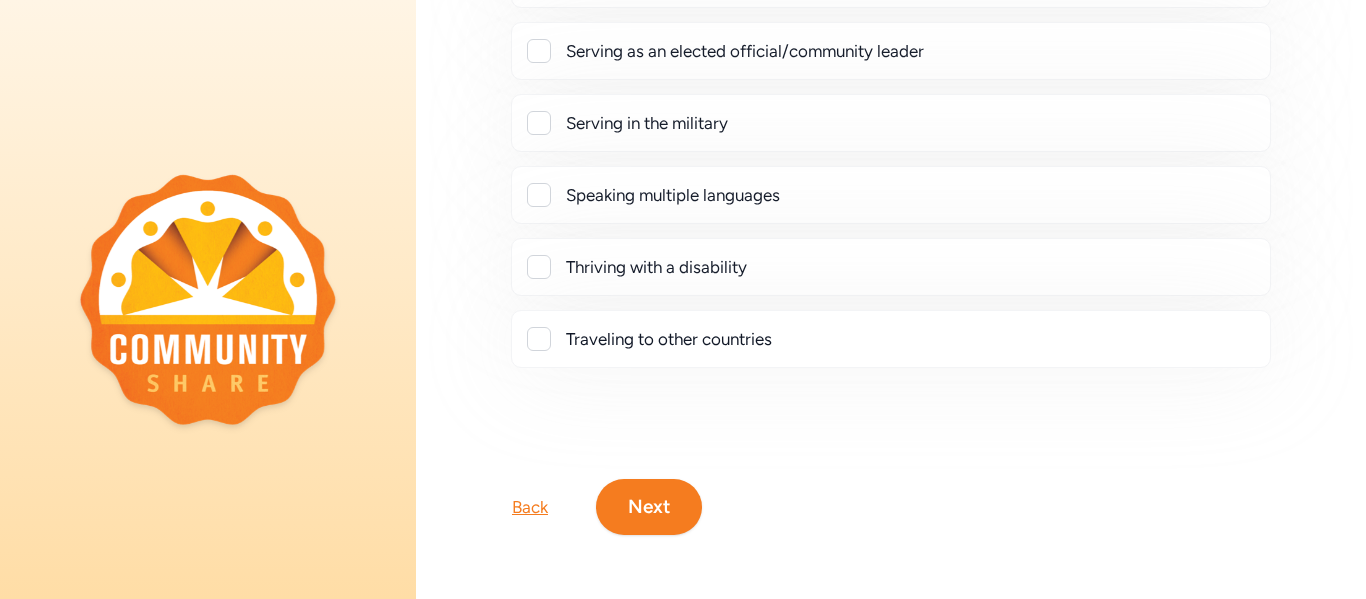 click on "Next" at bounding box center (649, 507) 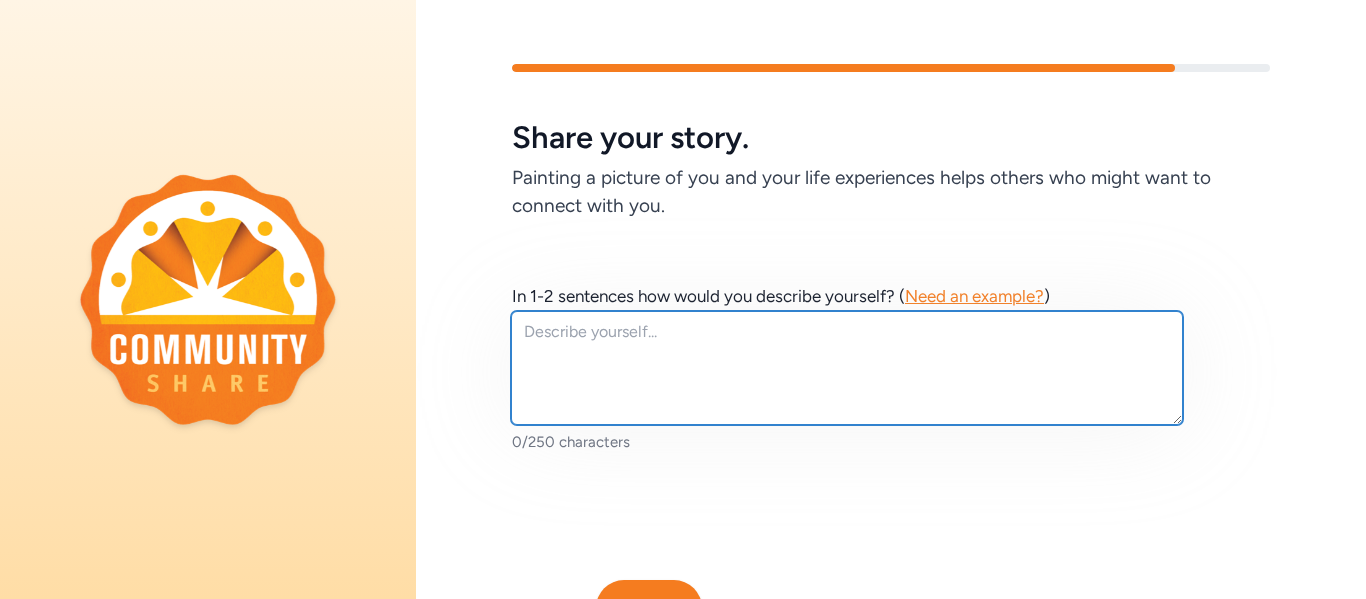 click at bounding box center [847, 368] 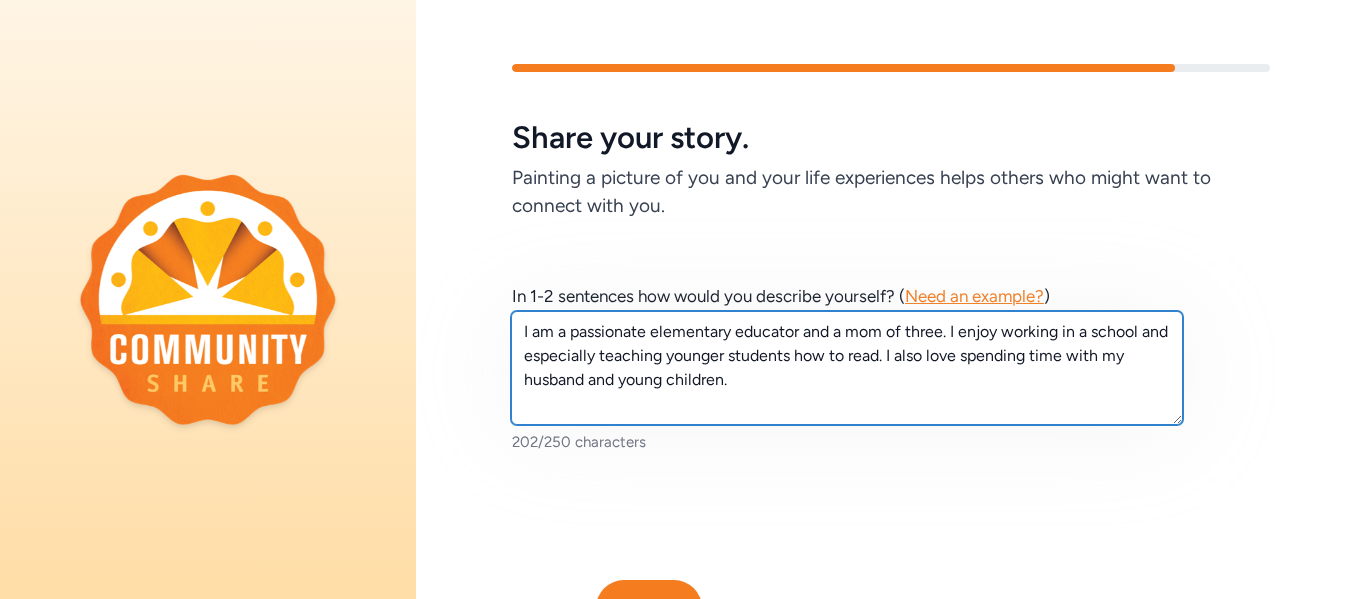 click on "I am a passionate elementary educator and a mom of three. I enjoy working in a school and especially teaching younger students how to read. I also love spending time with my husband and young children." at bounding box center (847, 368) 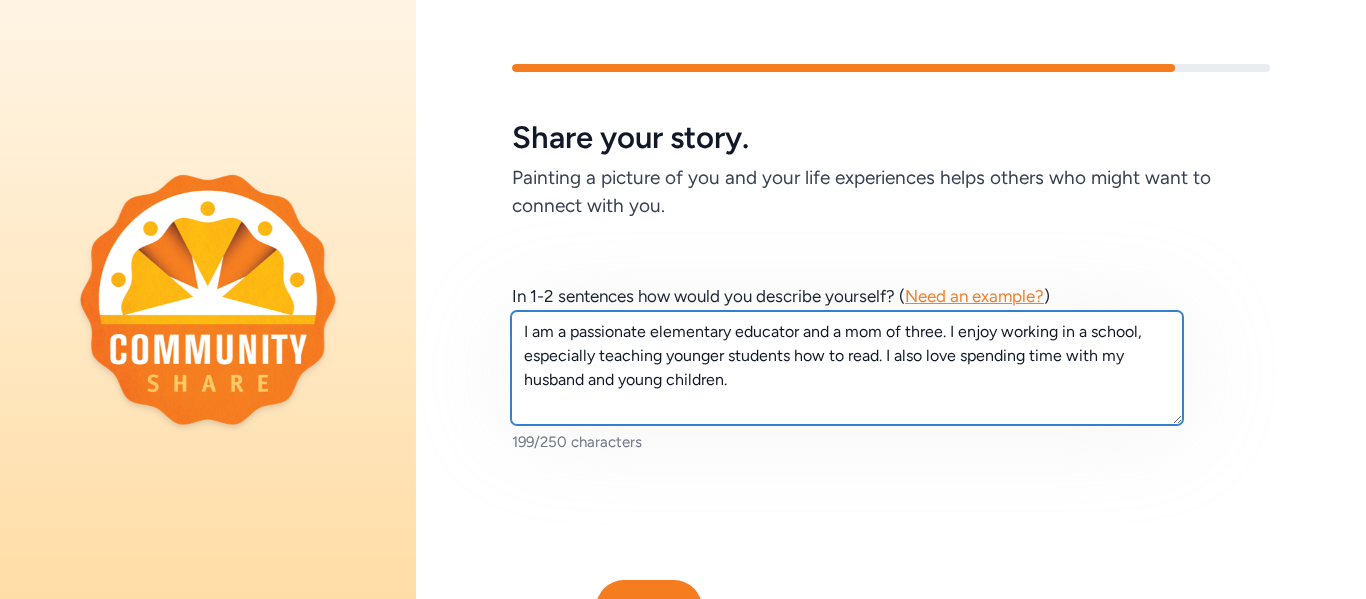 click on "I am a passionate elementary educator and a mom of three. I enjoy working in a school, especially teaching younger students how to read. I also love spending time with my husband and young children." at bounding box center (847, 368) 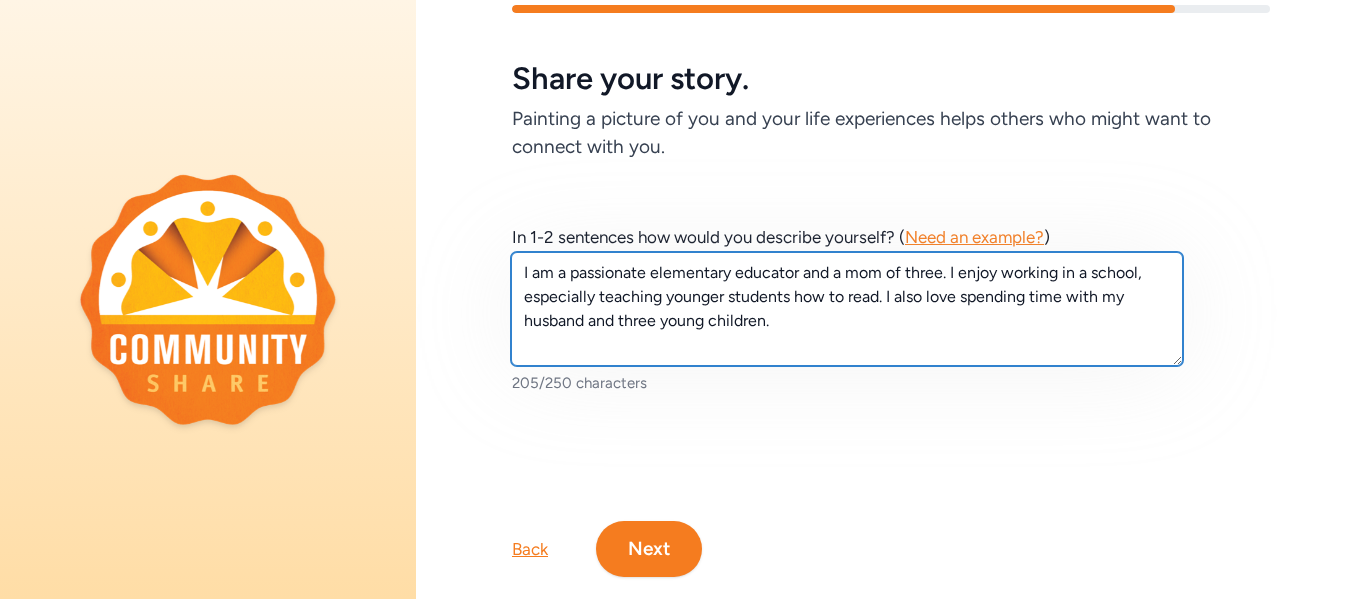 scroll, scrollTop: 101, scrollLeft: 0, axis: vertical 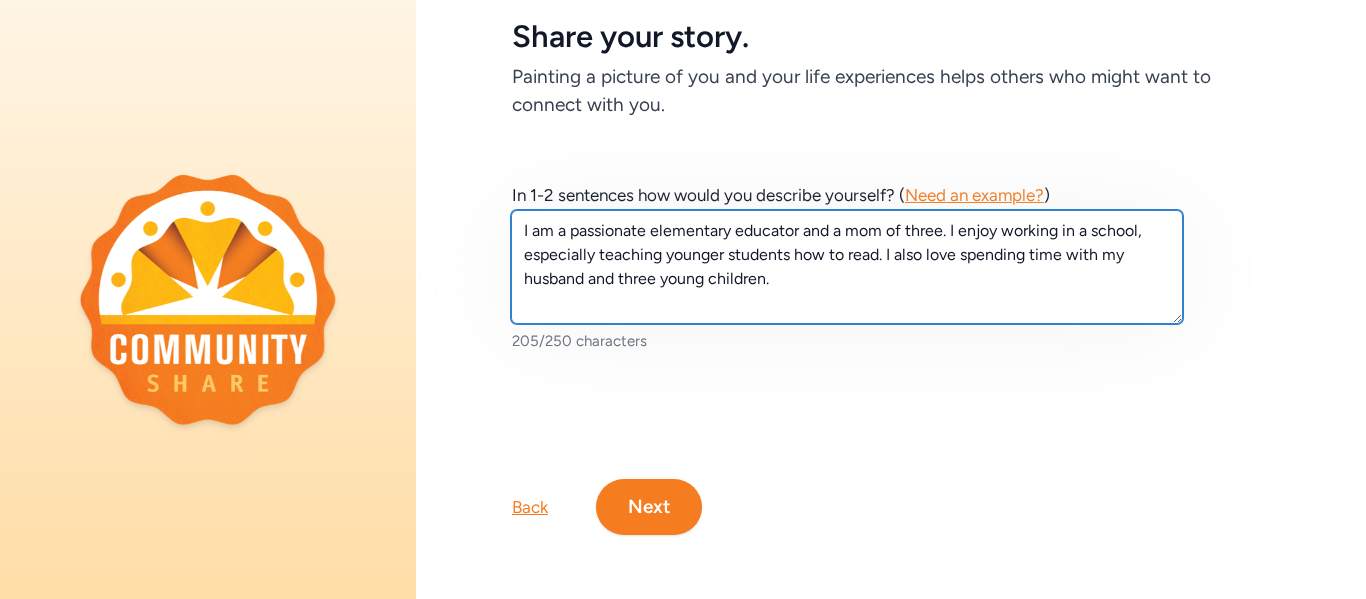 click on "I am a passionate elementary educator and a mom of three. I enjoy working in a school, especially teaching younger students how to read. I also love spending time with my husband and three young children." at bounding box center (847, 267) 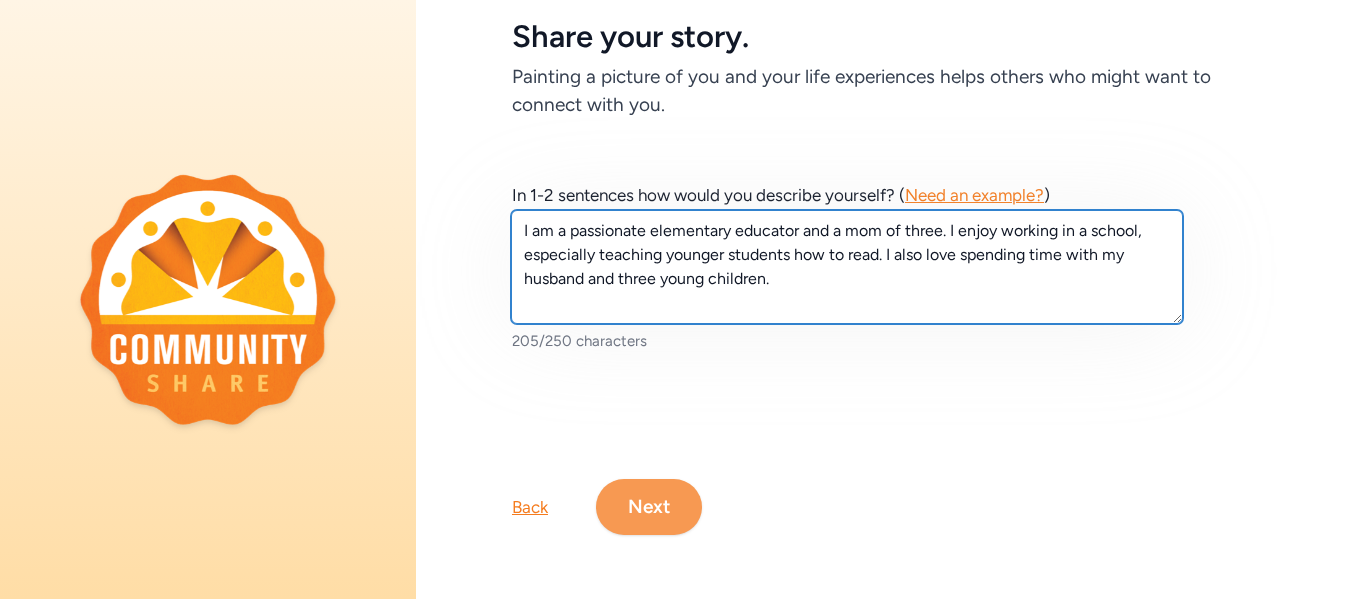 type on "I am a passionate elementary educator and a mom of three. I enjoy working in a school, especially teaching younger students how to read. I also love spending time with my husband and three young children." 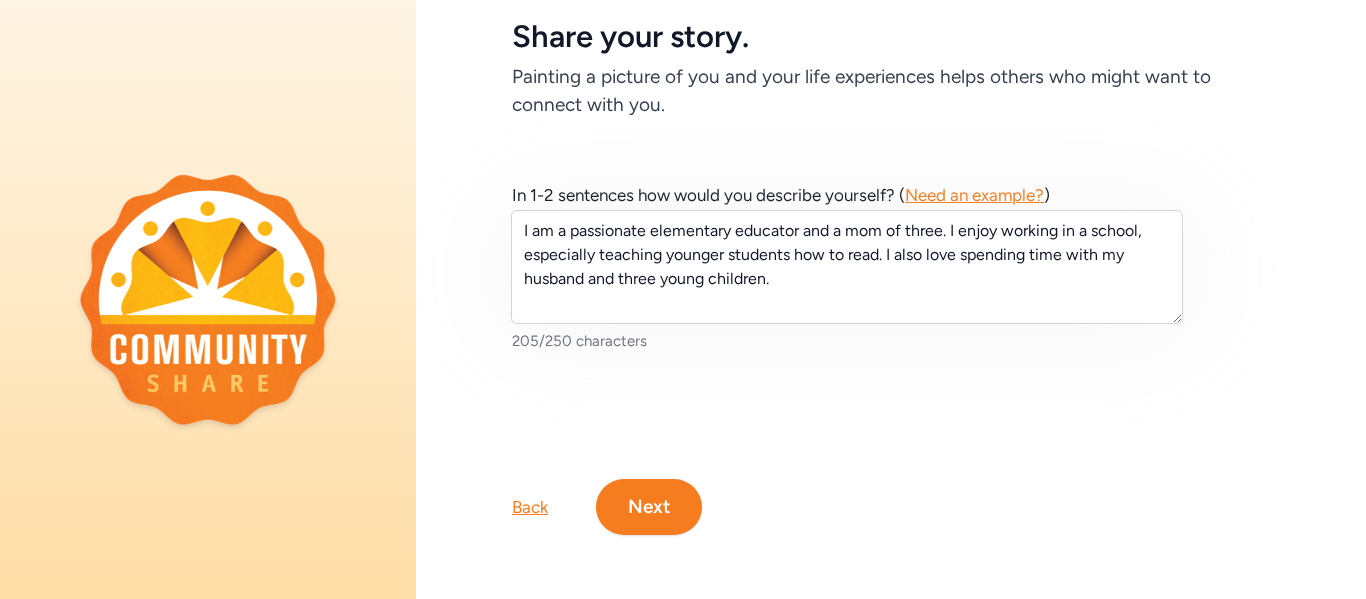click on "Next" at bounding box center (649, 507) 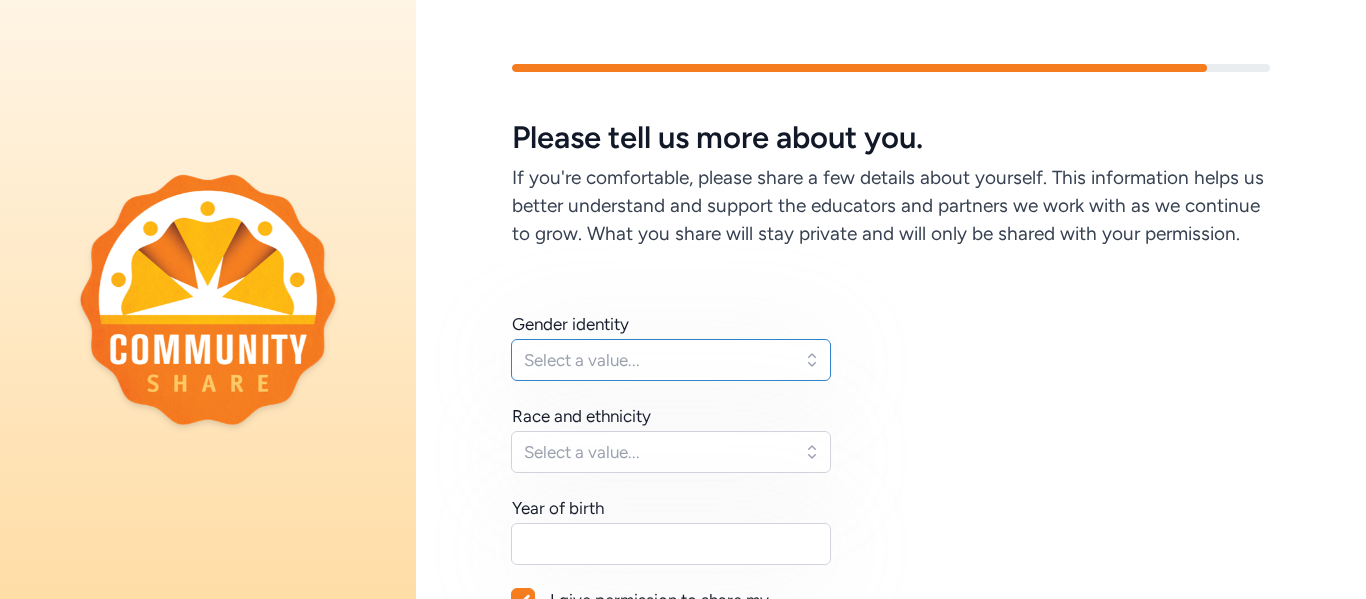click on "Select a value..." at bounding box center [657, 360] 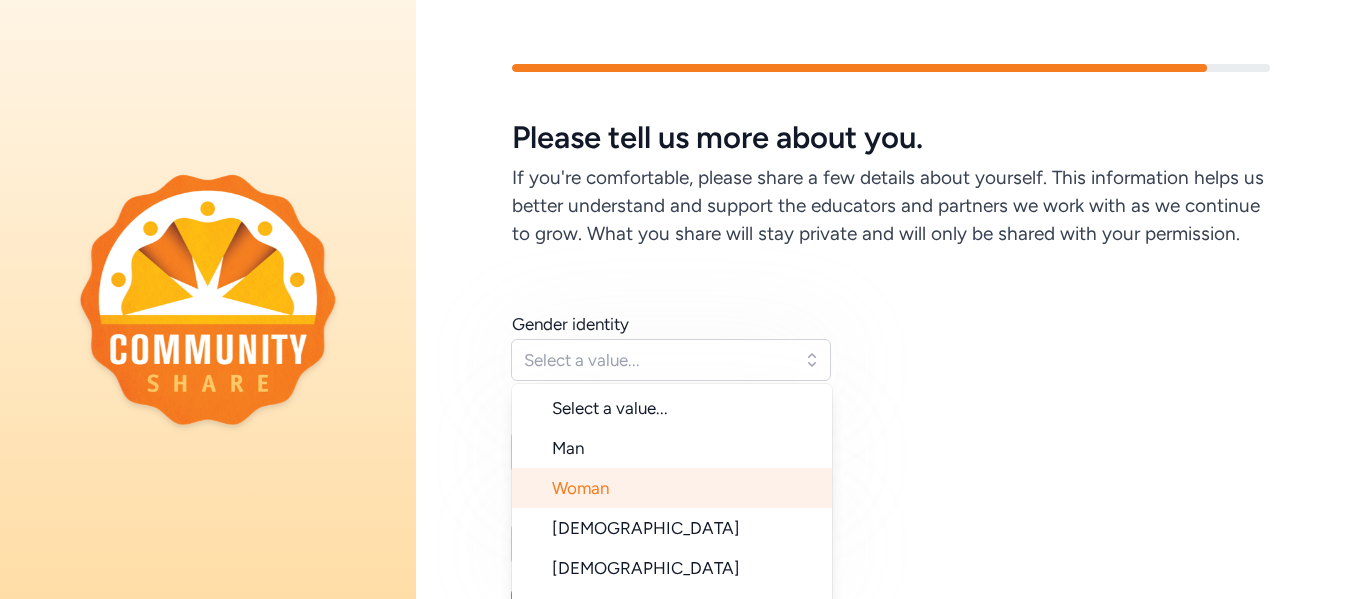 click on "Woman" at bounding box center (580, 488) 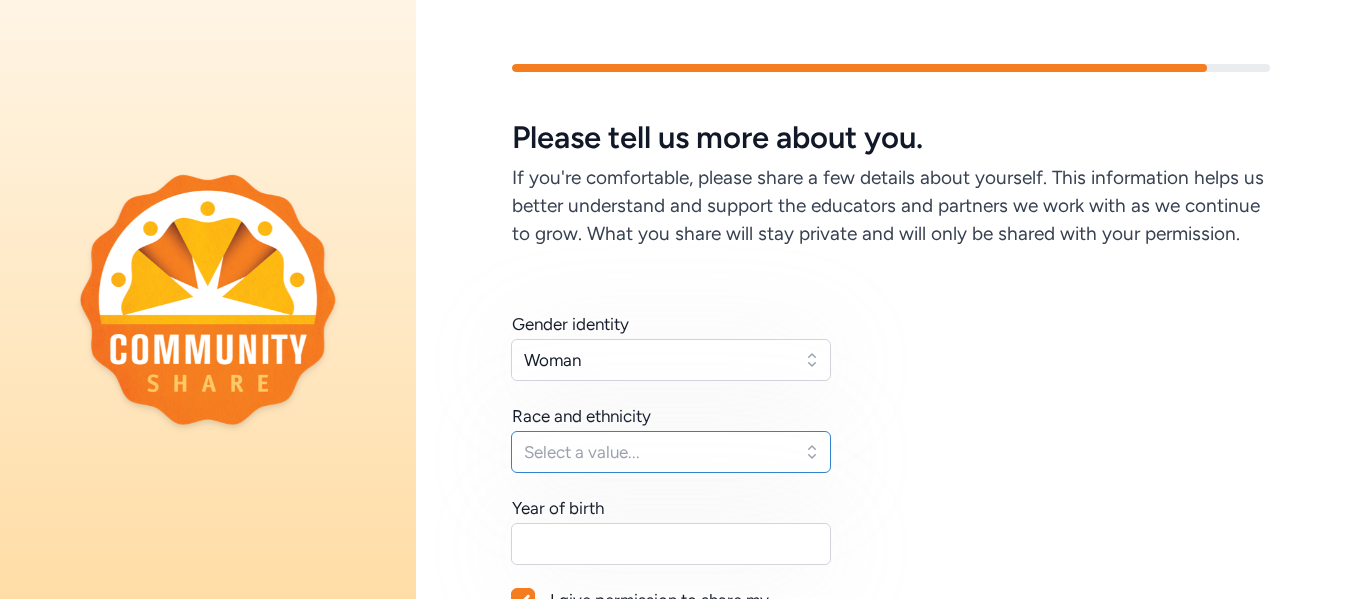 click on "Select a value..." at bounding box center (657, 452) 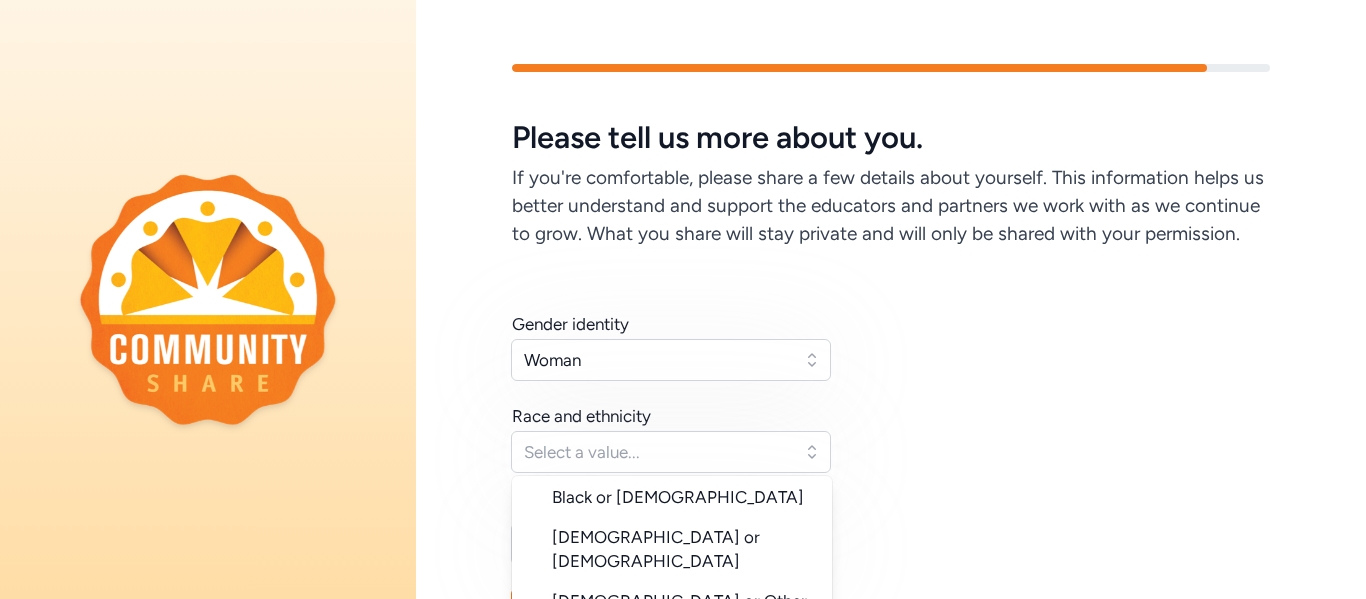 scroll, scrollTop: 200, scrollLeft: 0, axis: vertical 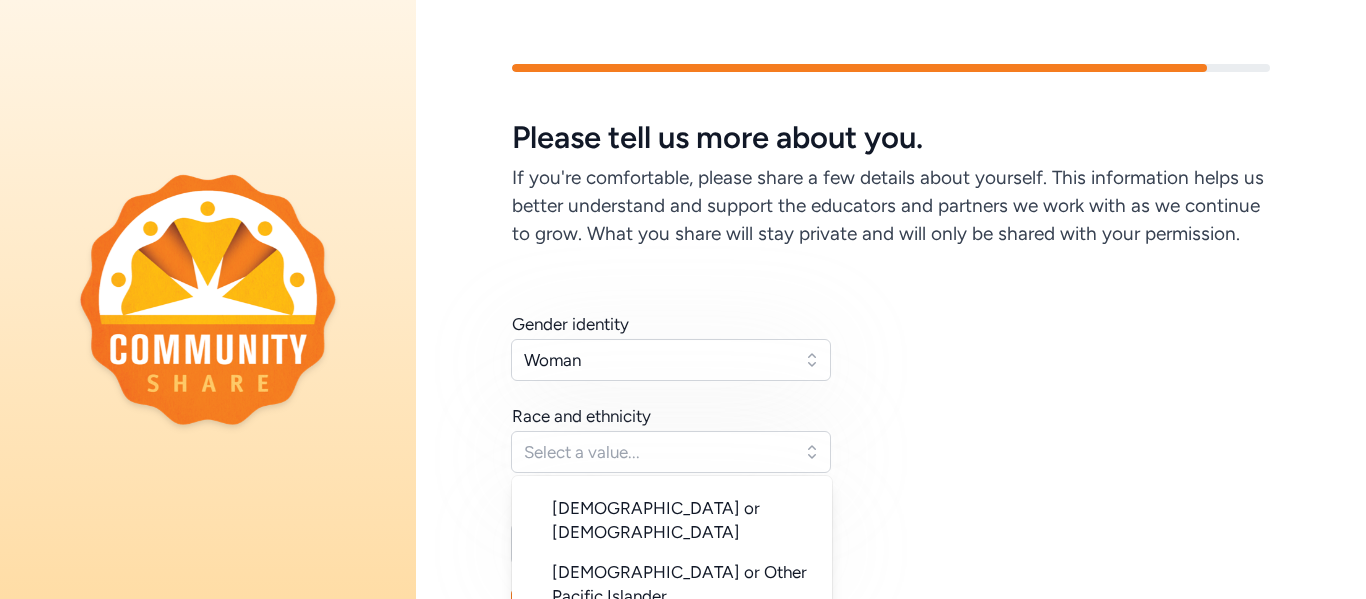 click on "White" at bounding box center [672, 636] 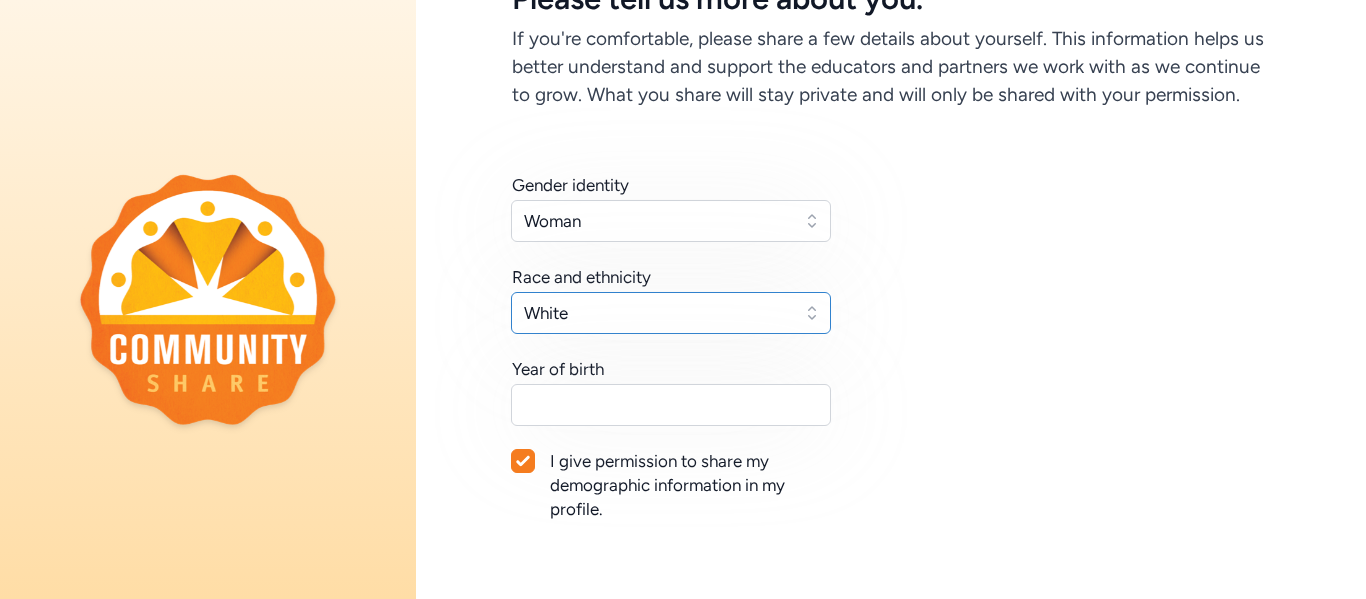 scroll, scrollTop: 176, scrollLeft: 0, axis: vertical 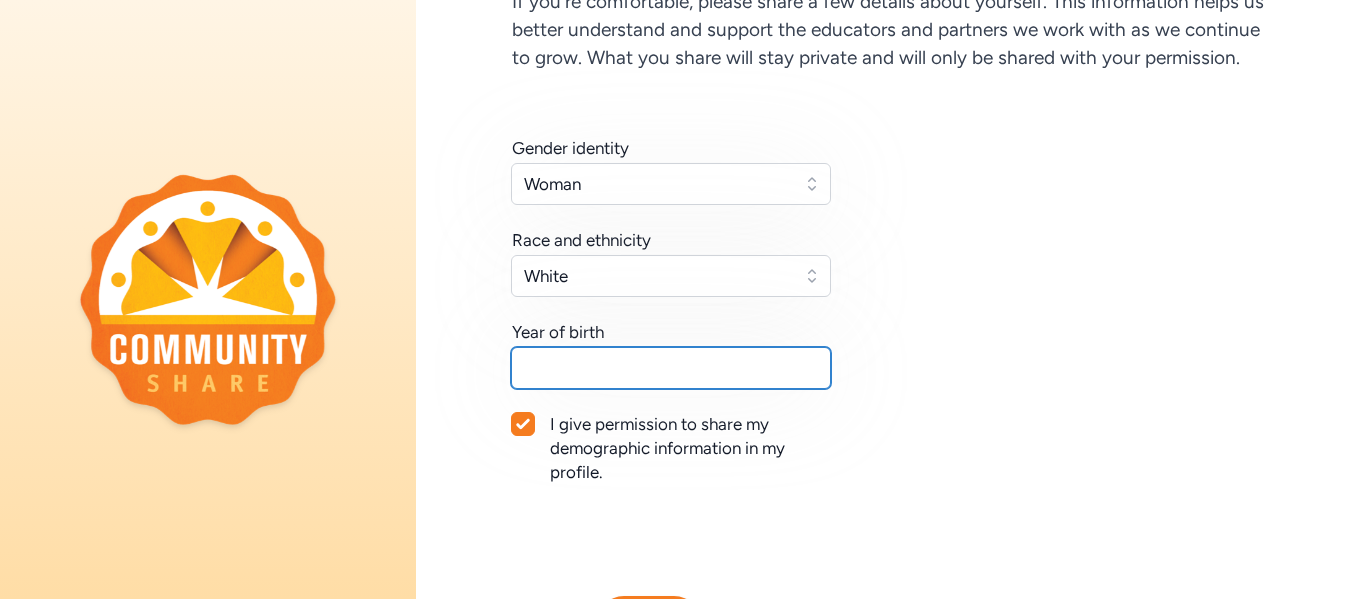 click at bounding box center [671, 368] 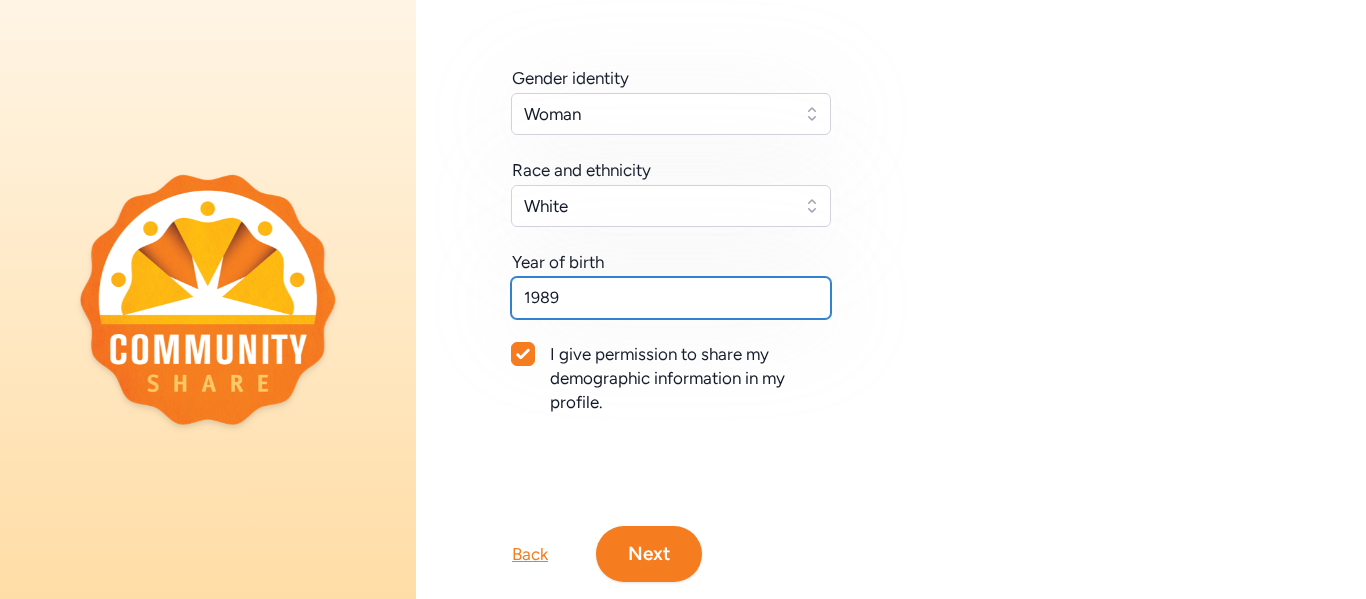 scroll, scrollTop: 293, scrollLeft: 0, axis: vertical 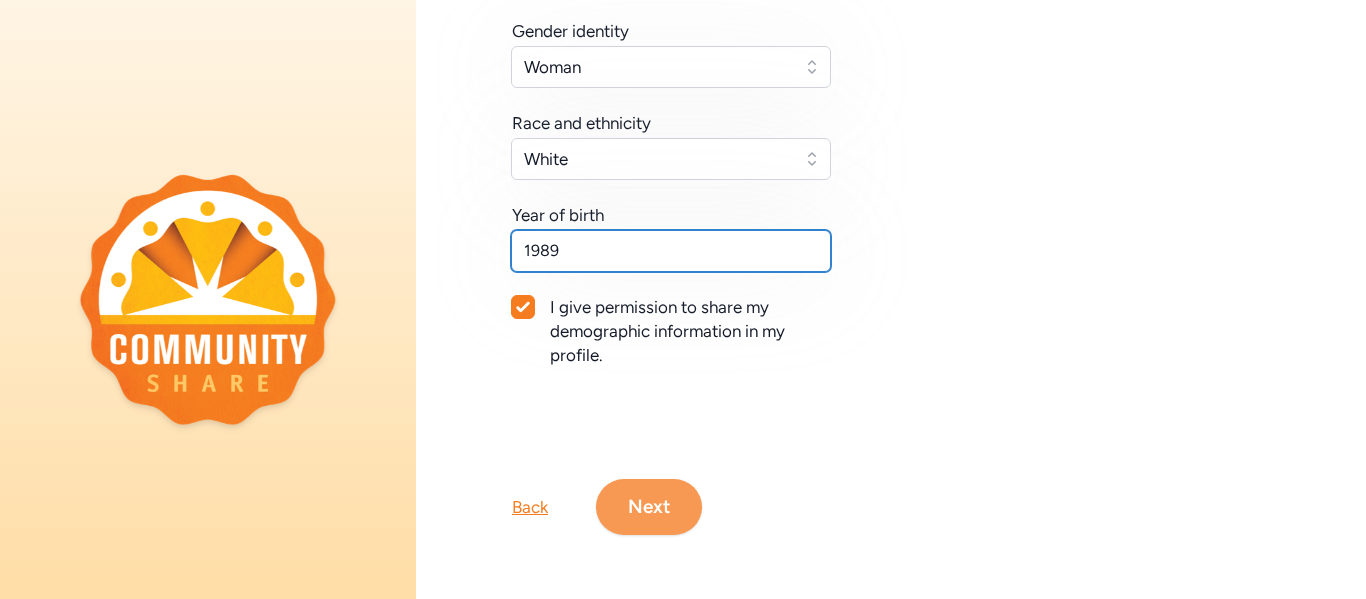 type on "1989" 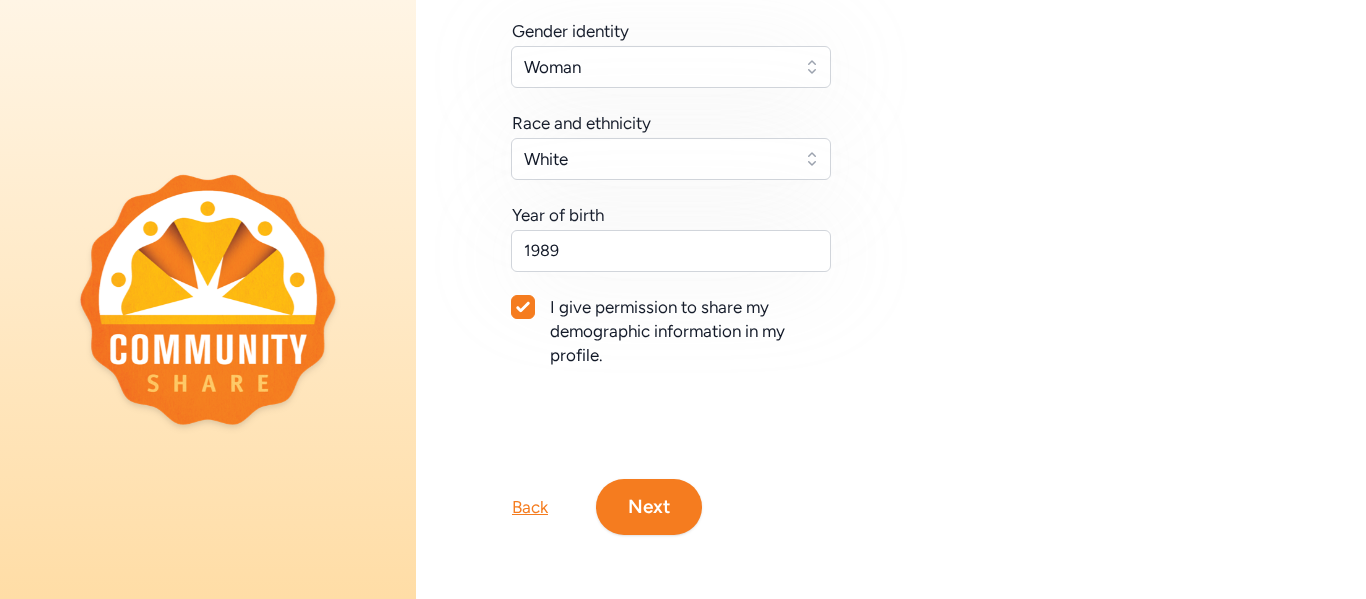 click on "Next" at bounding box center [649, 507] 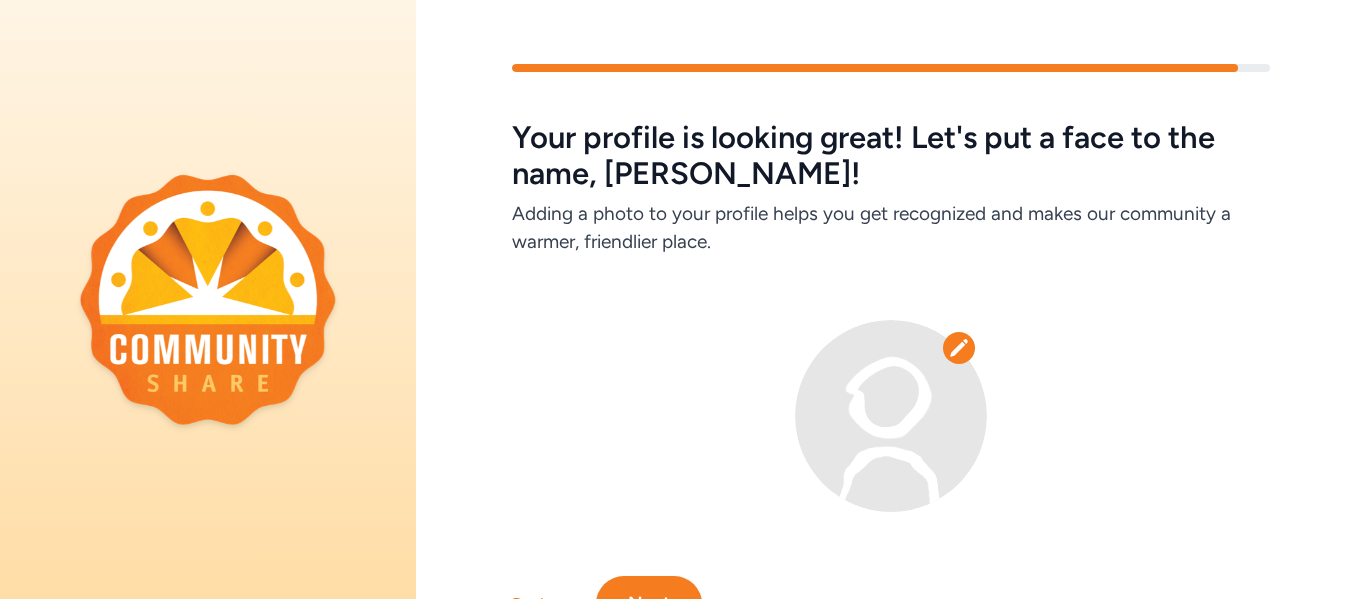 scroll, scrollTop: 97, scrollLeft: 0, axis: vertical 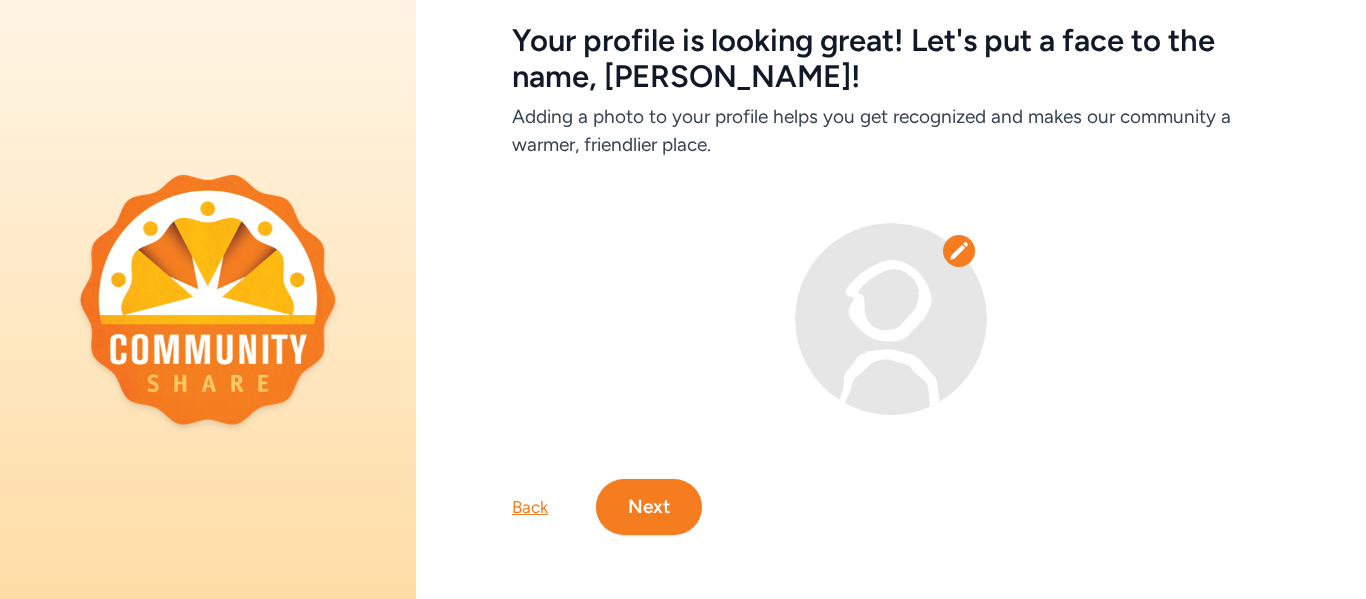 click on "Next" at bounding box center [649, 507] 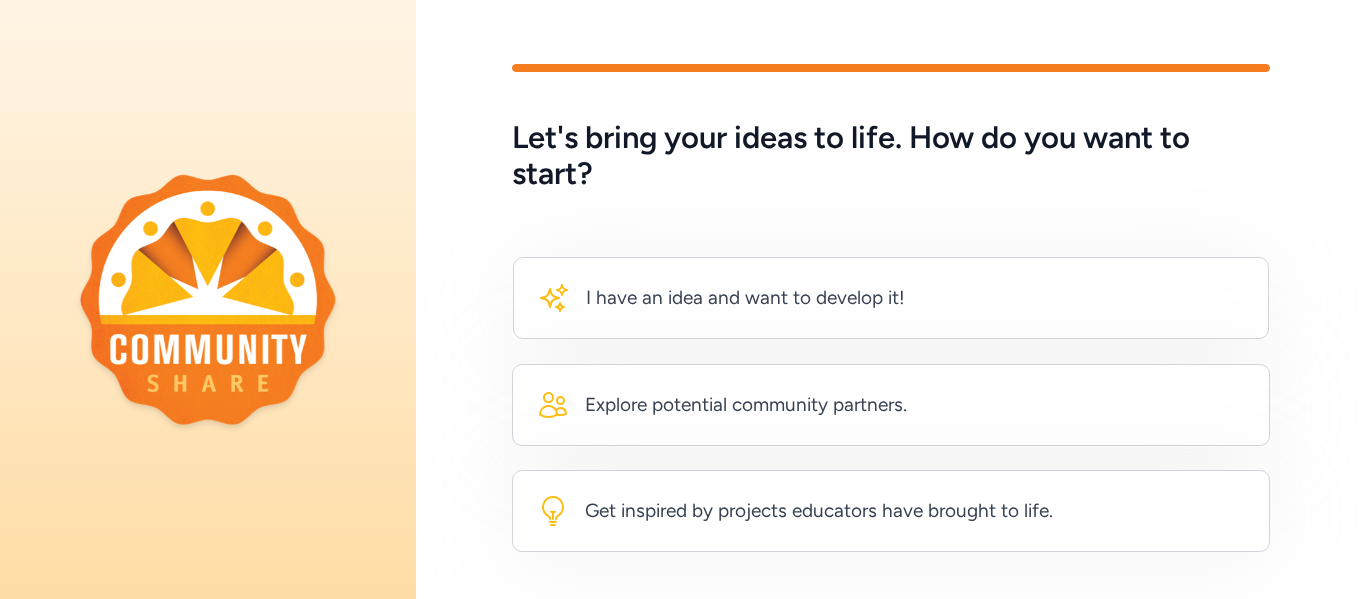 click on "I have an idea and want to develop it! Explore potential community partners. Get inspired by projects educators have brought to life." at bounding box center [891, 404] 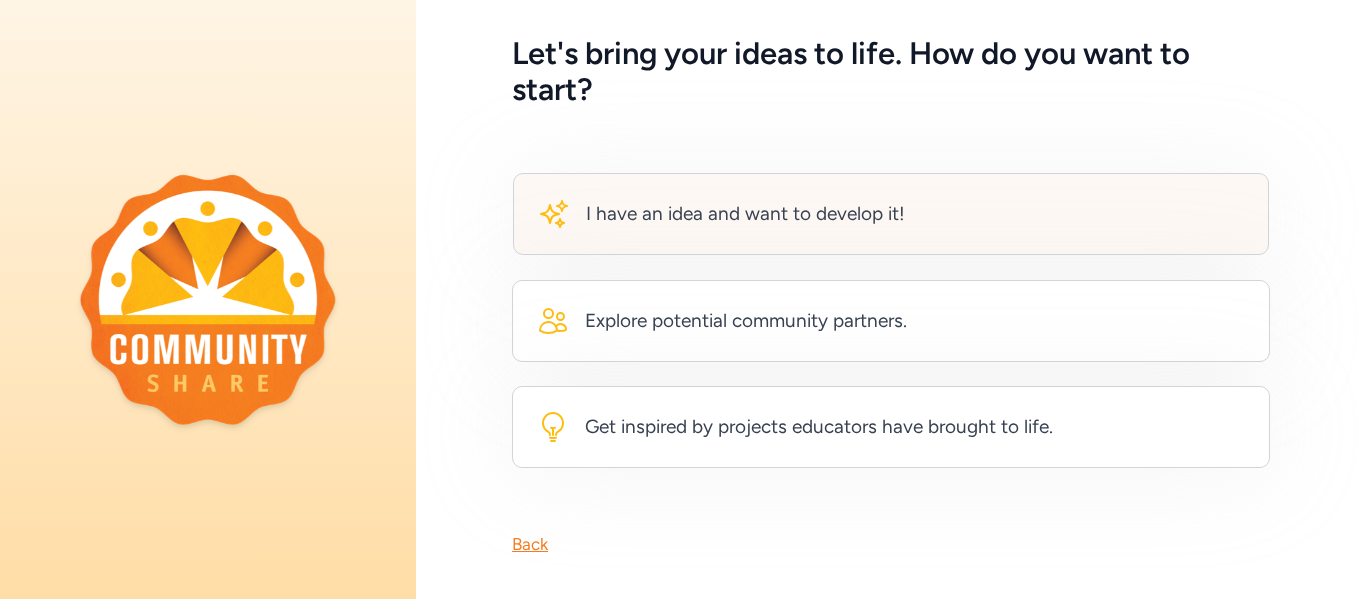 scroll, scrollTop: 105, scrollLeft: 0, axis: vertical 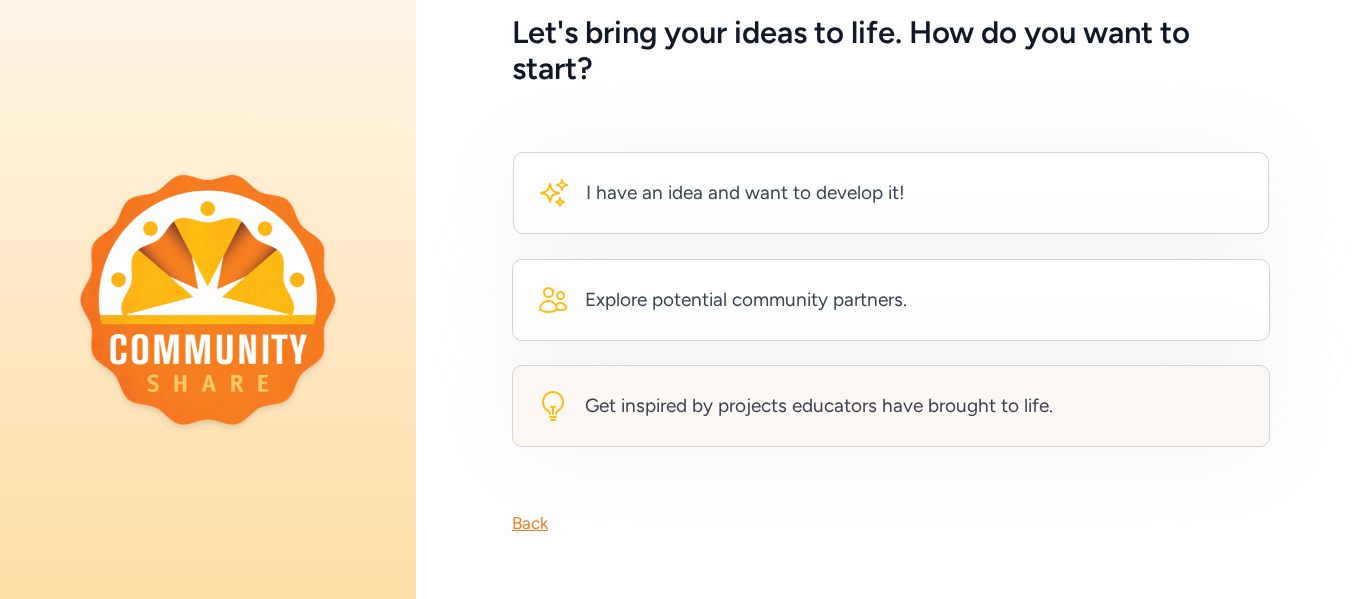click on "Get inspired by projects educators have brought to life." at bounding box center [891, 406] 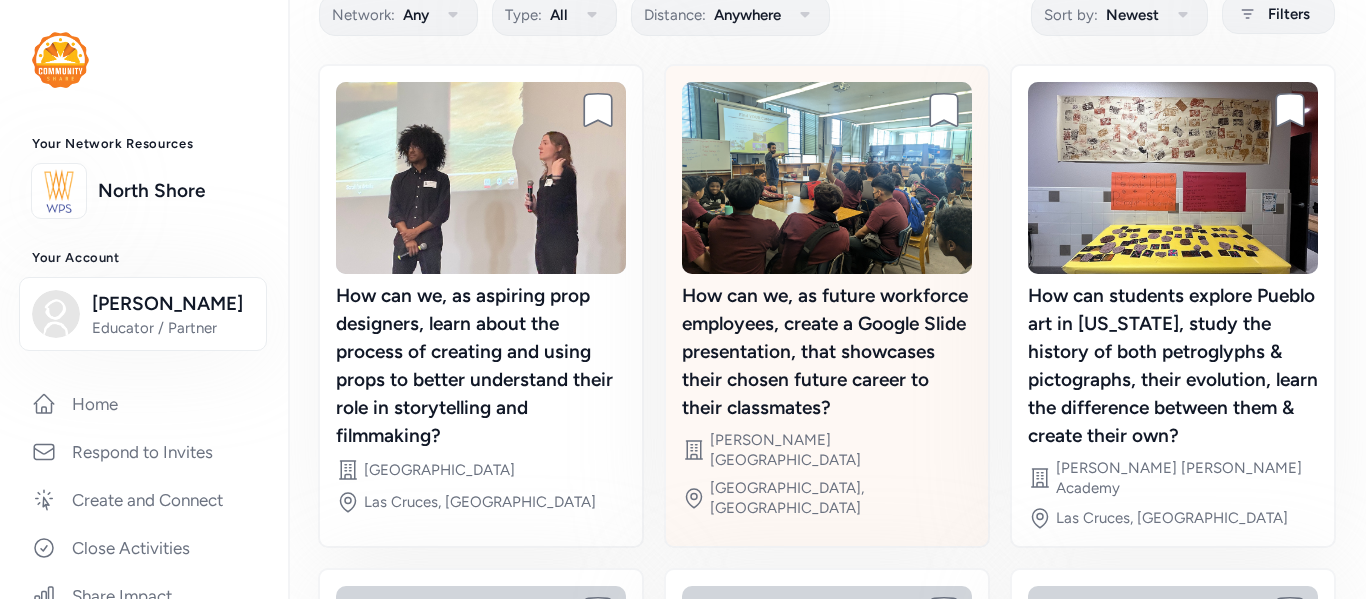 scroll, scrollTop: 186, scrollLeft: 0, axis: vertical 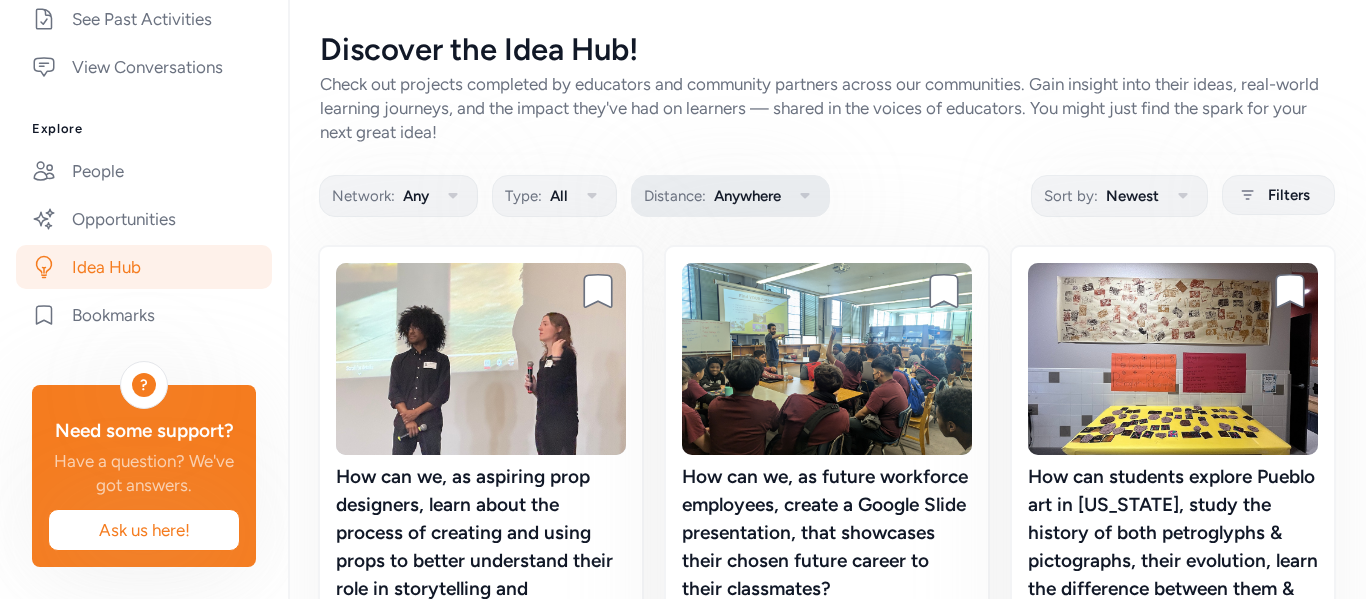 click on "Anywhere" at bounding box center (747, 196) 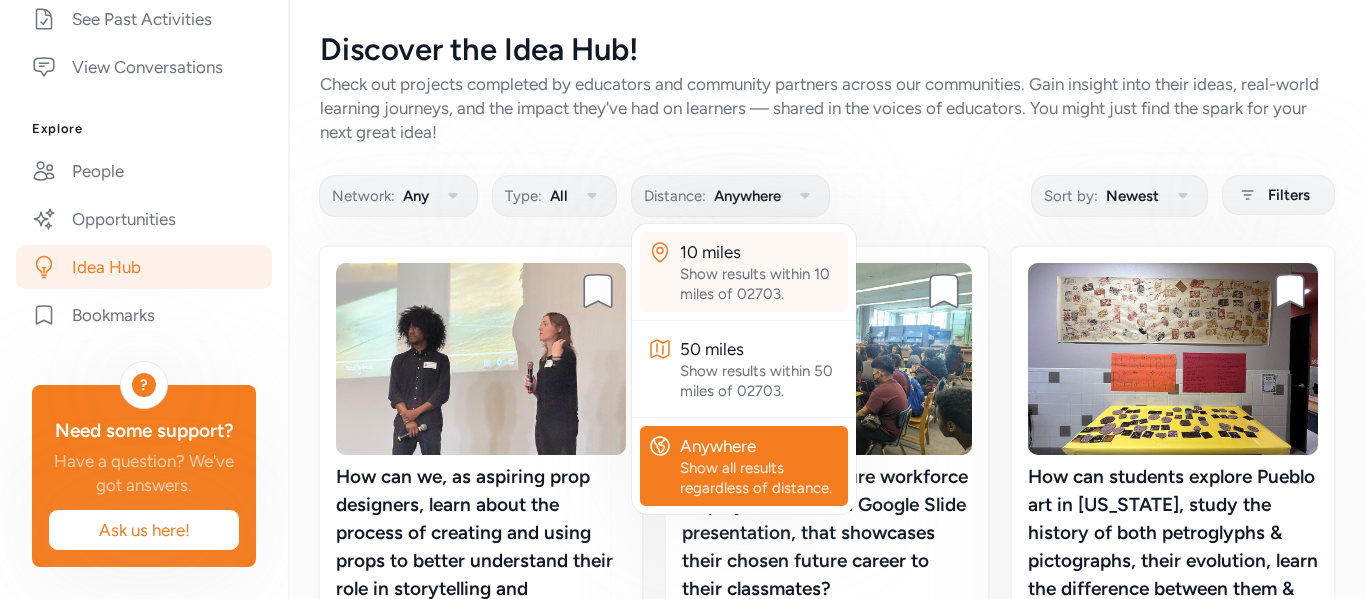 click on "10 miles" at bounding box center (760, 252) 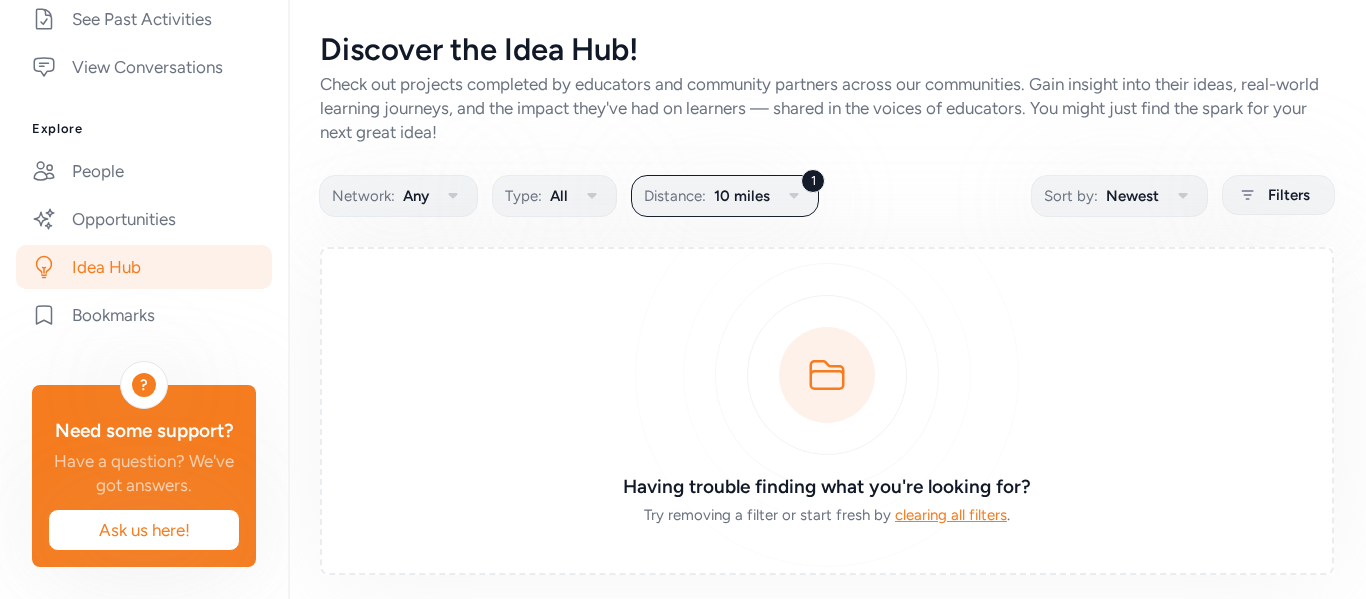 click on "Discover the Idea Hub! Check out projects completed by educators and community partners across our communities. Gain insight into their ideas, real-world learning journeys, and the impact they've had on learners — shared in the voices of educators. You might just find the spark for your next great idea! Network: Any Type: All 1 Distance: 10 miles Sort by: Newest Filters Having trouble finding what you're looking for? Try removing a filter or start fresh by clearing all filters . Showing  0  results" at bounding box center [827, 331] 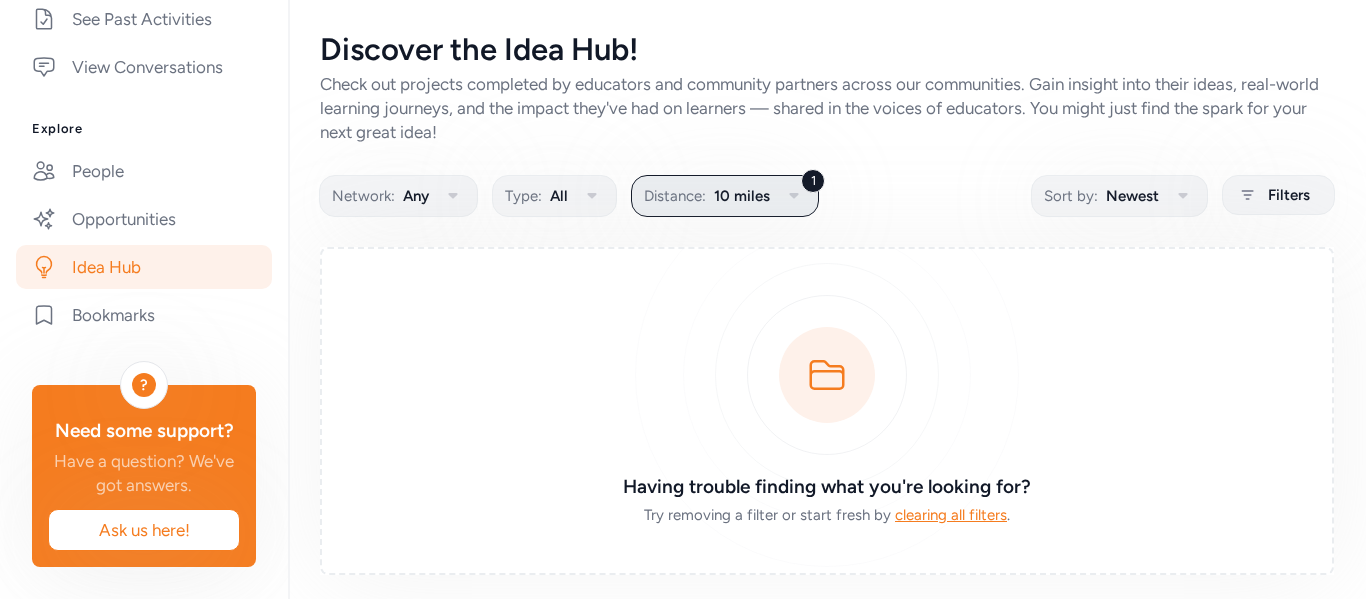 click on "10 miles" at bounding box center [742, 196] 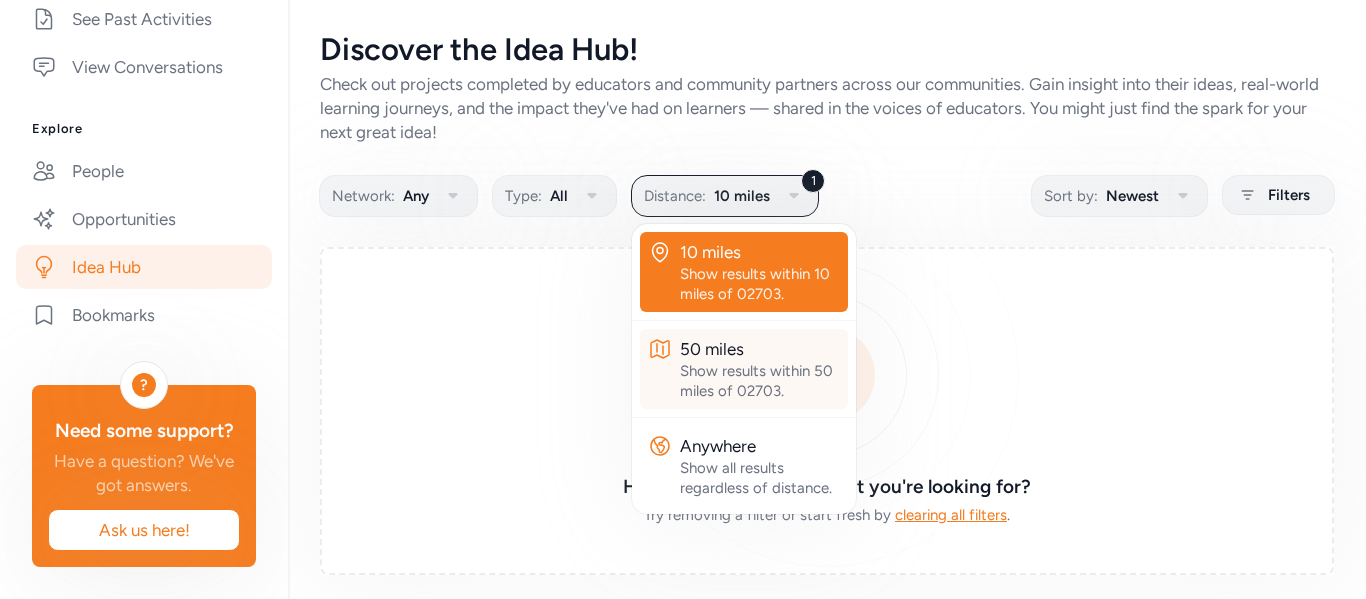 click on "50 miles" at bounding box center [760, 349] 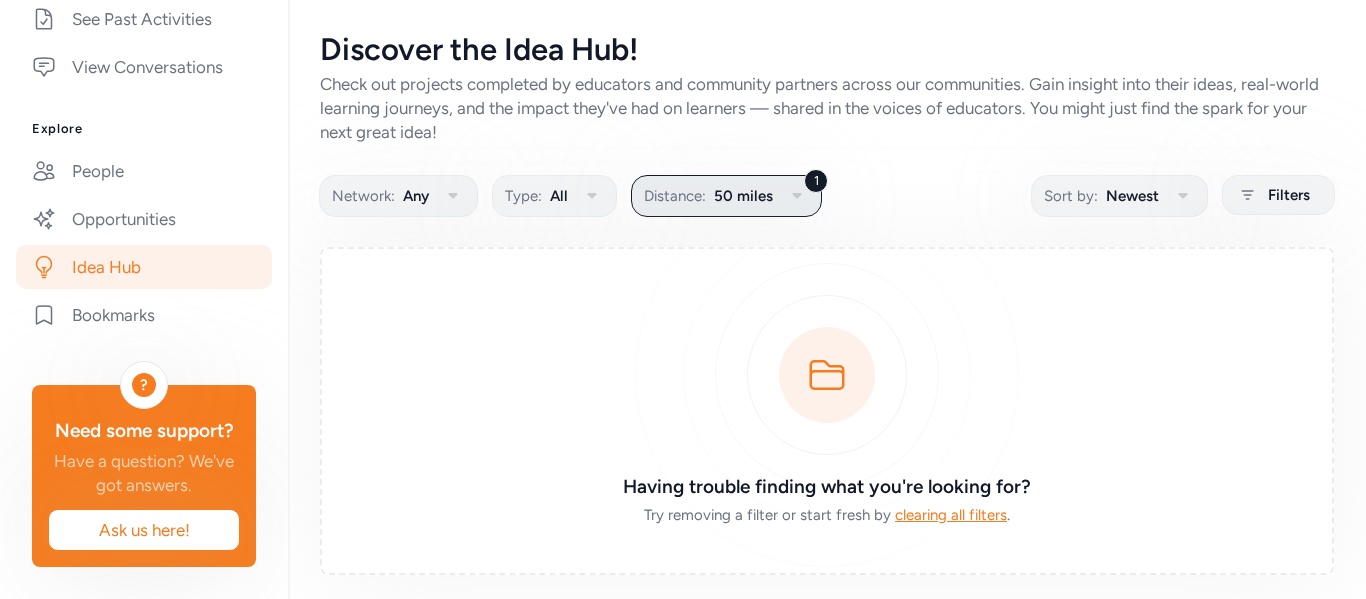 click on "1 Distance: 50 miles" at bounding box center [726, 196] 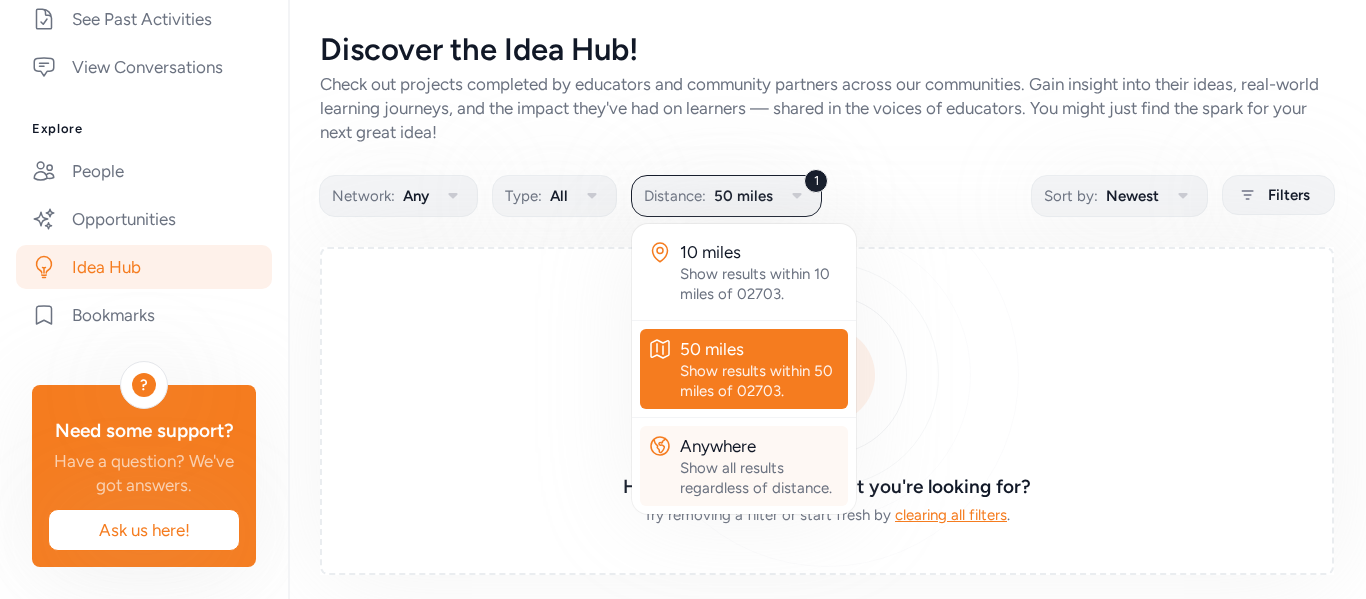 click on "Show all results regardless of distance." at bounding box center [760, 478] 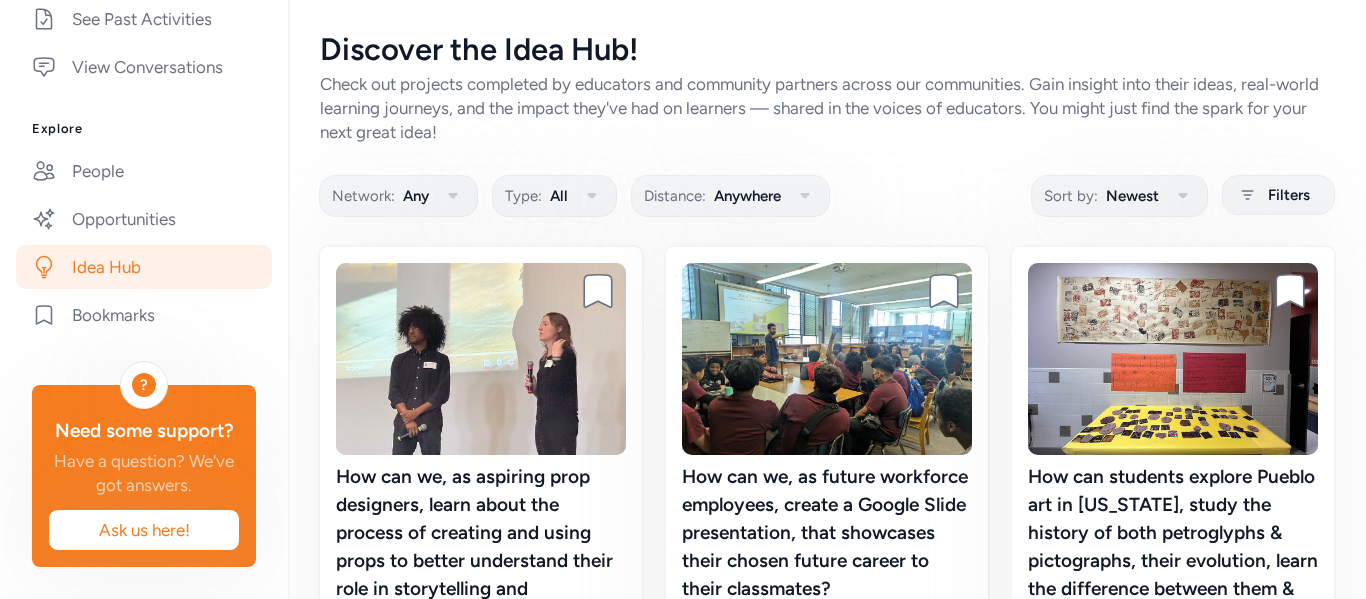 click on "Discover the Idea Hub! Check out projects completed by educators and community partners across our communities. Gain insight into their ideas, real-world learning journeys, and the impact they've had on learners — shared in the voices of educators. You might just find the spark for your next great idea! Network: Any Type: All Distance: Anywhere Sort by: Newest Filters Bookmark project How can we, as aspiring prop designers, learn about the process of creating and using props to better understand their role in storytelling and filmmaking? Site Organ Mountain High School Las Cruces, NM Bookmark project How can we, as future workforce employees, create a Google Slide presentation, that showcases their chosen future career to their classmates?
Site Tyner Middle Academy Chattanooga, TN Bookmark project How can students explore Pueblo art in New Mexico, study the history of both petroglyphs & pictographs, their evolution, learn the difference between them & create their own? Site J. Paul Taylor Academy Site 1" at bounding box center [827, 667] 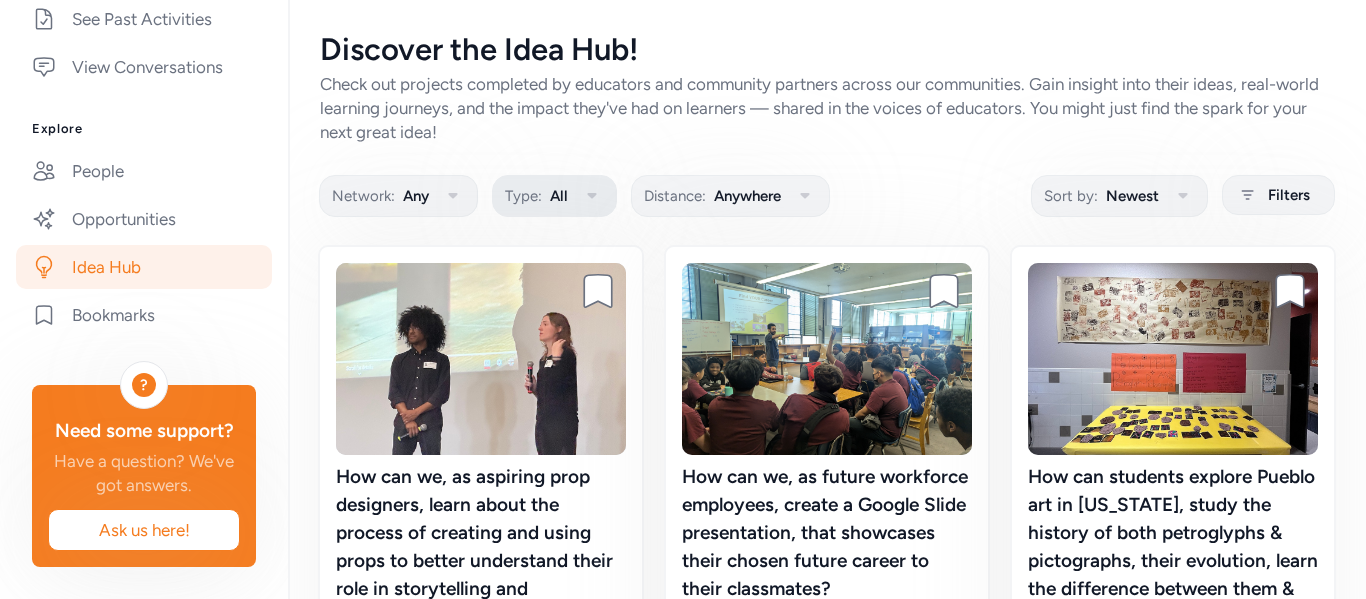 click on "Type: All" at bounding box center (554, 196) 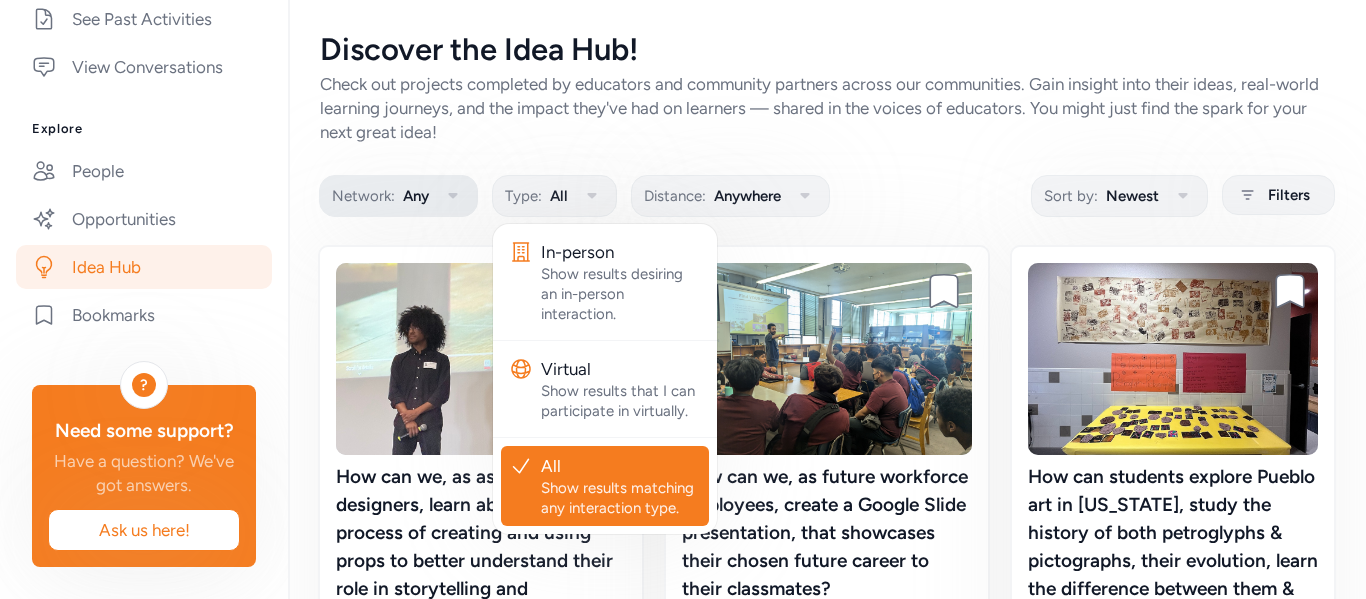 click on "Network: Any" at bounding box center (398, 196) 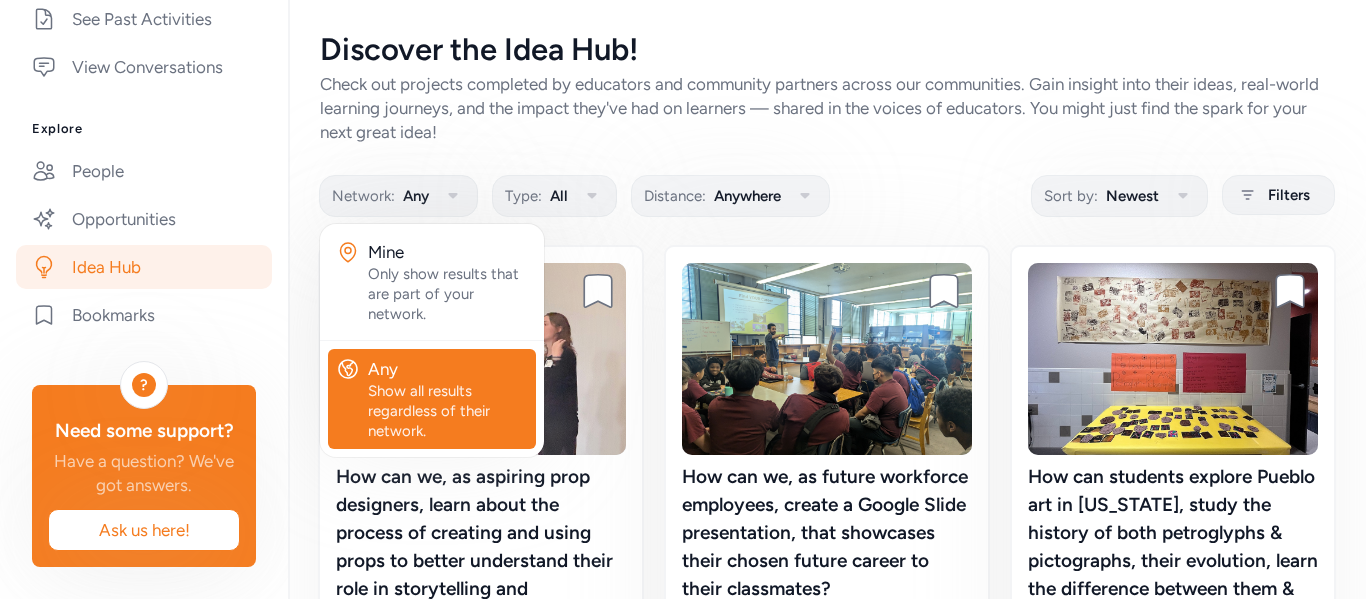 click on "Check out projects completed by educators and community partners across our communities. Gain insight into their ideas, real-world learning journeys, and the impact they've had on learners — shared in the voices of educators. You might just find the spark for your next great idea!" at bounding box center (827, 108) 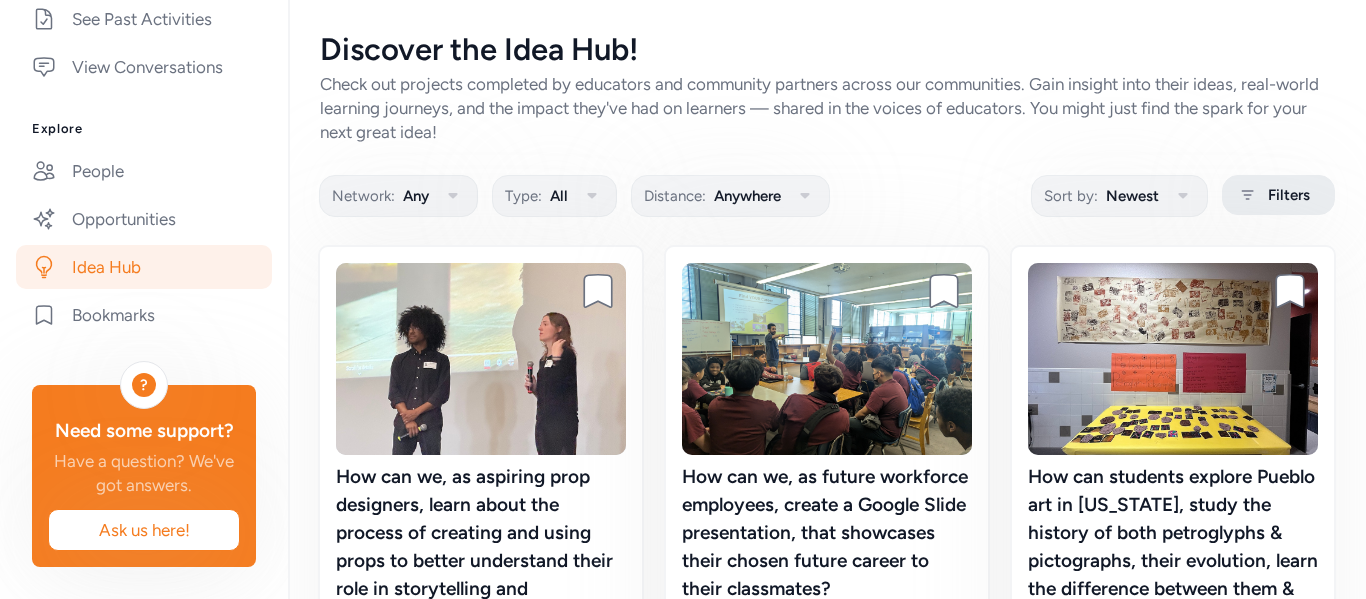 click on "Filters" at bounding box center (1289, 195) 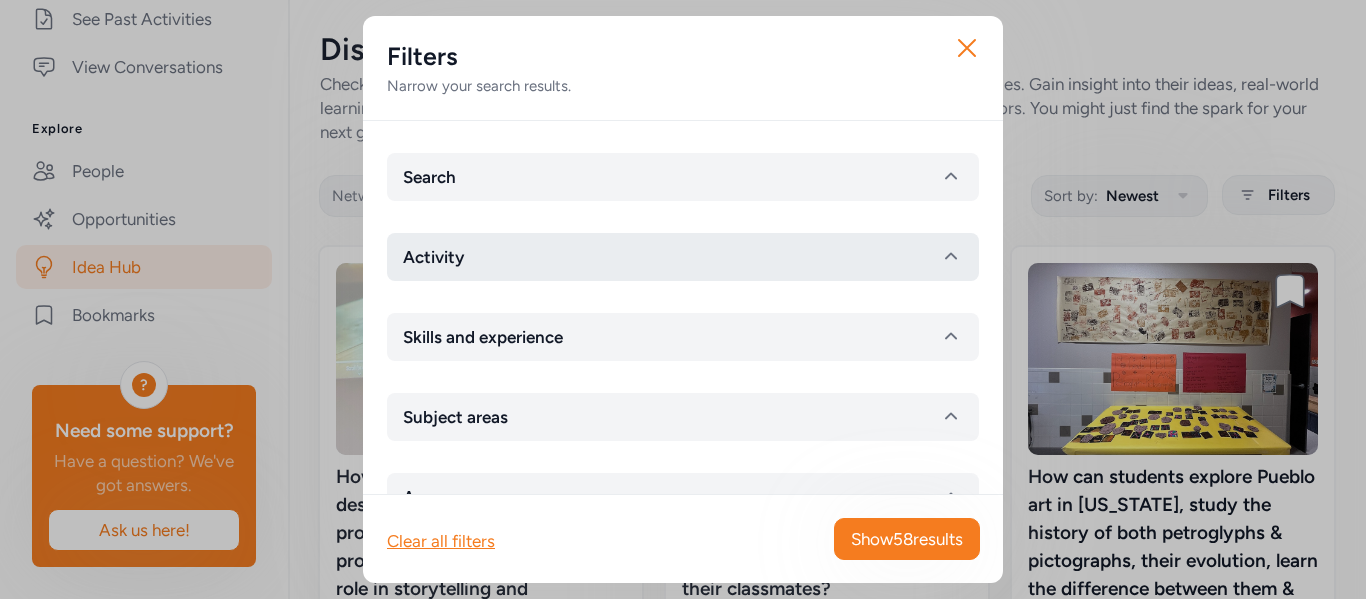 click on "Activity" at bounding box center (683, 257) 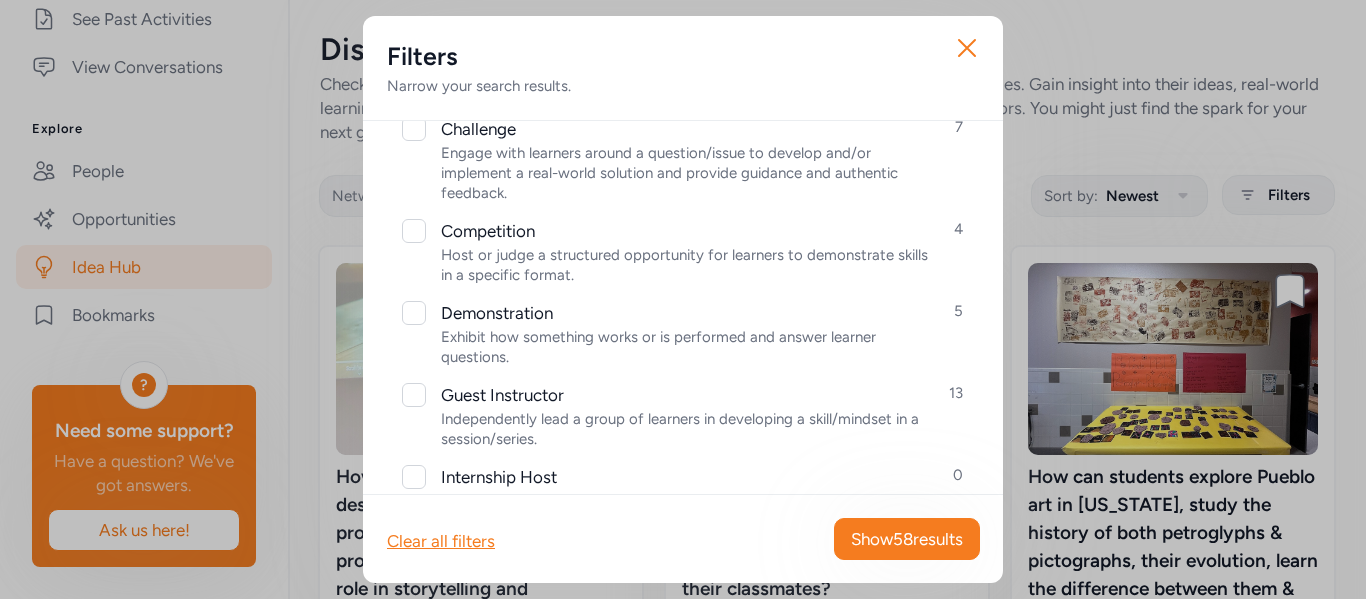 scroll, scrollTop: 264, scrollLeft: 0, axis: vertical 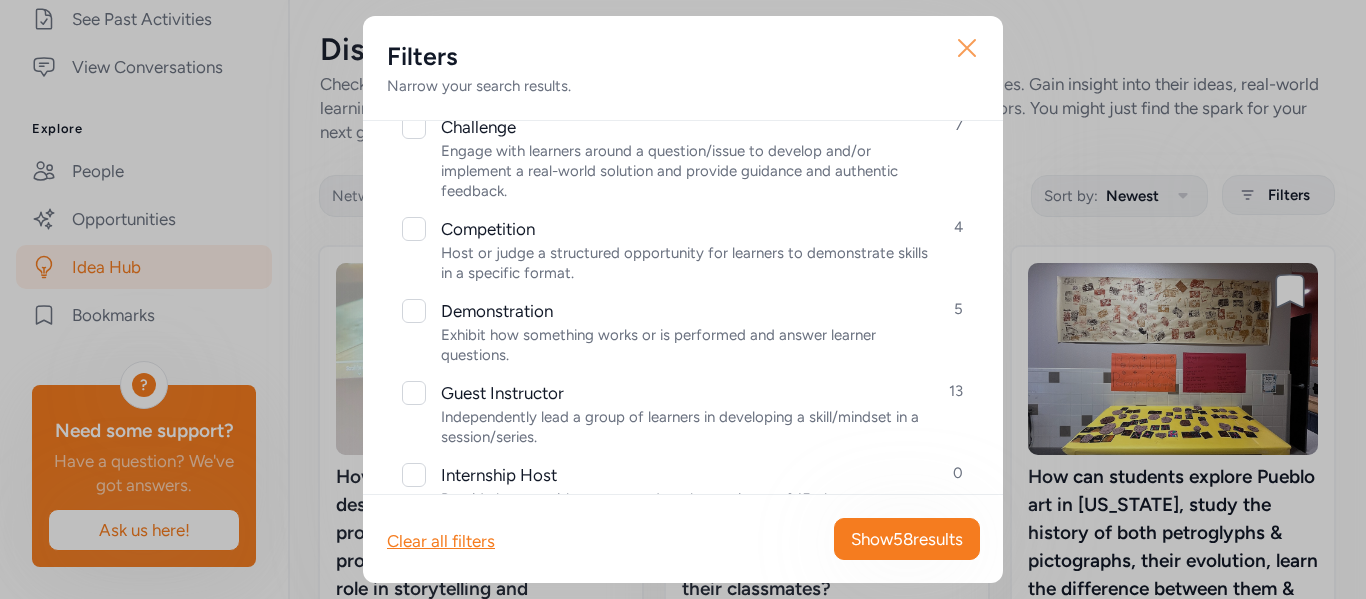 click 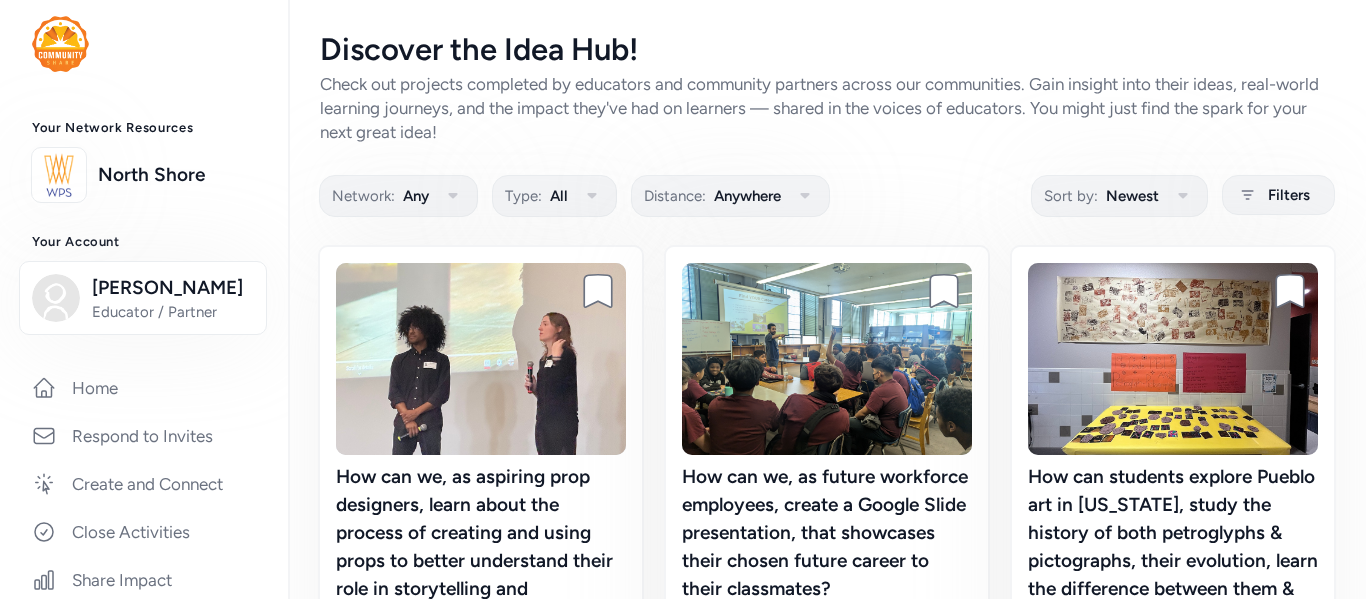 scroll, scrollTop: 15, scrollLeft: 0, axis: vertical 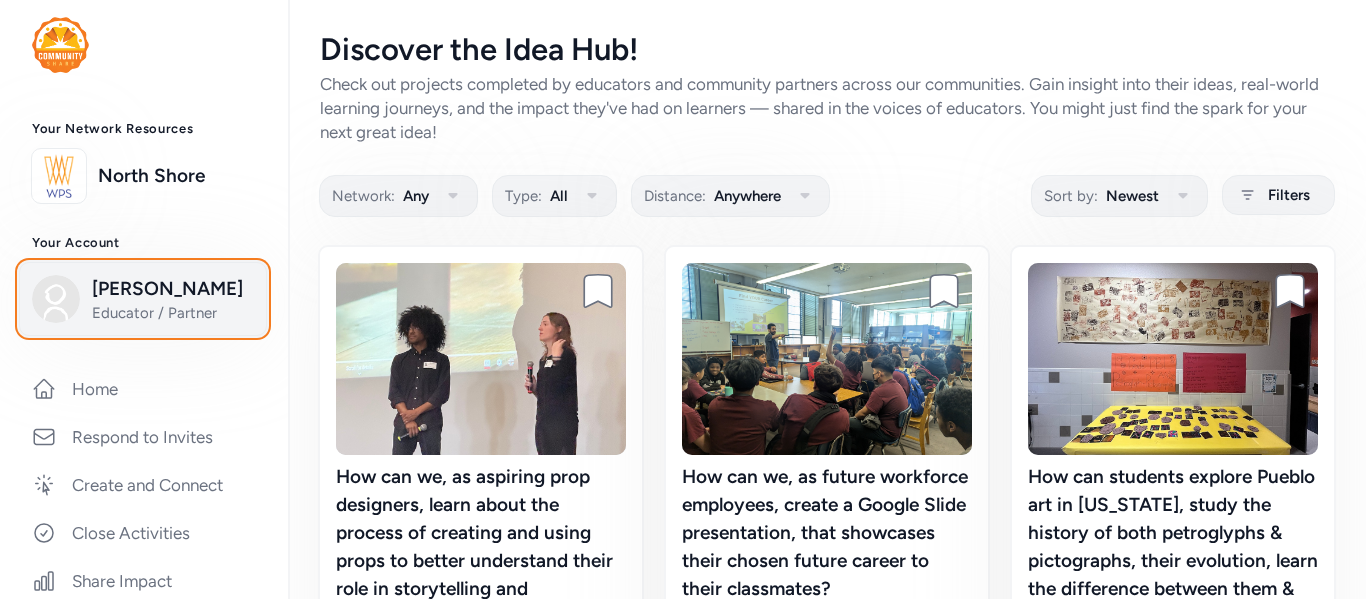 click on "Educator / Partner" at bounding box center [173, 313] 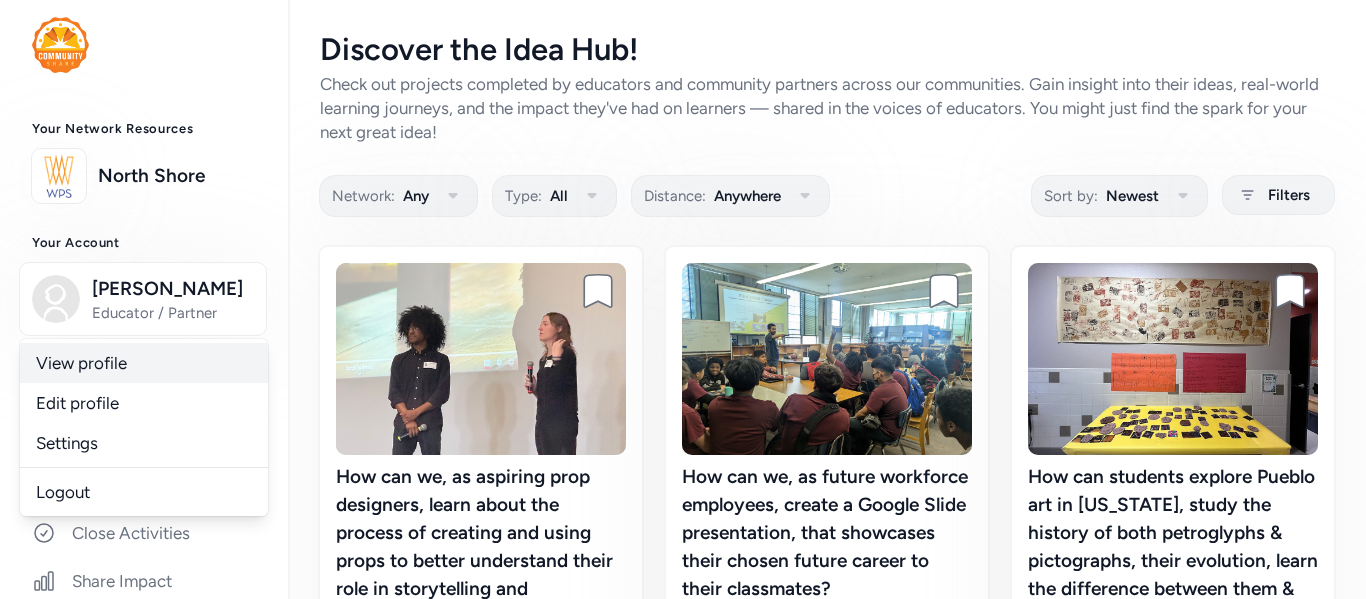 click on "View profile" at bounding box center [144, 363] 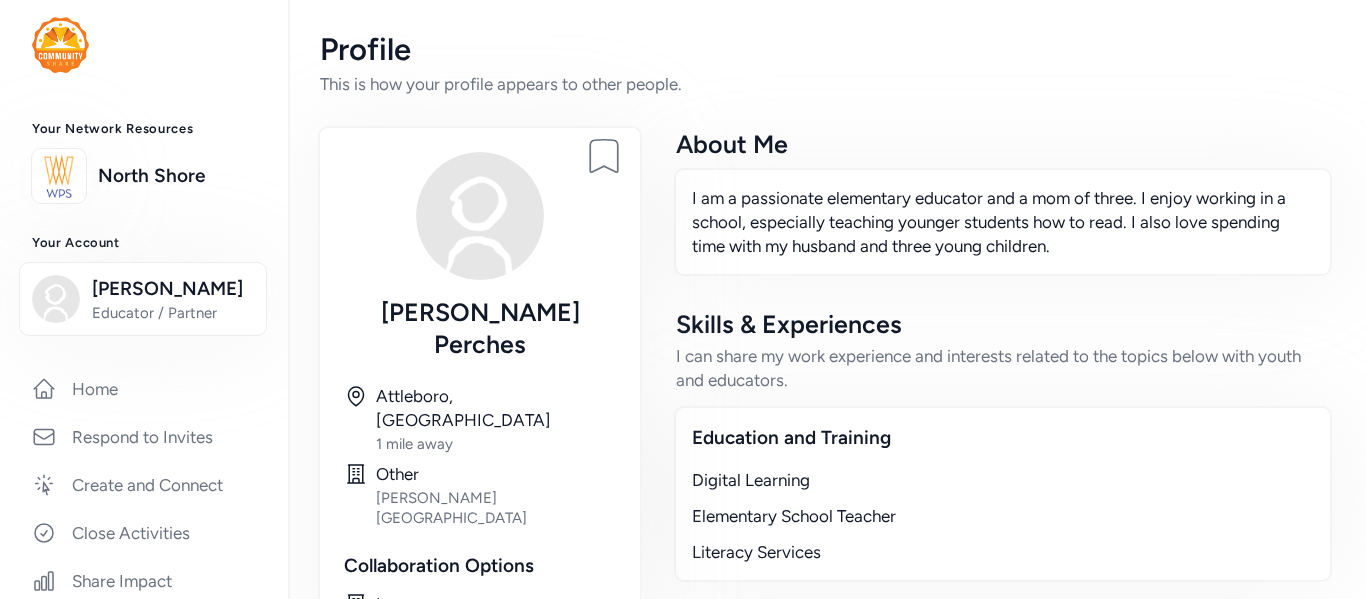click at bounding box center [480, 216] 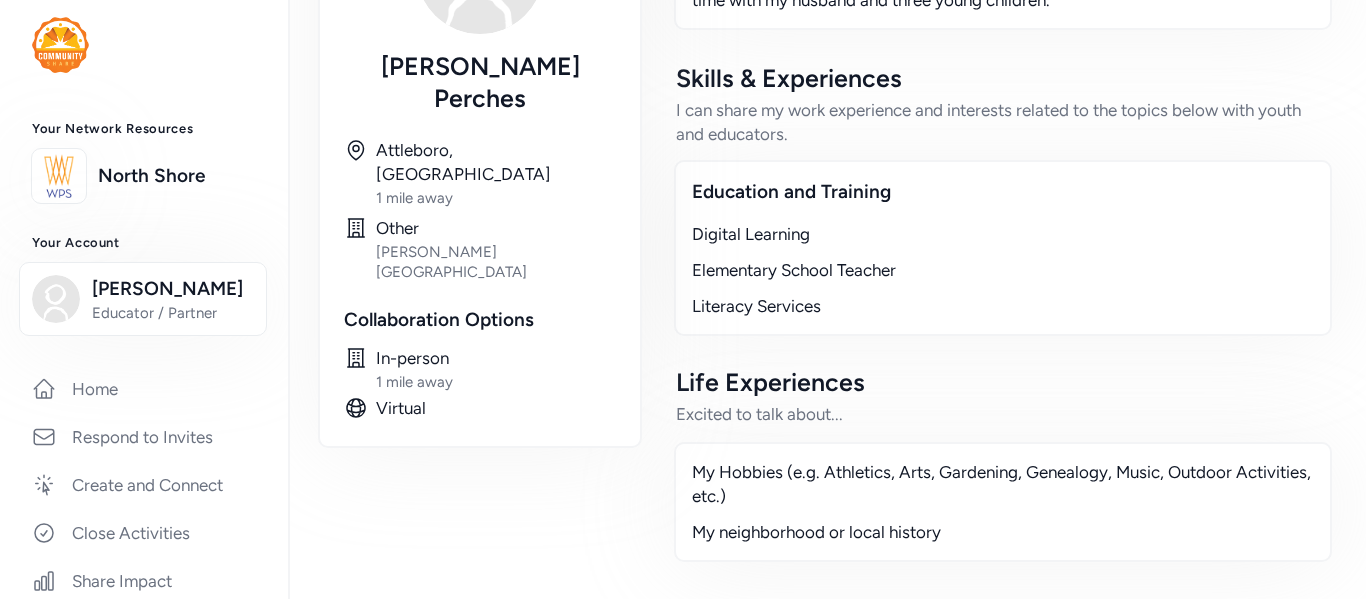 scroll, scrollTop: 0, scrollLeft: 0, axis: both 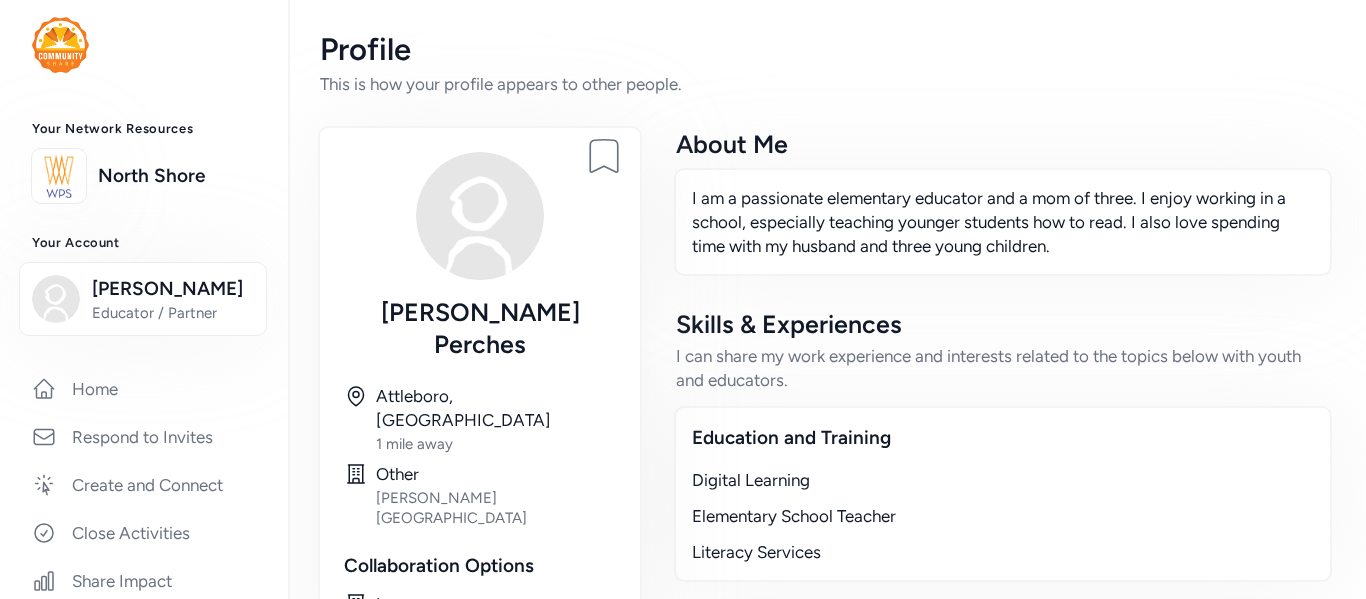 click at bounding box center [480, 216] 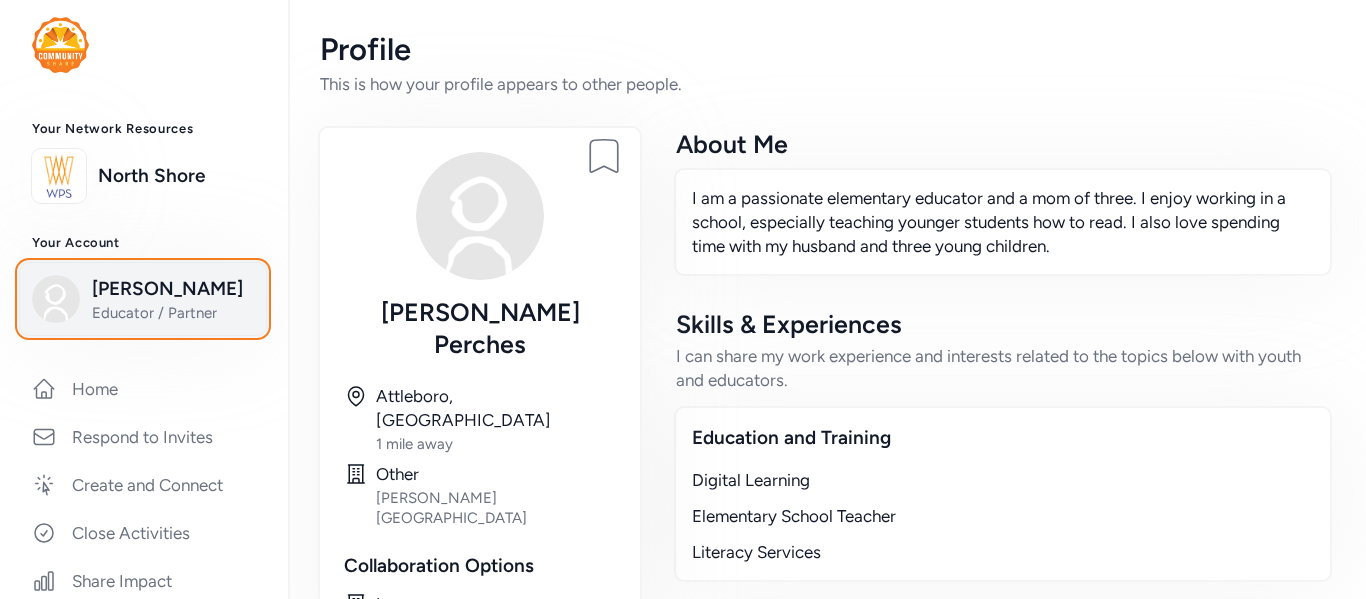click on "Educator / Partner" at bounding box center (173, 313) 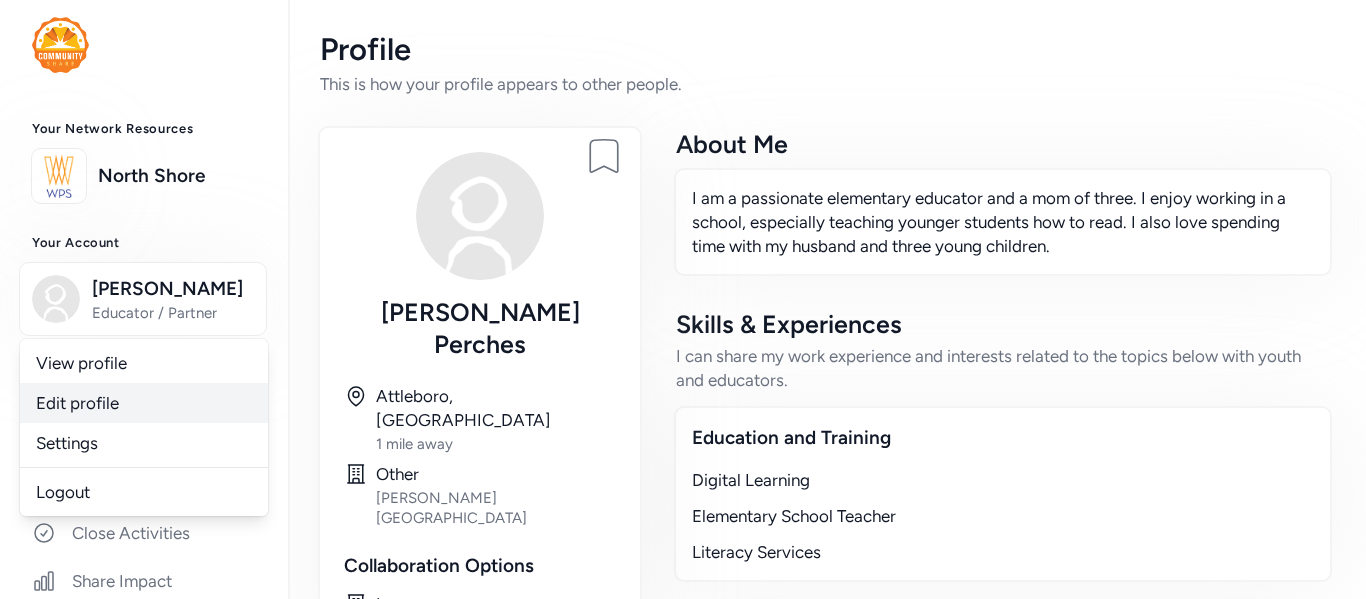 click on "Edit profile" at bounding box center [144, 403] 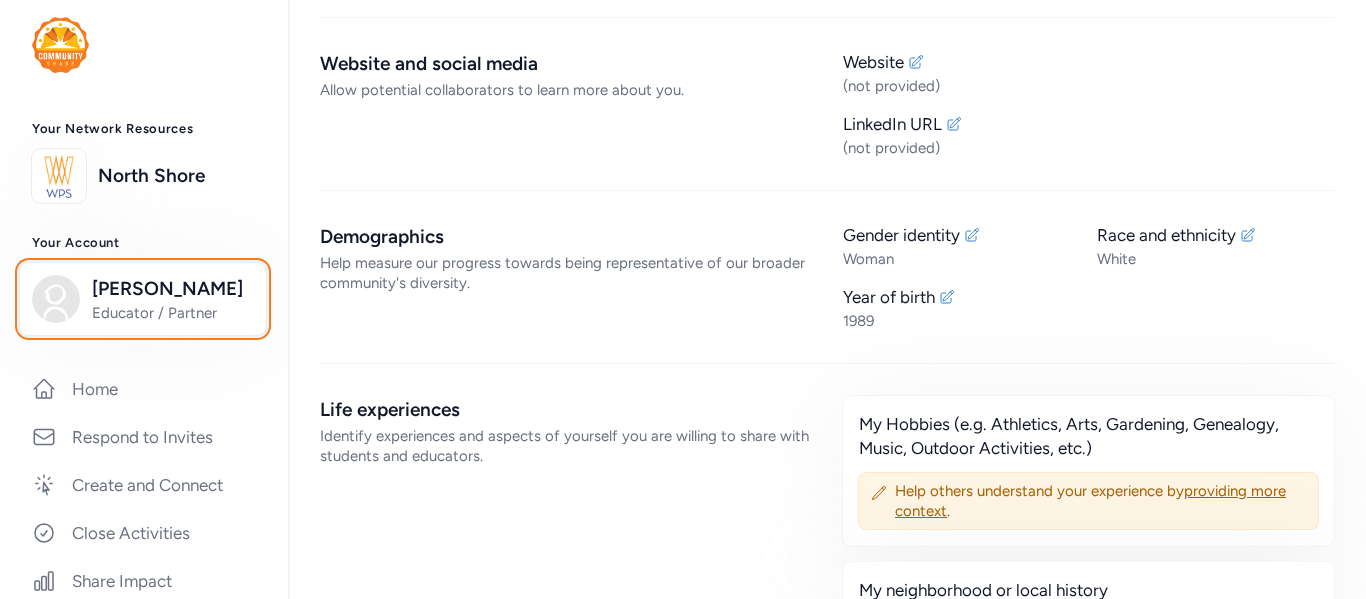 scroll, scrollTop: 0, scrollLeft: 0, axis: both 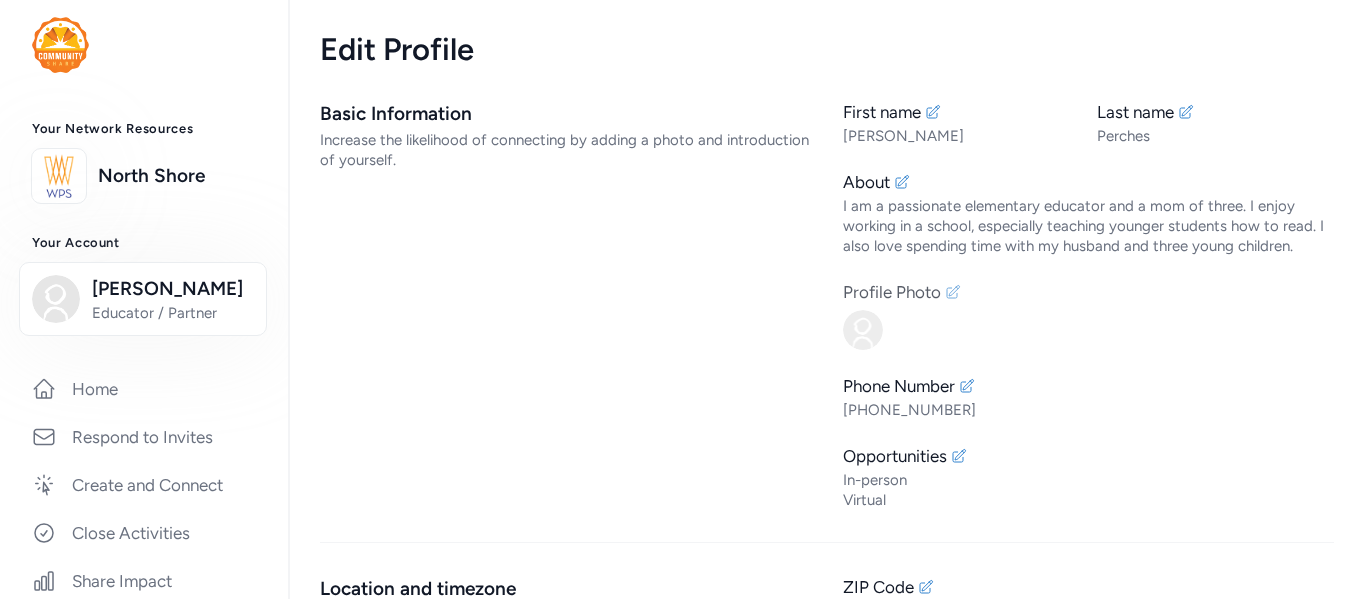 click 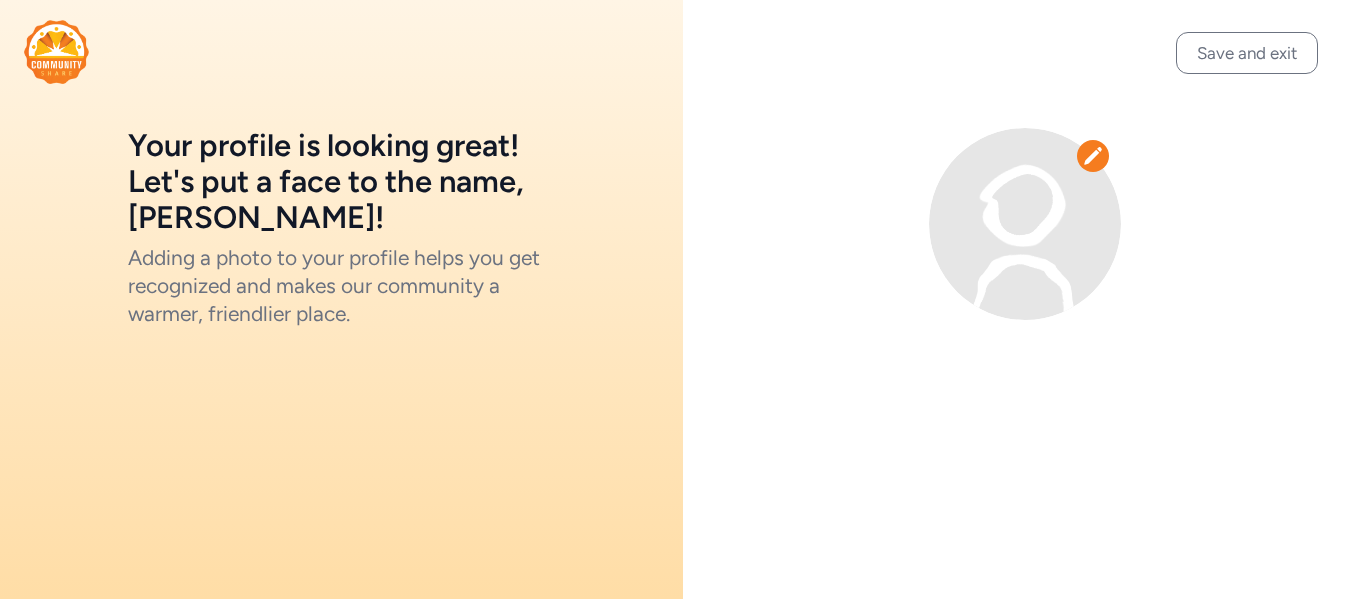 click 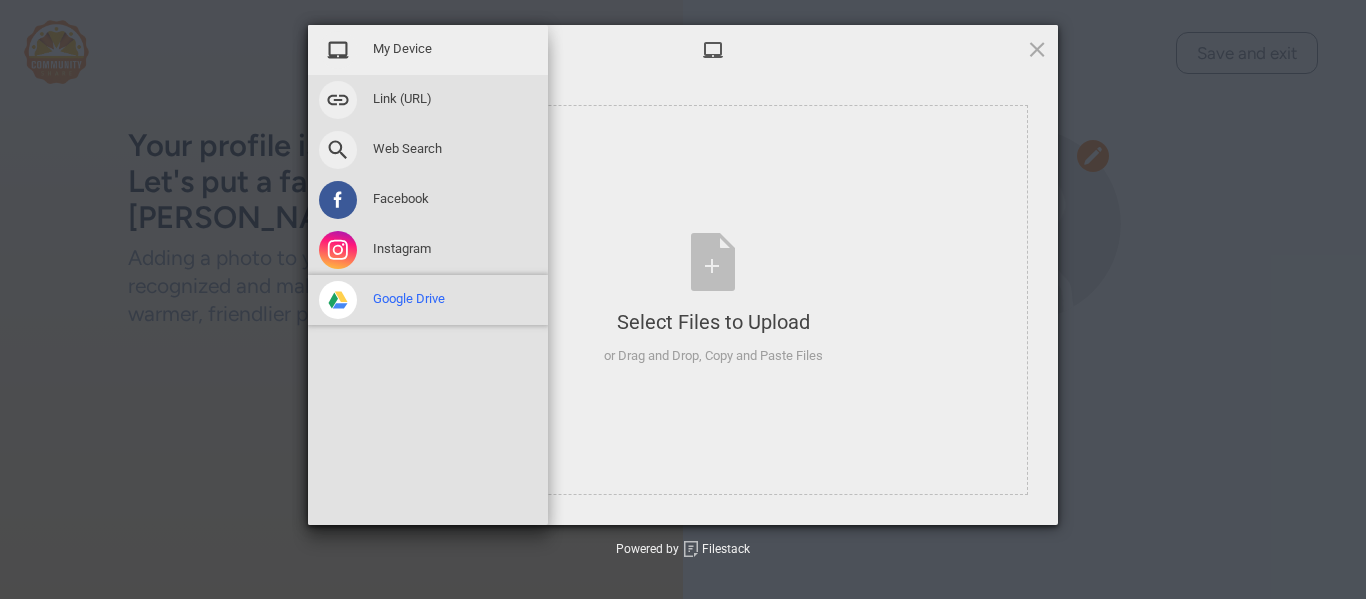 click on "Google Drive" at bounding box center (428, 300) 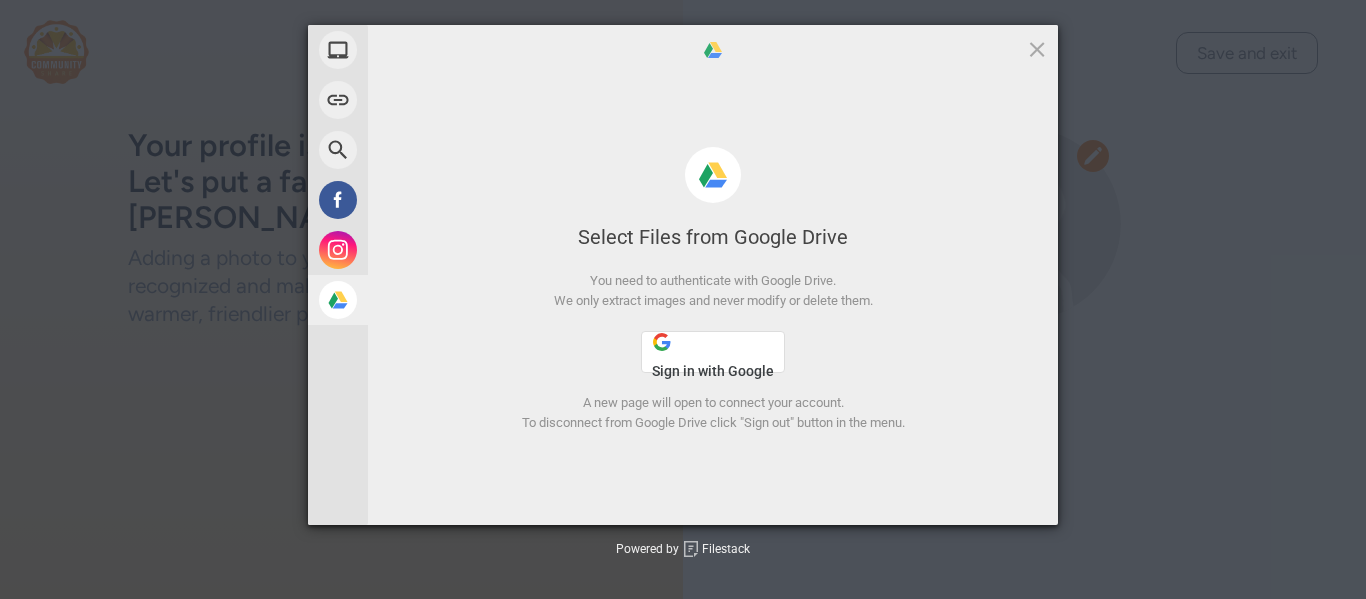 click on "Sign in with Google" at bounding box center [713, 371] 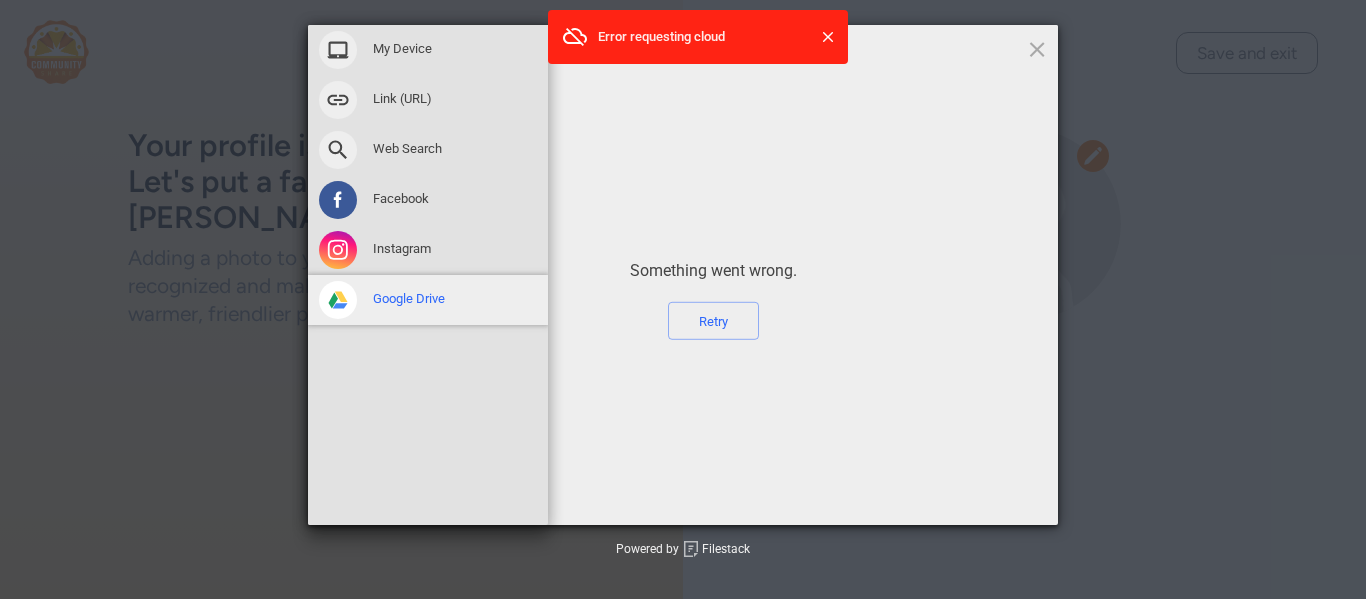 click on "Google Drive" at bounding box center [428, 300] 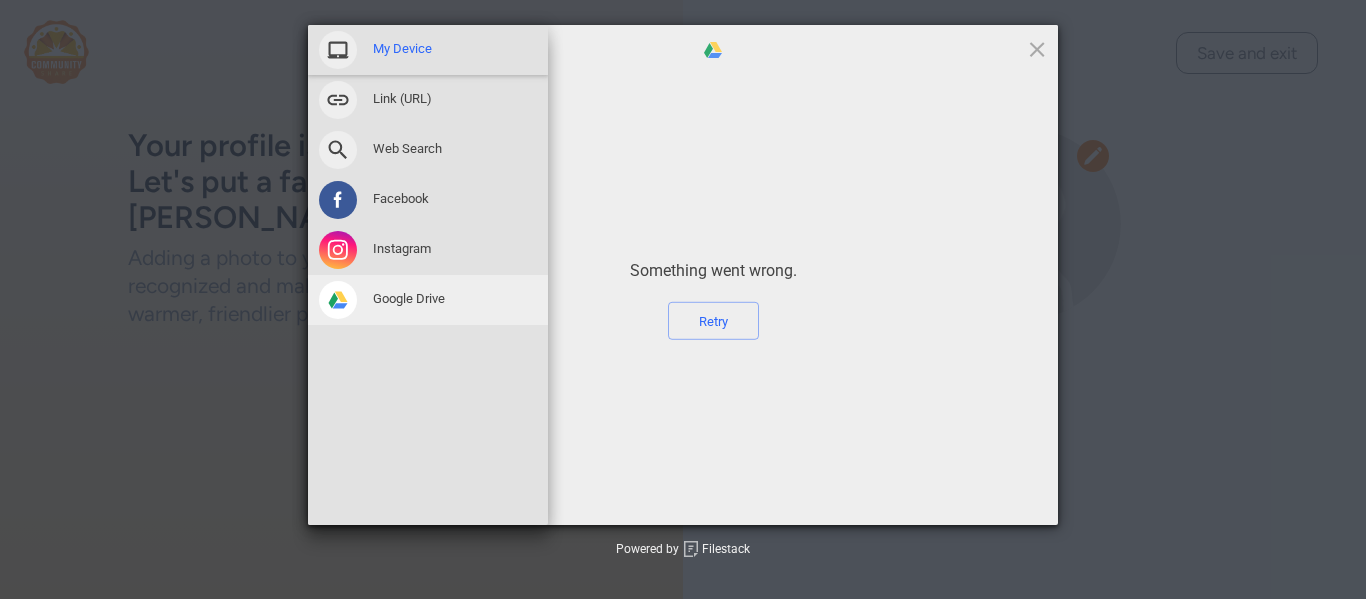 click on "My Device" at bounding box center [428, 50] 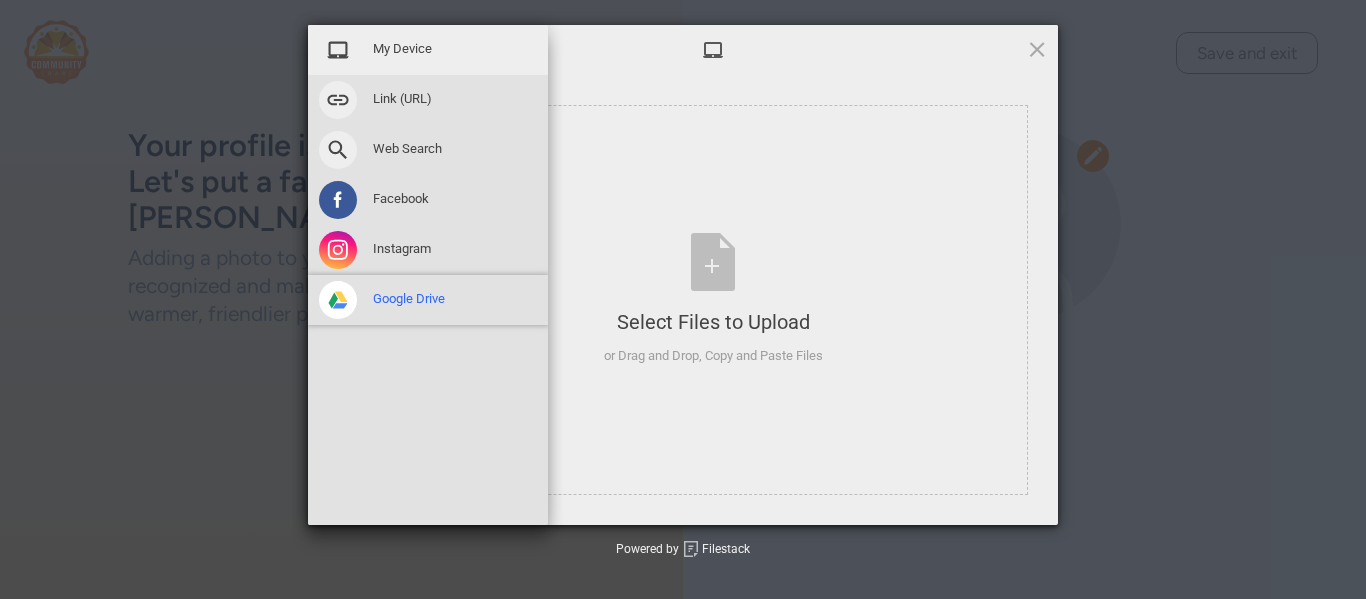 click on "Google Drive" at bounding box center (409, 299) 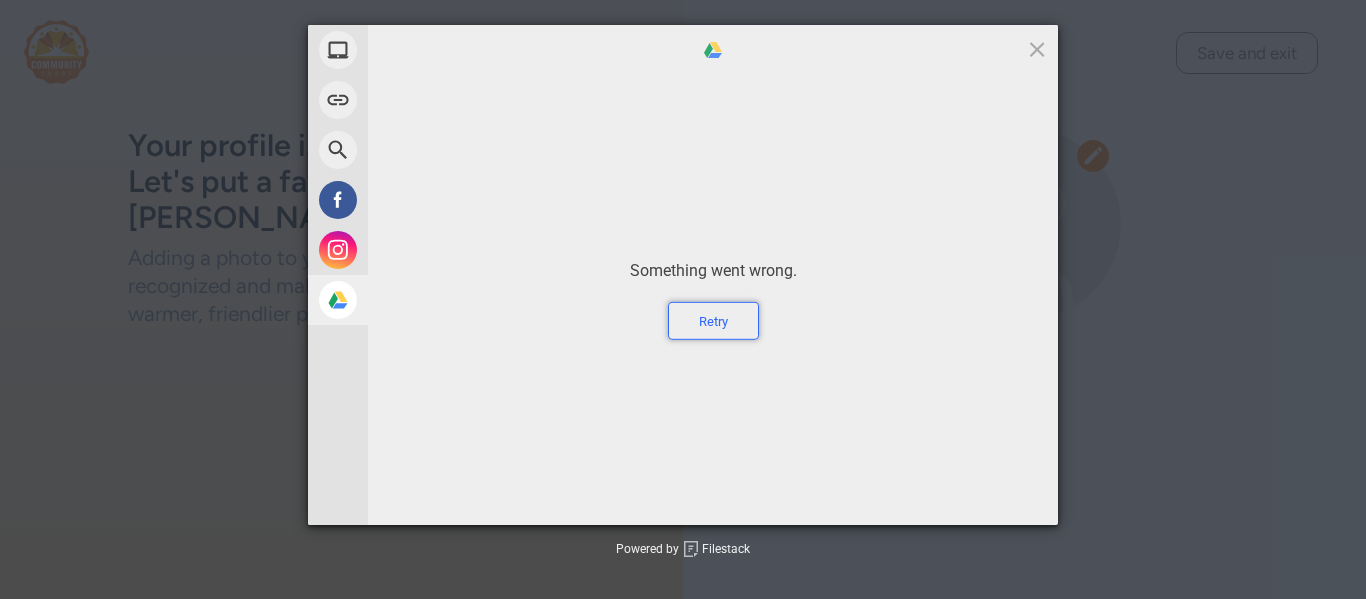 click on "Retry" at bounding box center [713, 321] 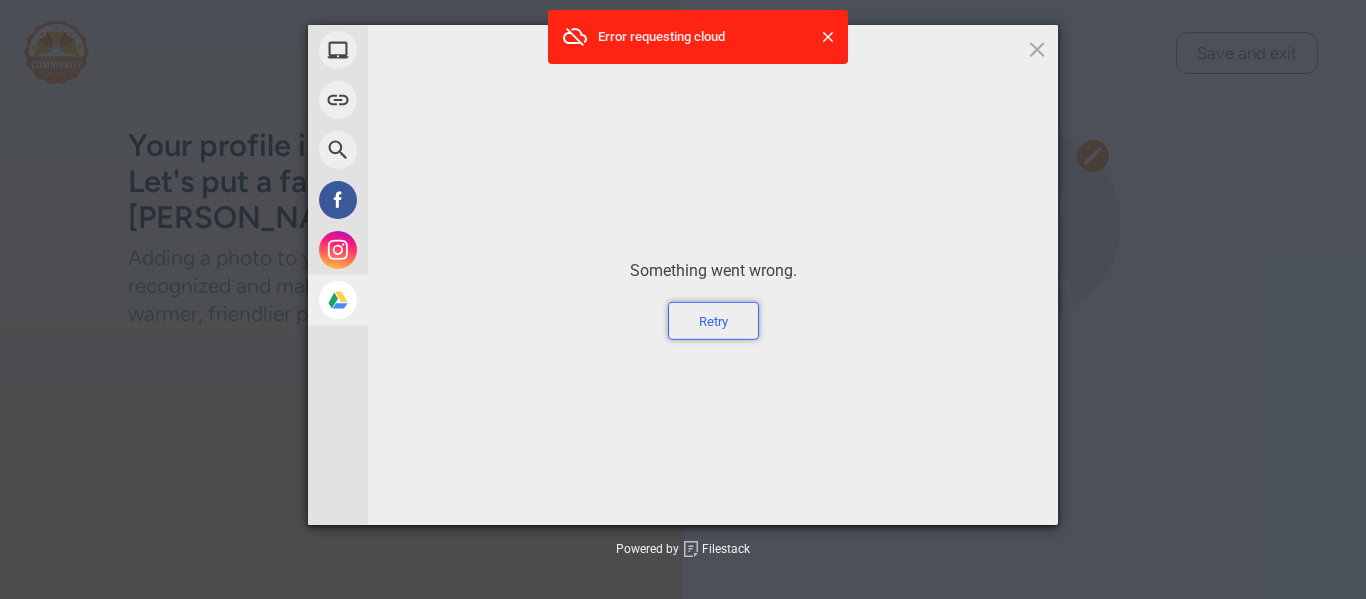 click on "Retry" at bounding box center [713, 321] 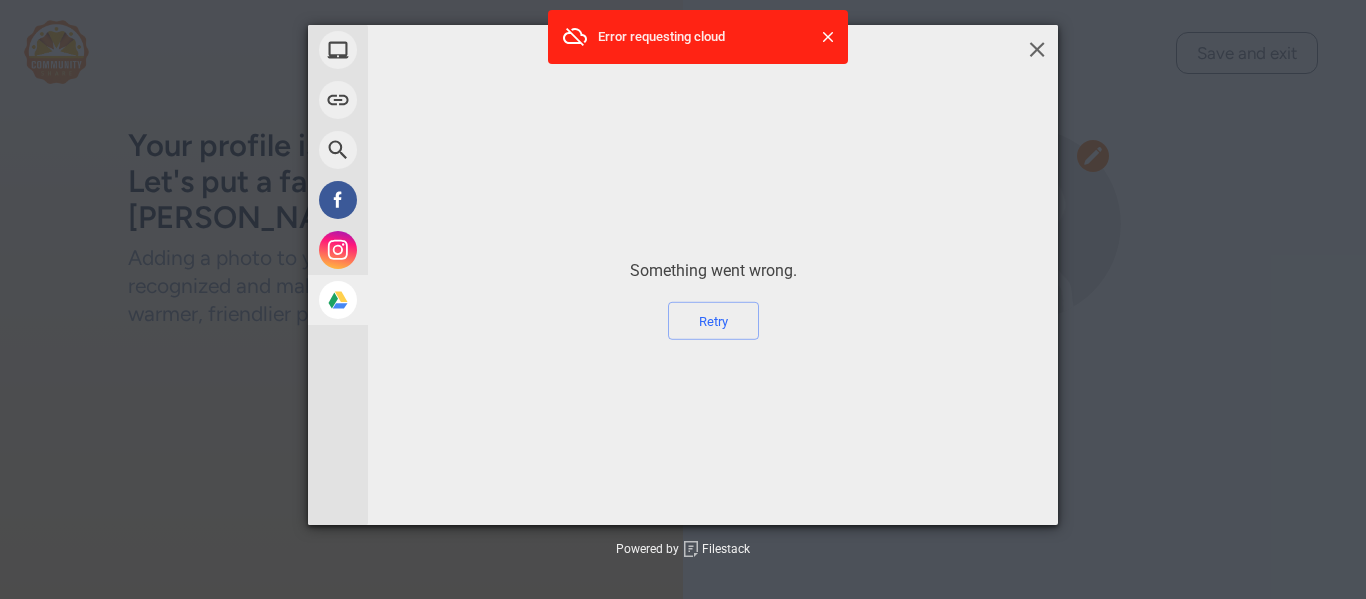 click at bounding box center [1037, 49] 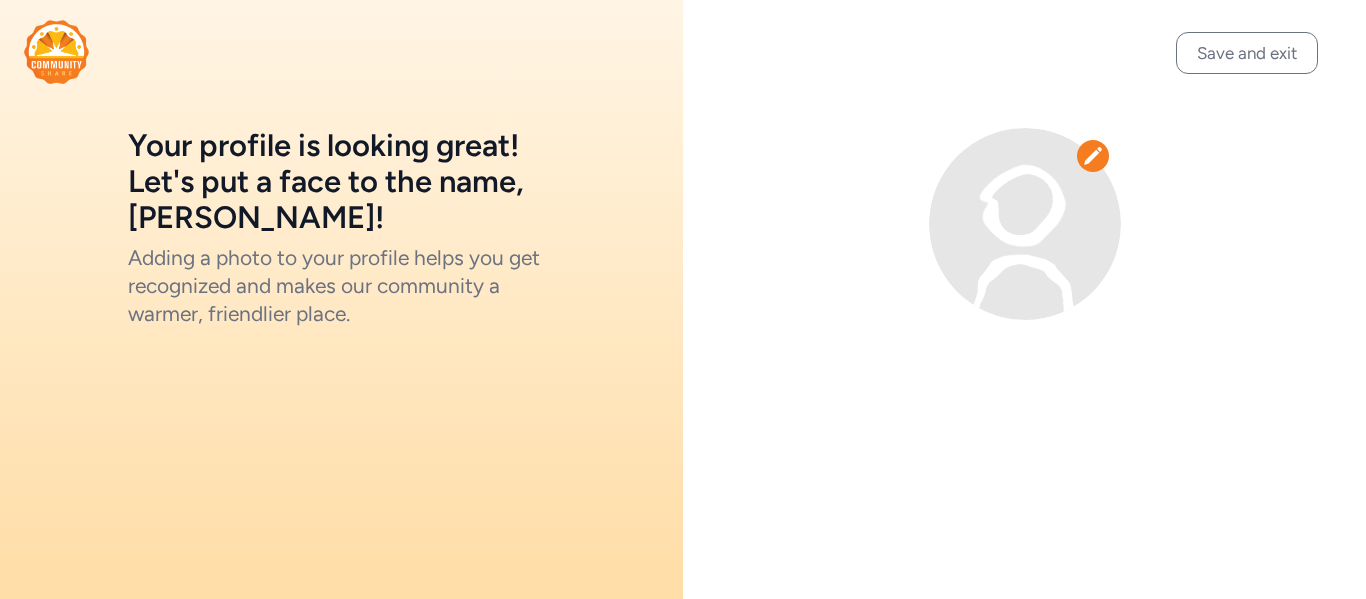 click at bounding box center (1093, 156) 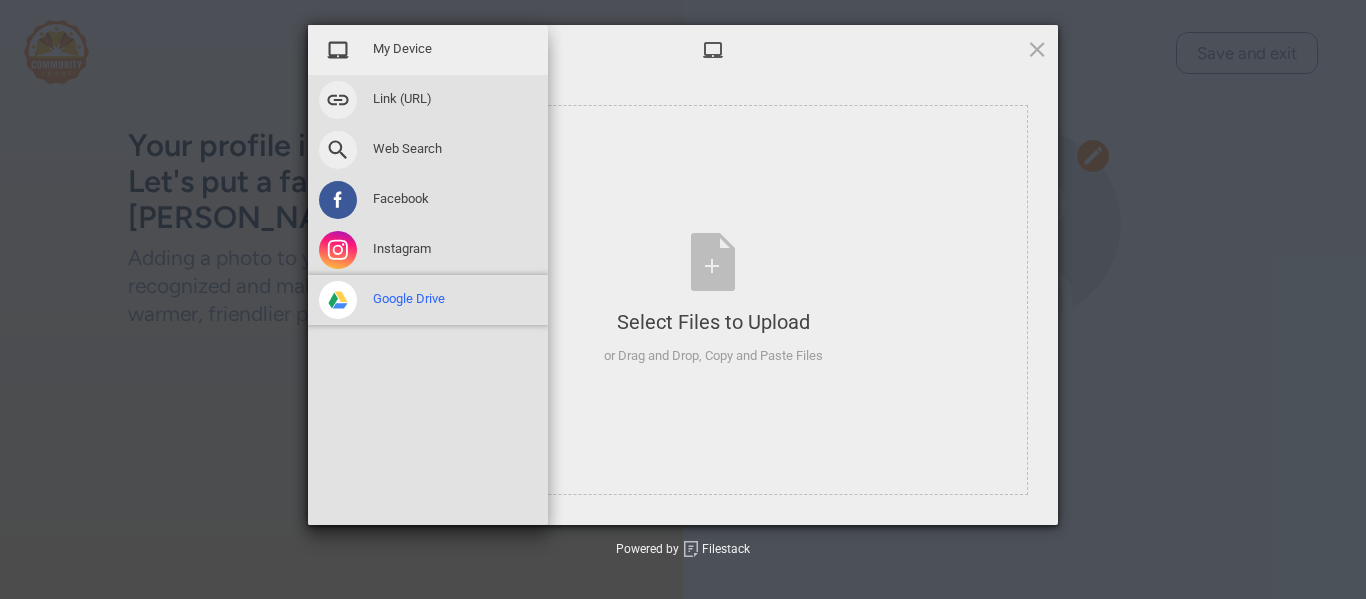 click on "Google Drive" at bounding box center [409, 299] 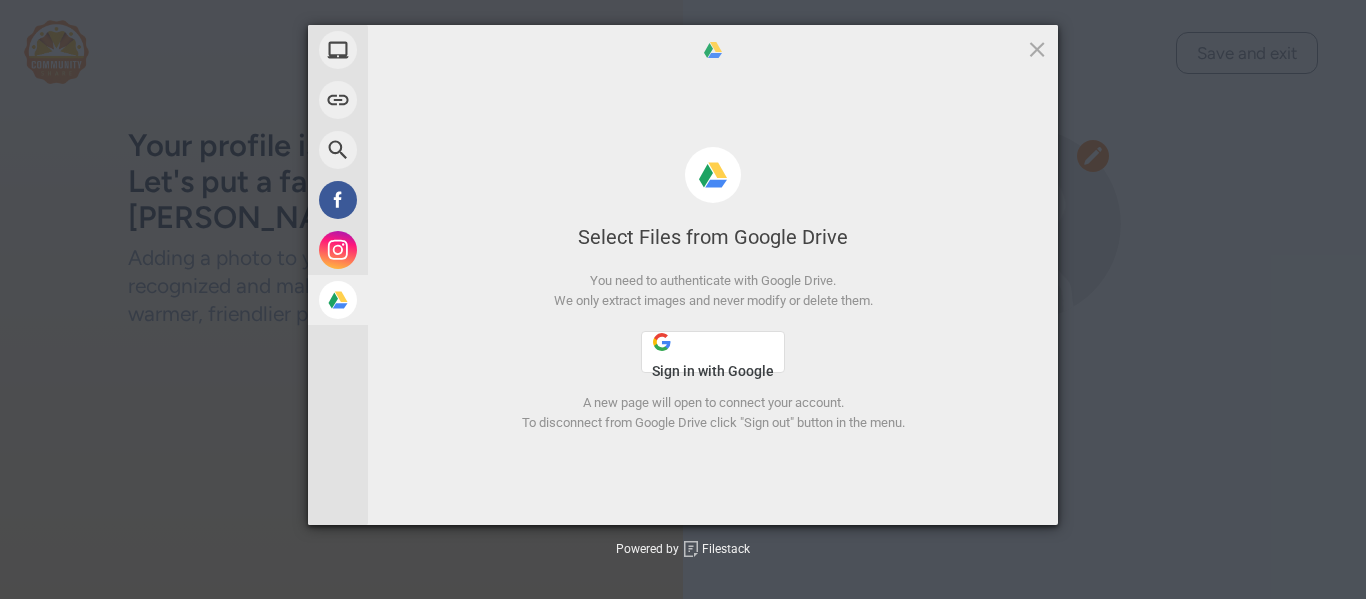 click on "Sign in with Google" at bounding box center (713, 371) 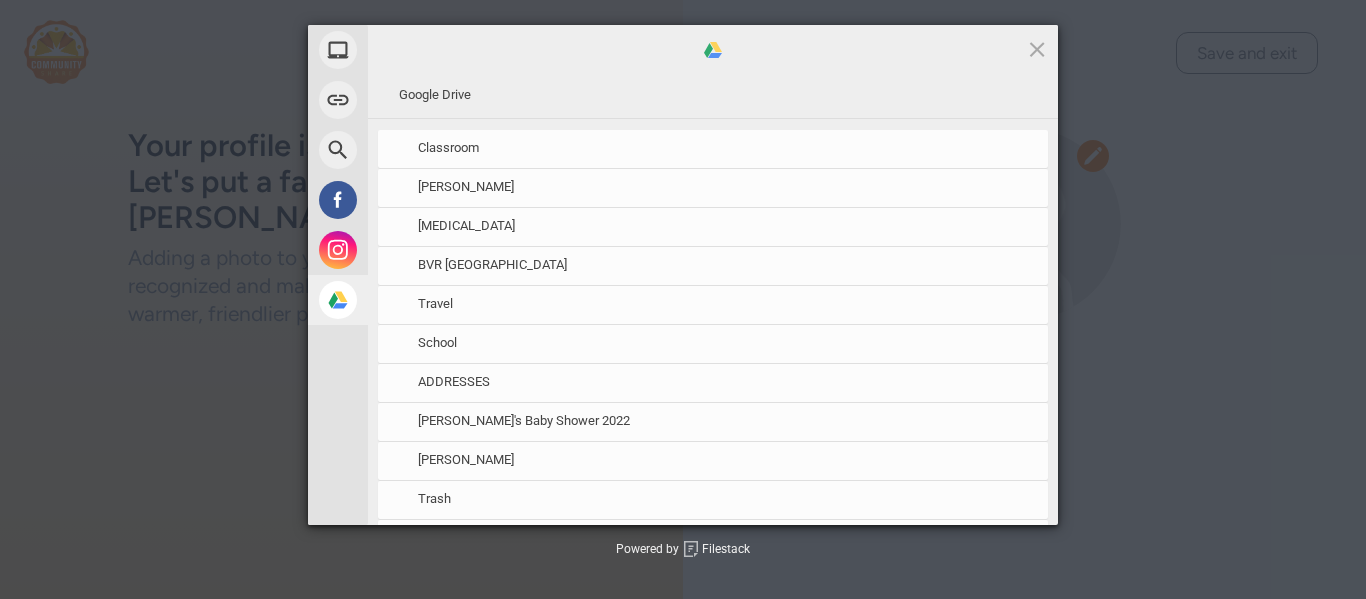 scroll, scrollTop: 0, scrollLeft: 0, axis: both 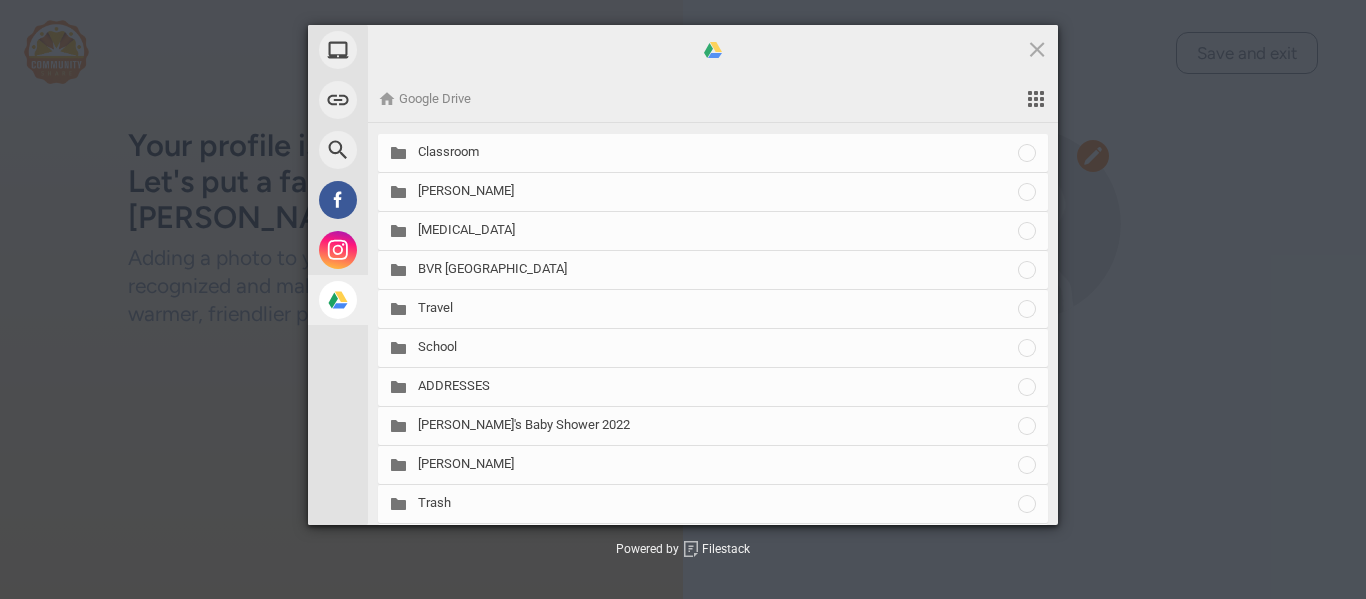 click on "Google Drive" at bounding box center [427, 99] 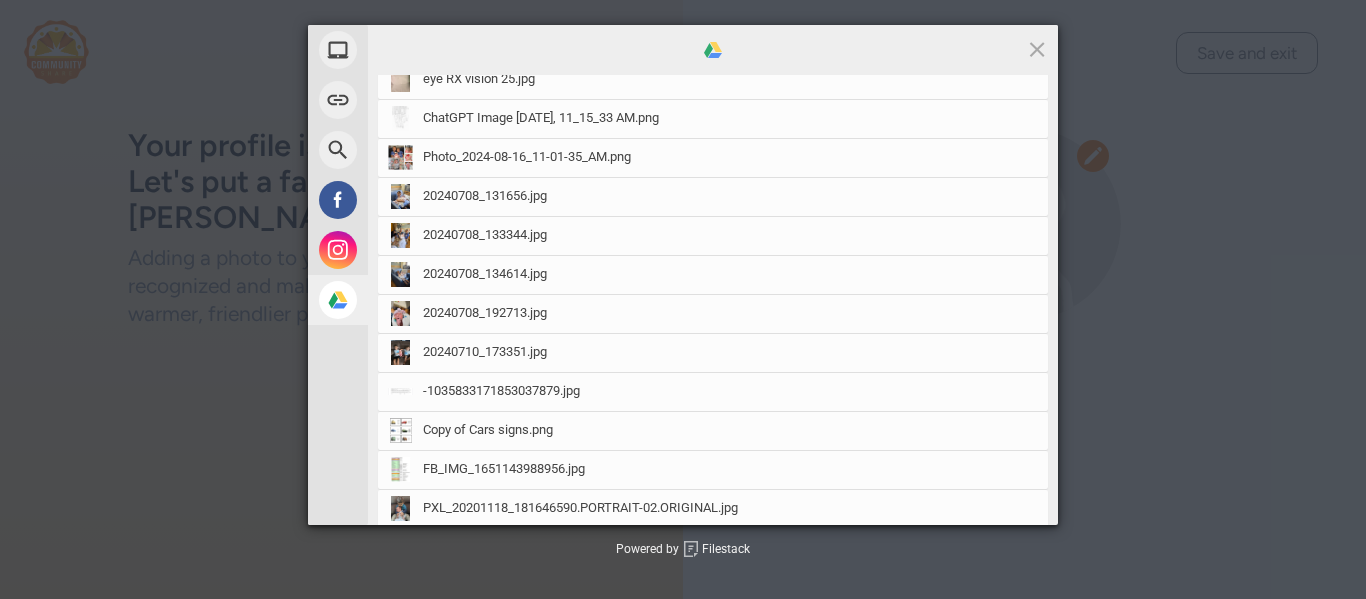 scroll, scrollTop: 945, scrollLeft: 0, axis: vertical 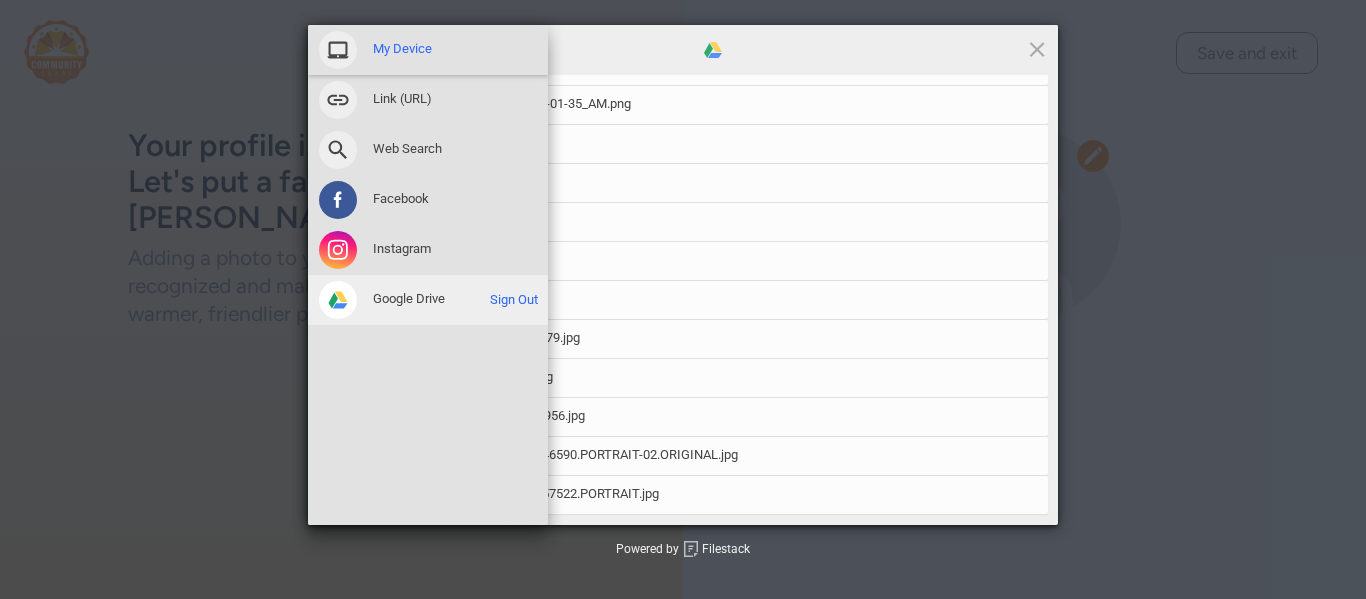 click on "My Device" at bounding box center (428, 50) 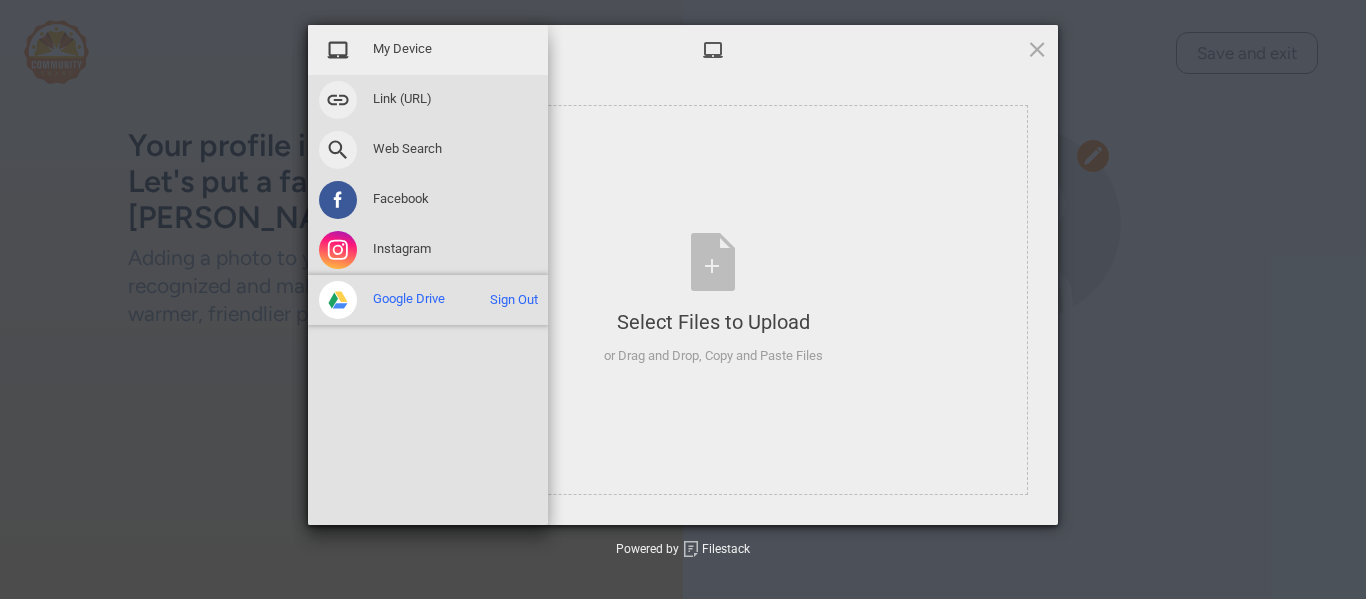 click on "Google Drive" at bounding box center [409, 299] 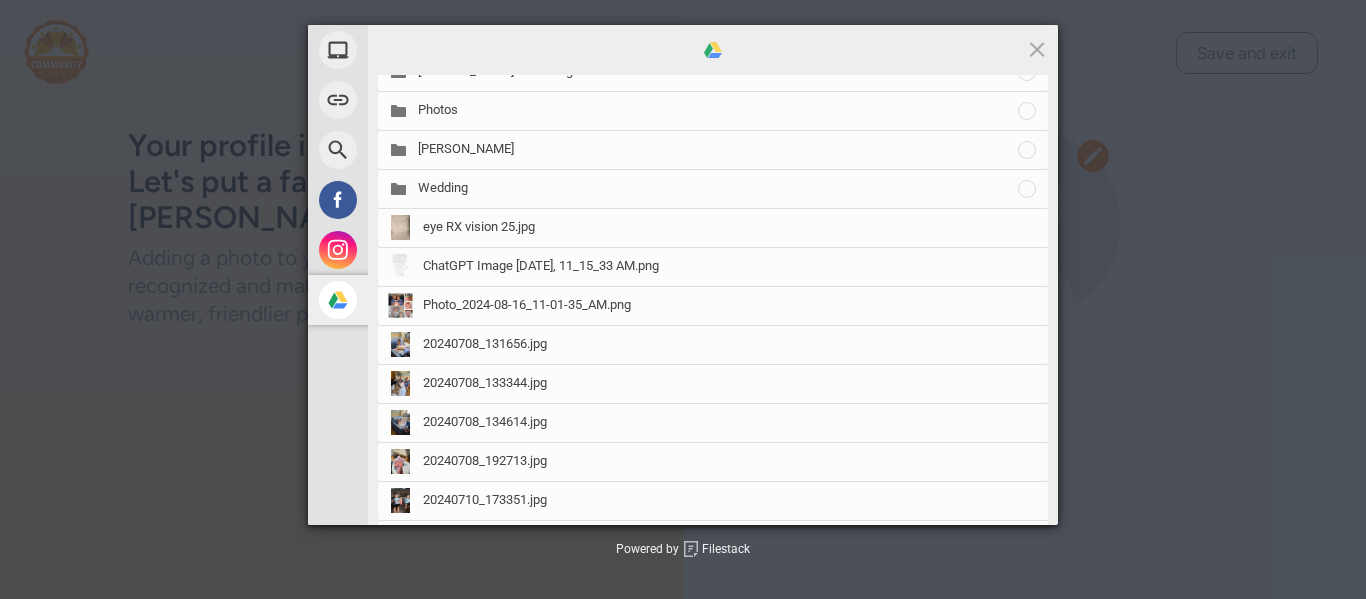 scroll, scrollTop: 945, scrollLeft: 0, axis: vertical 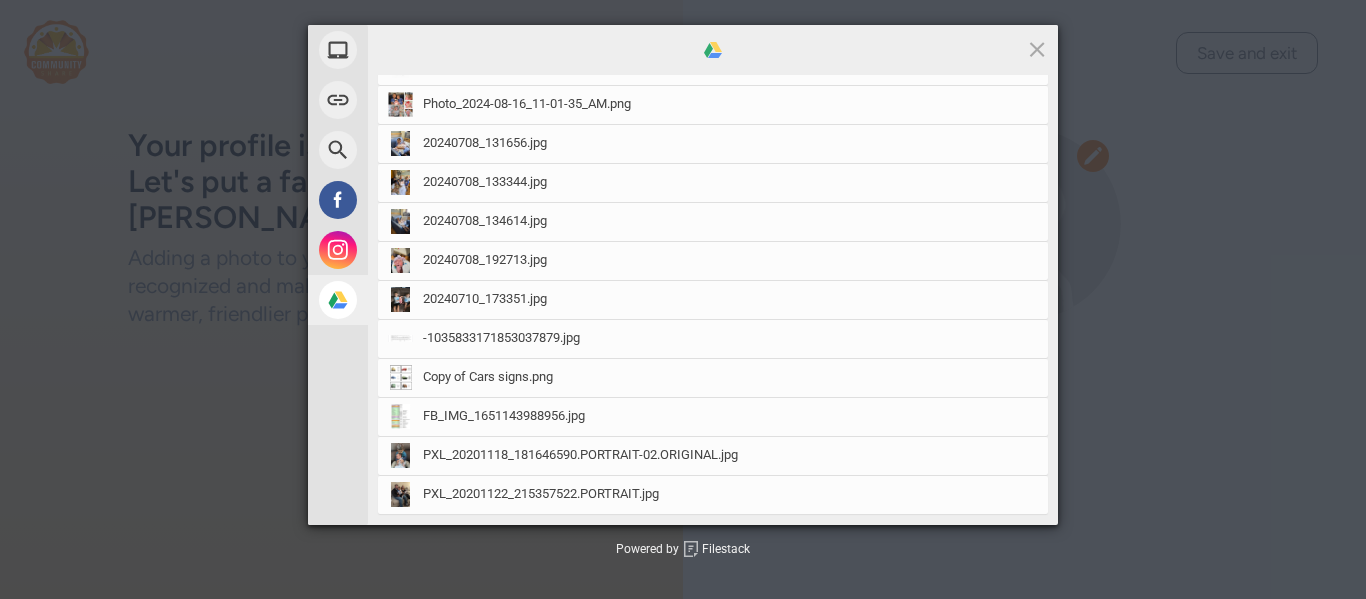 click at bounding box center [713, 50] 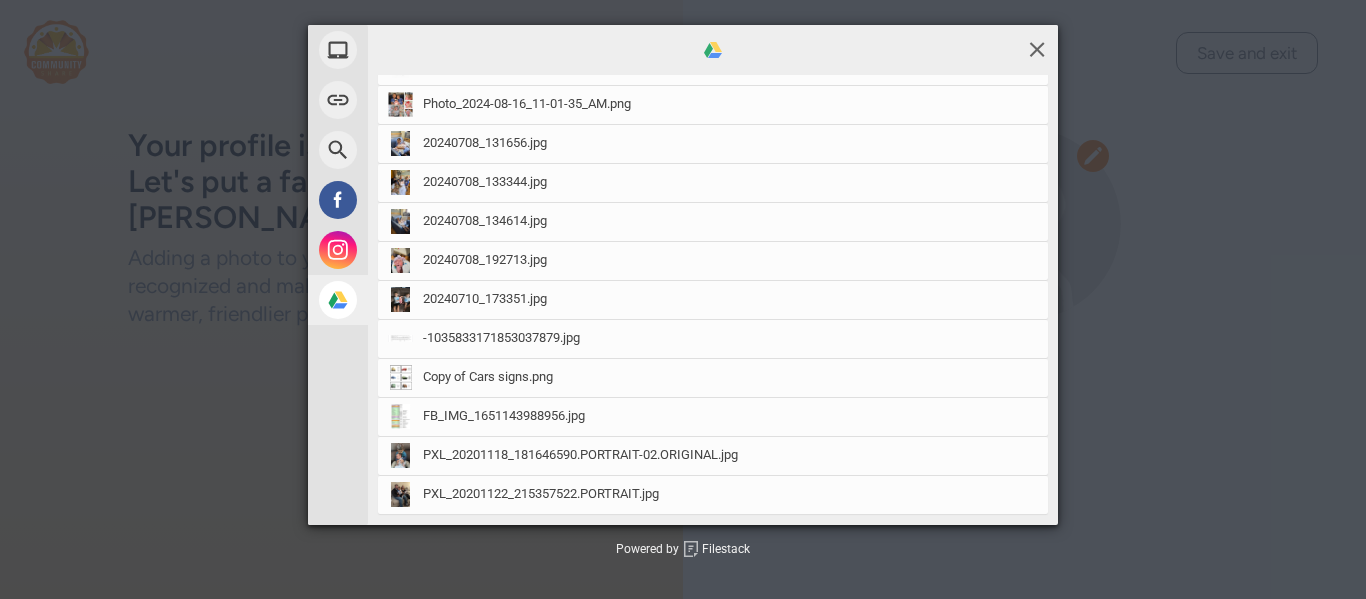 click at bounding box center (1037, 49) 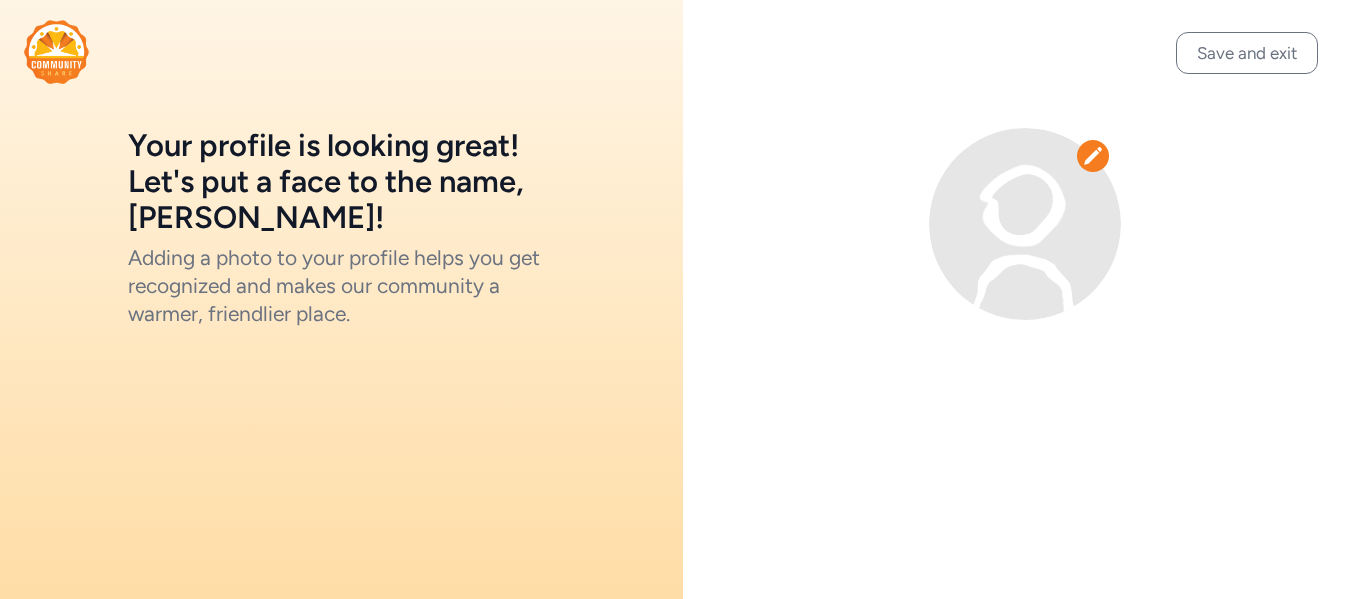 click at bounding box center [1093, 156] 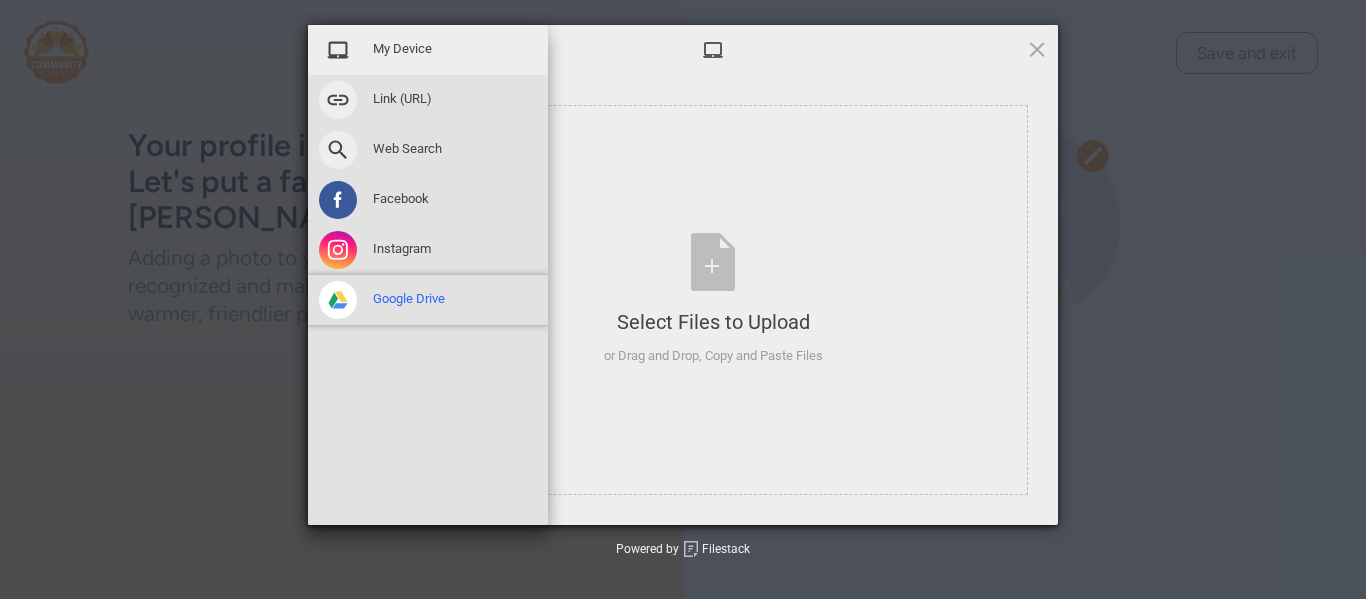 click on "Google Drive" at bounding box center [409, 299] 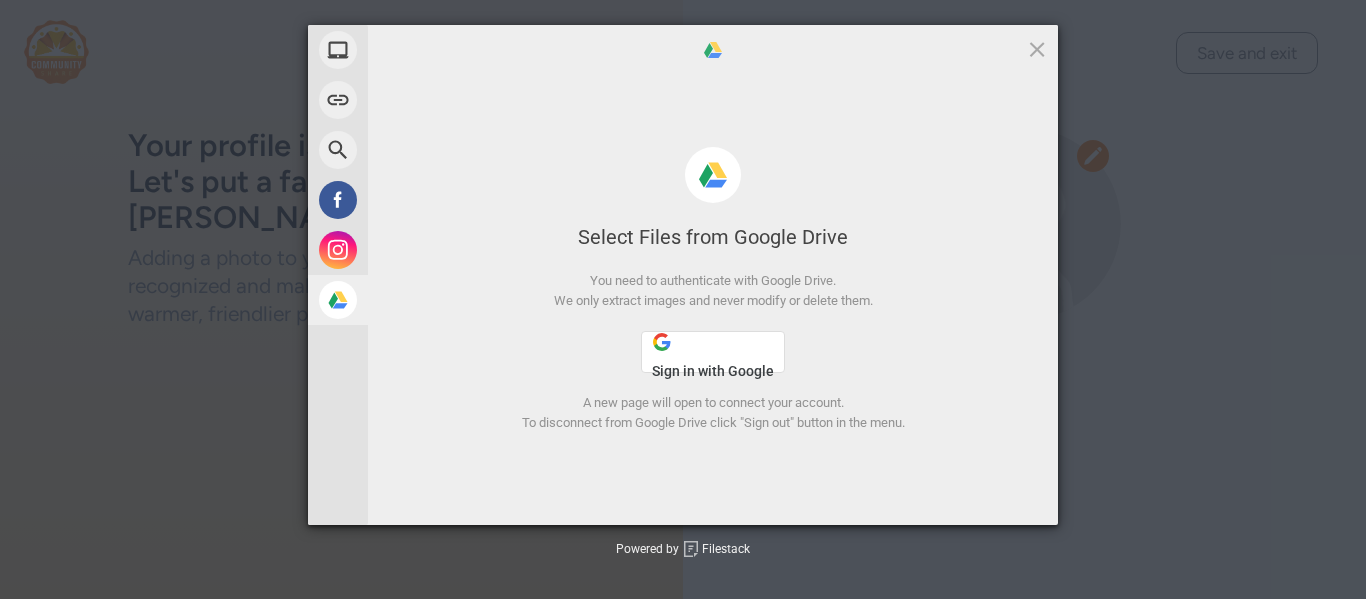 click on "Sign in with Google" at bounding box center (713, 371) 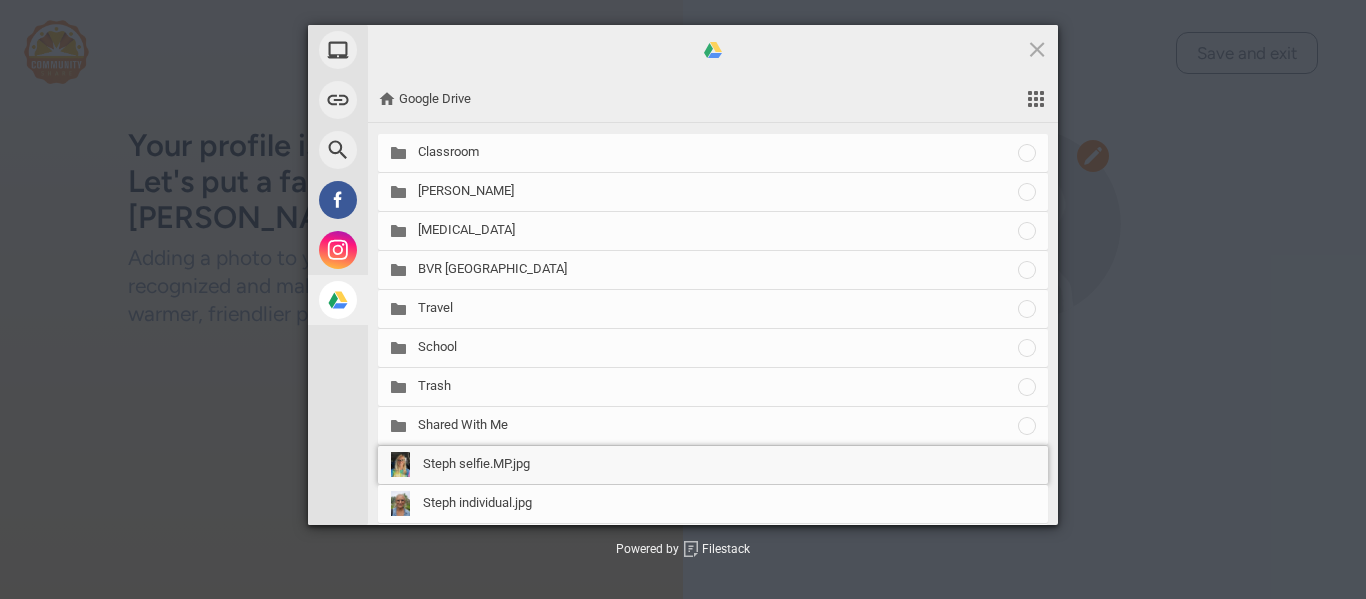 click on "Steph selfie.MP.jpg" at bounding box center (476, 464) 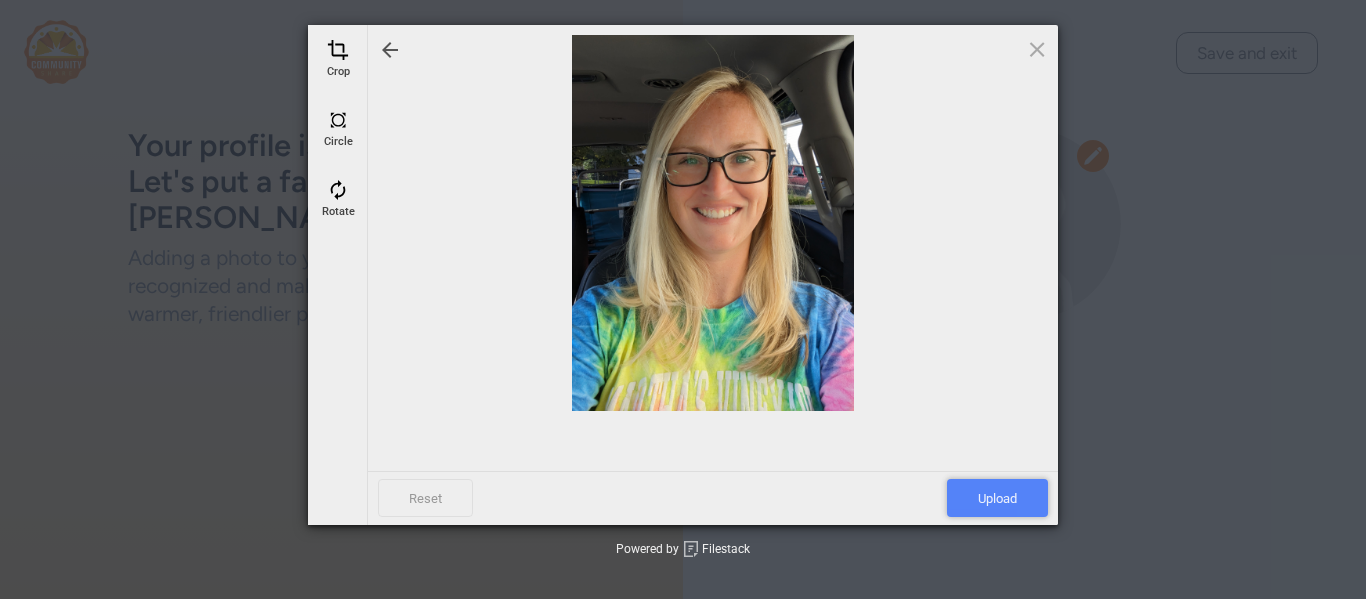 click on "Upload" at bounding box center (997, 498) 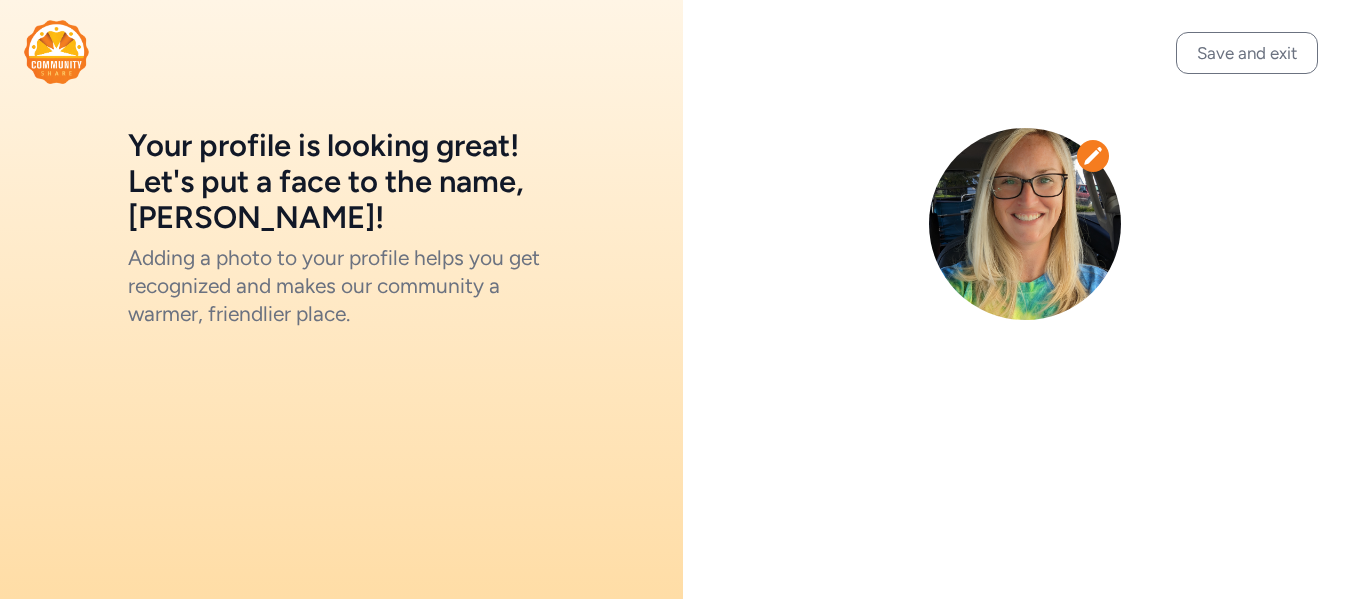 click 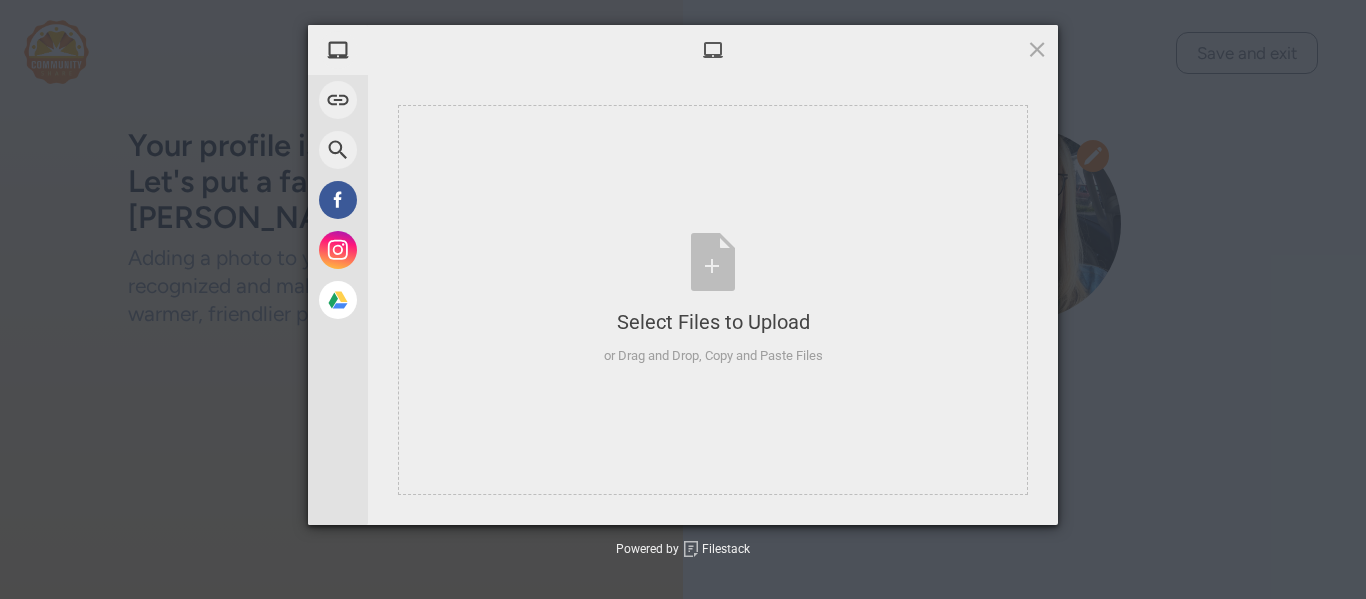 click at bounding box center (713, 50) 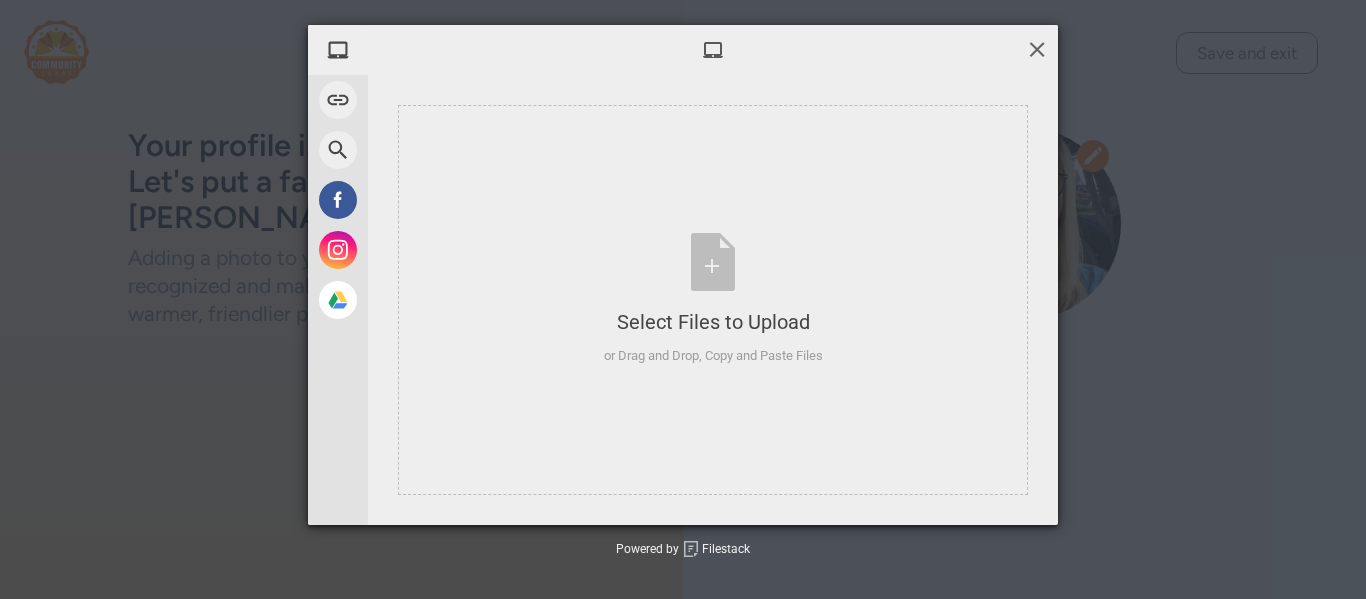 click at bounding box center (1037, 49) 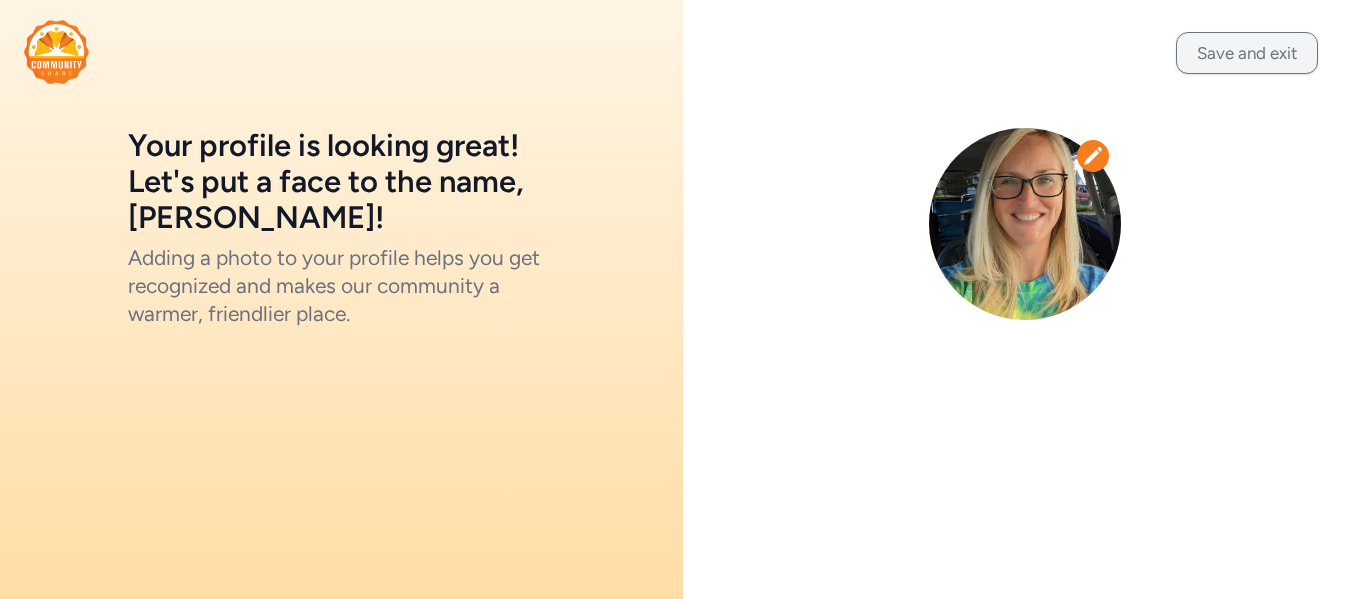 click on "Save and exit" at bounding box center [1247, 53] 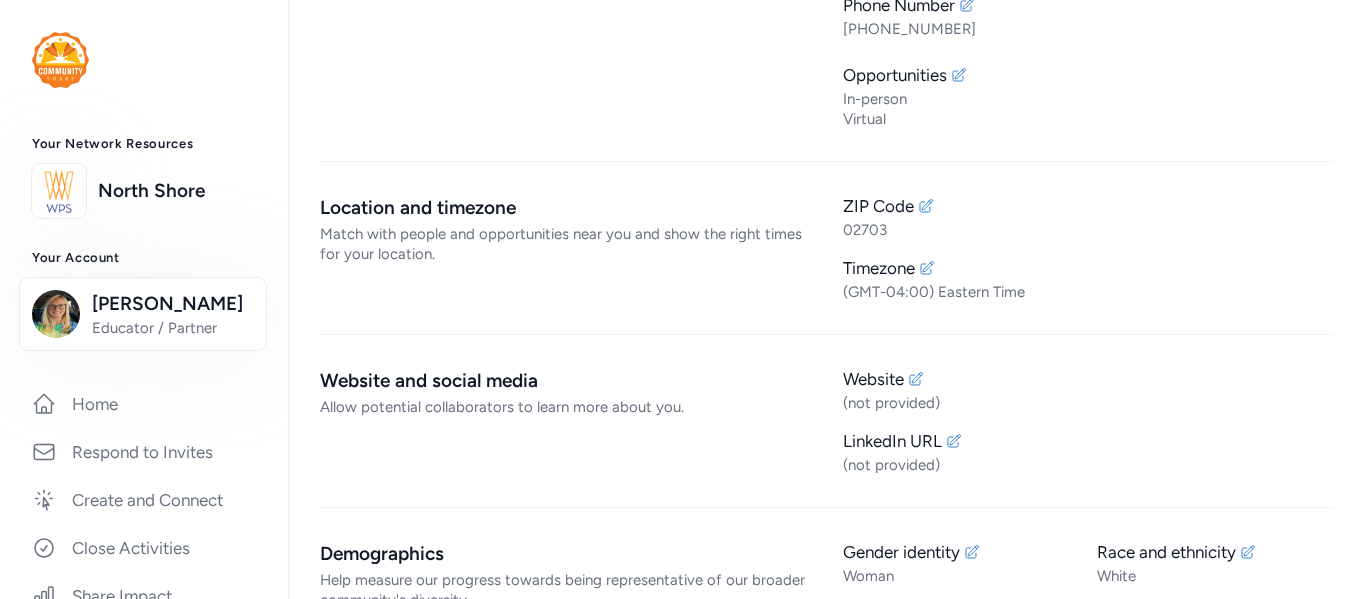 scroll, scrollTop: 0, scrollLeft: 0, axis: both 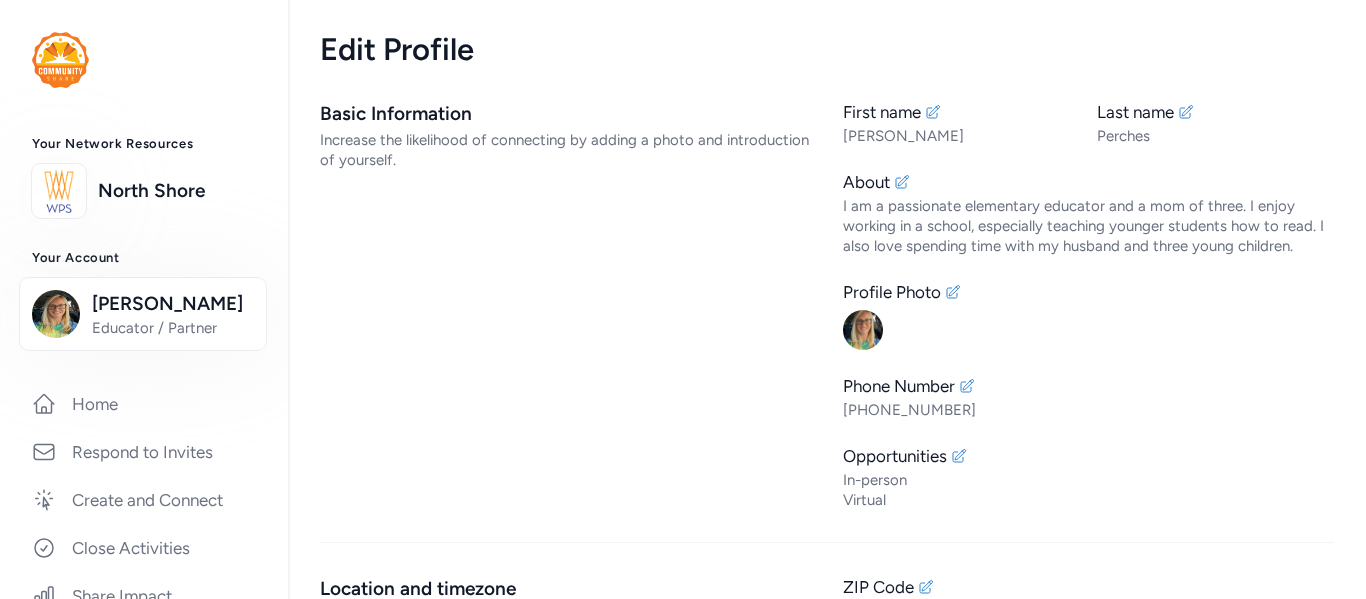 click on "First name Stephanie Last name Perches About I am a passionate elementary educator and a mom of three. I enjoy working in a school, especially teaching younger students how to read. I also love spending time with my husband and three young children.  Profile Photo Phone Number 508 369 3790 Opportunities In-person Virtual" at bounding box center (1088, 305) 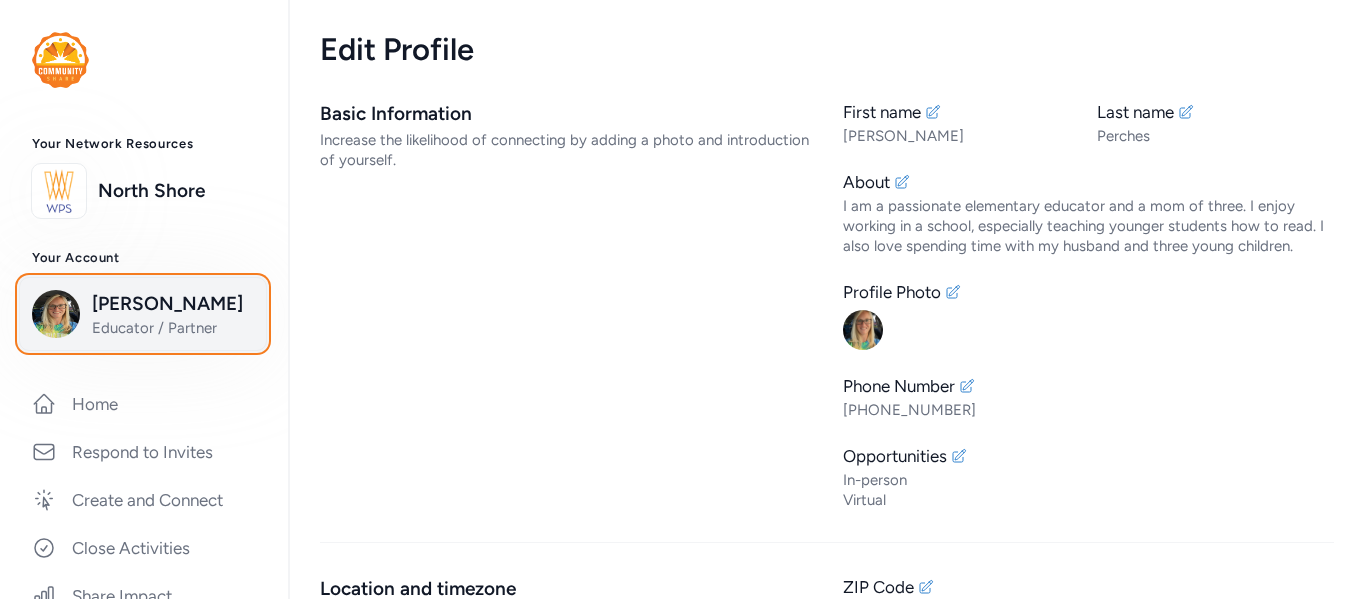click on "Educator / Partner" at bounding box center [173, 328] 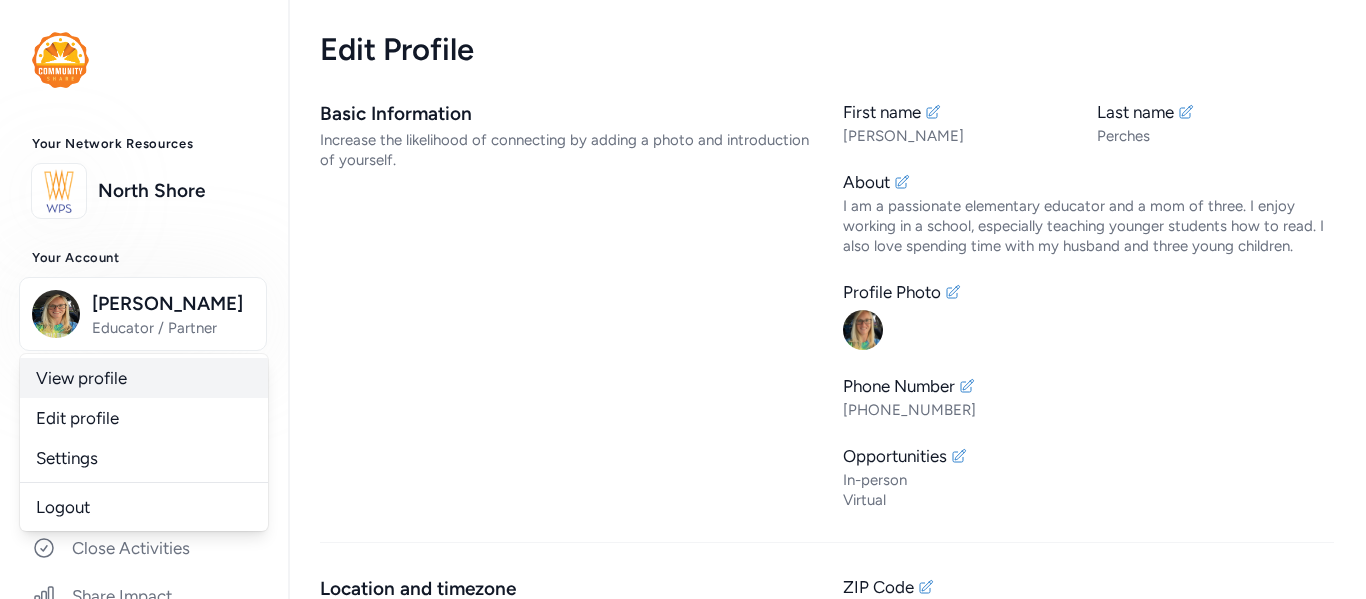 click on "View profile" at bounding box center (144, 378) 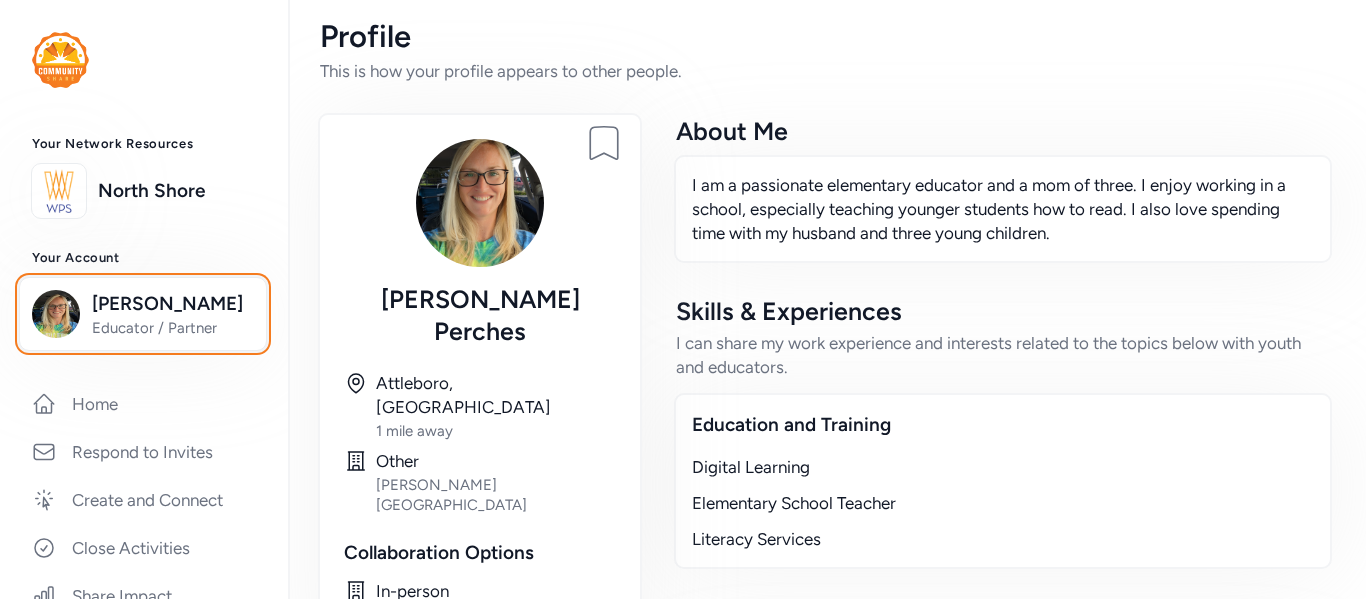 scroll, scrollTop: 14, scrollLeft: 0, axis: vertical 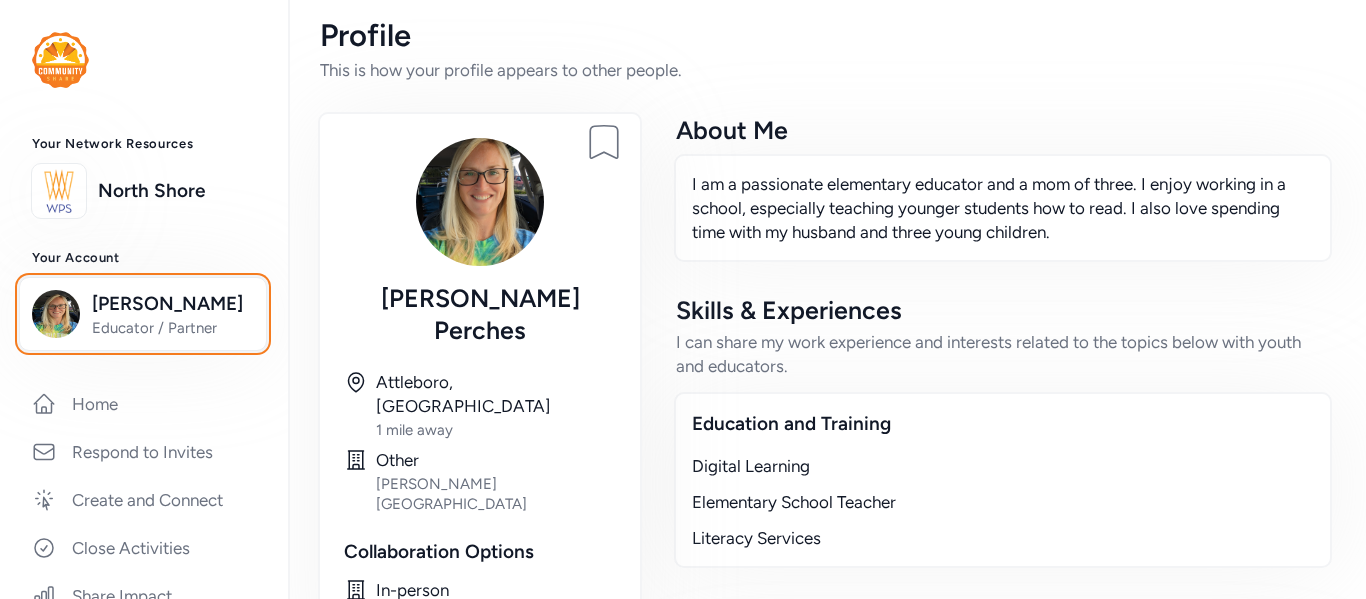 type 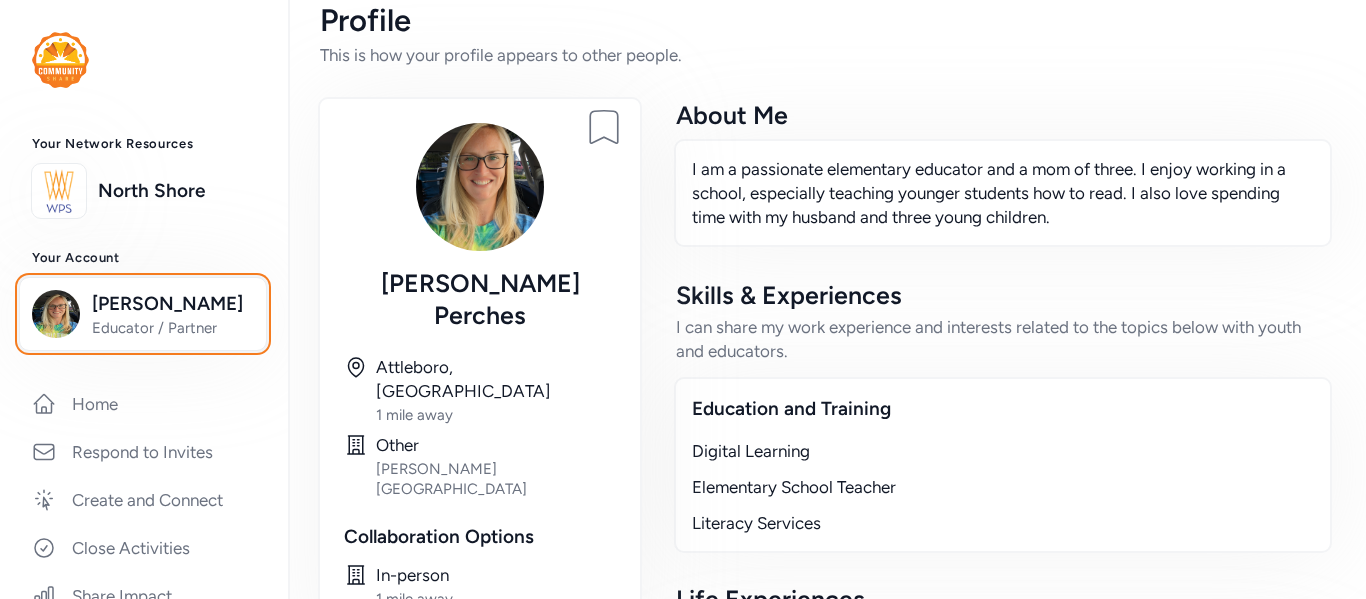 scroll, scrollTop: 31, scrollLeft: 0, axis: vertical 